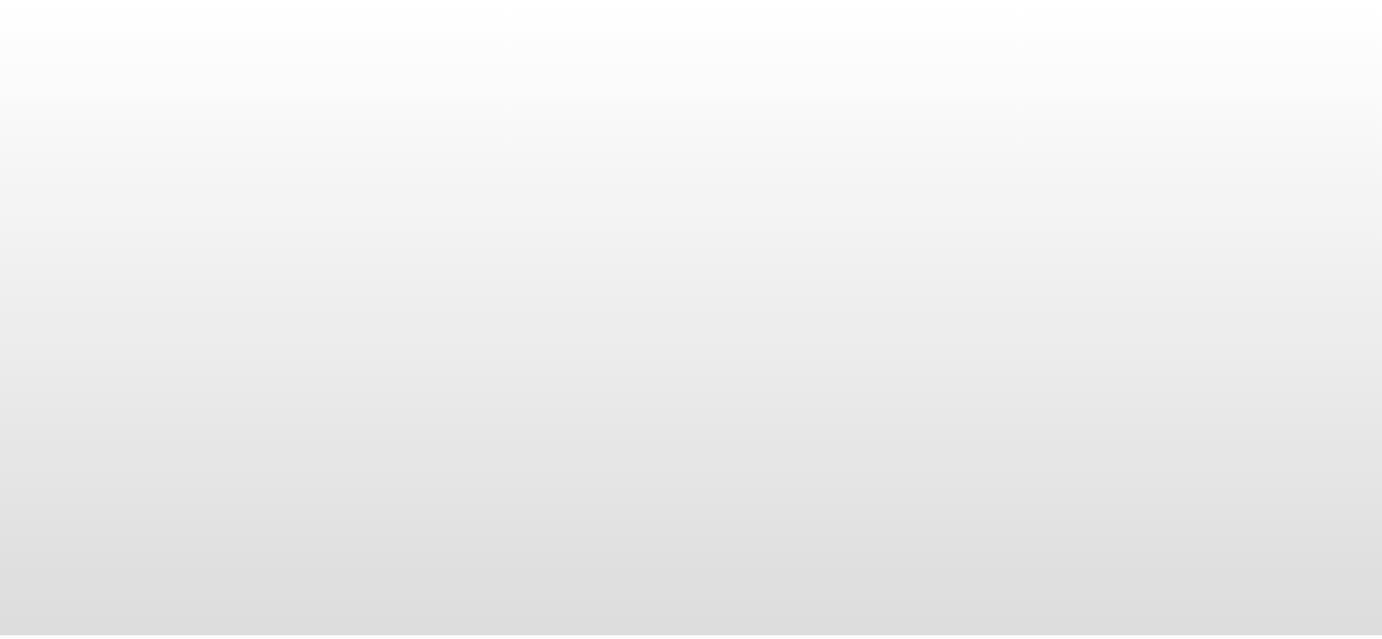 scroll, scrollTop: 0, scrollLeft: 0, axis: both 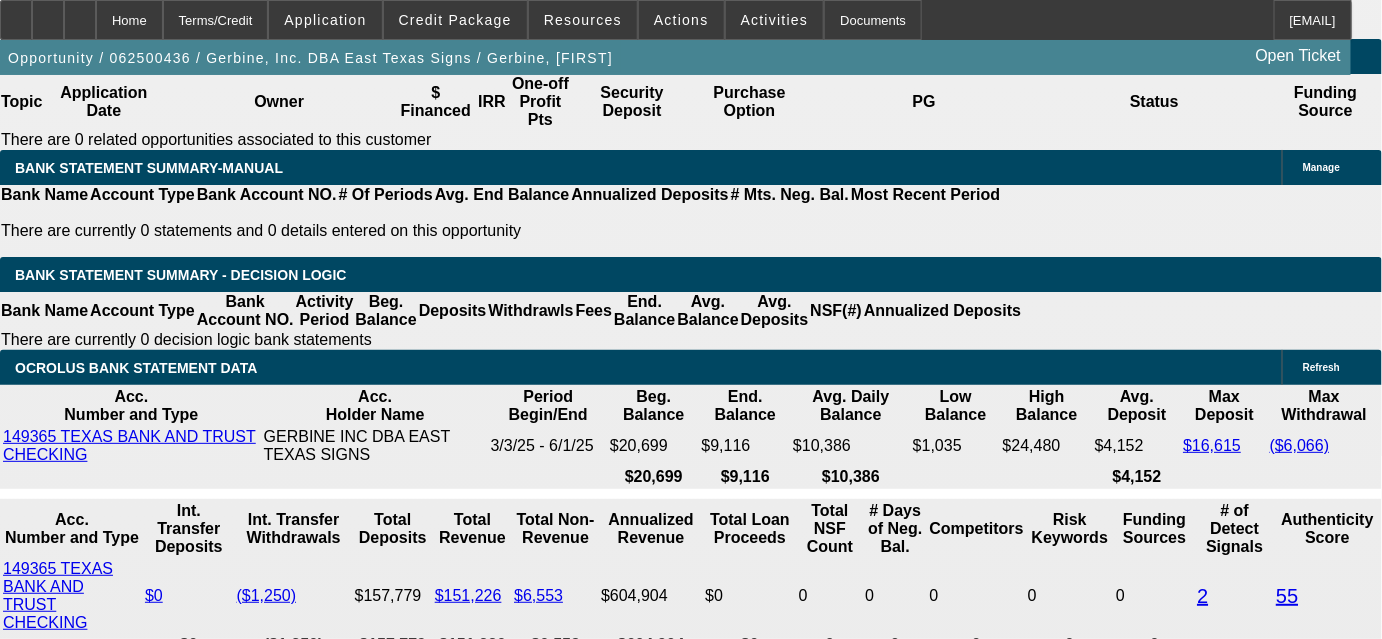 drag, startPoint x: 338, startPoint y: 388, endPoint x: 465, endPoint y: 376, distance: 127.56567 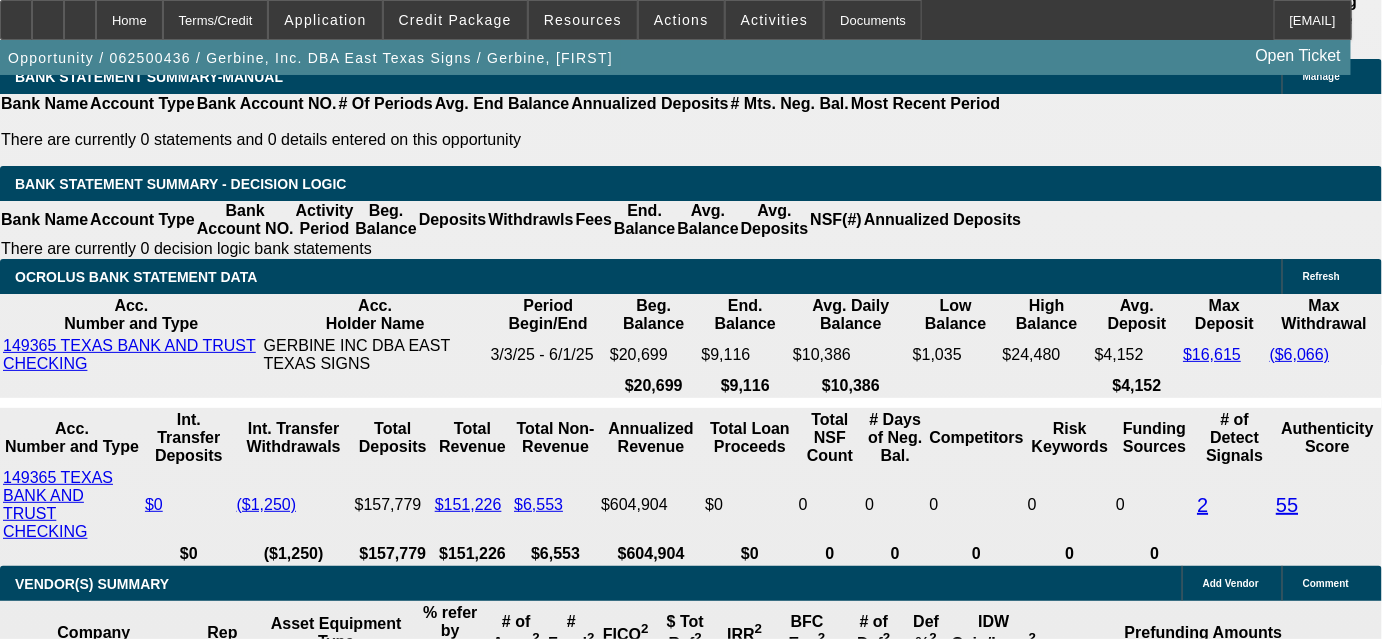 scroll, scrollTop: 3287, scrollLeft: 0, axis: vertical 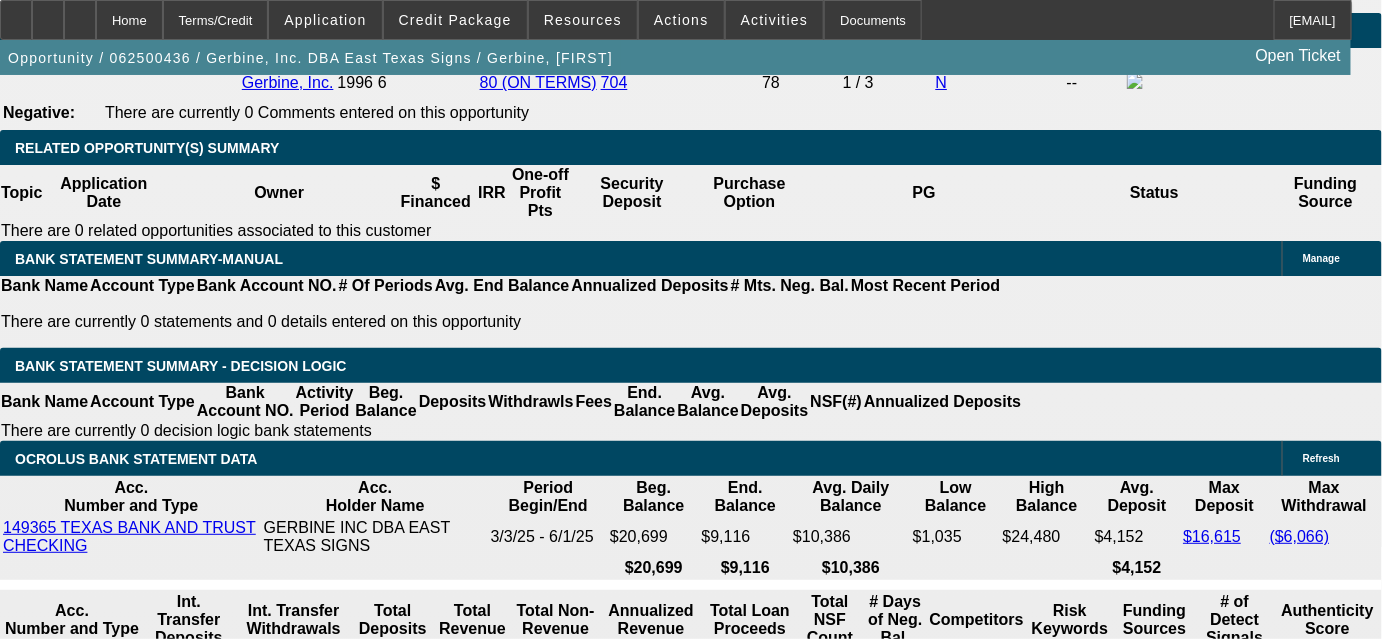 click at bounding box center [294, 1548] 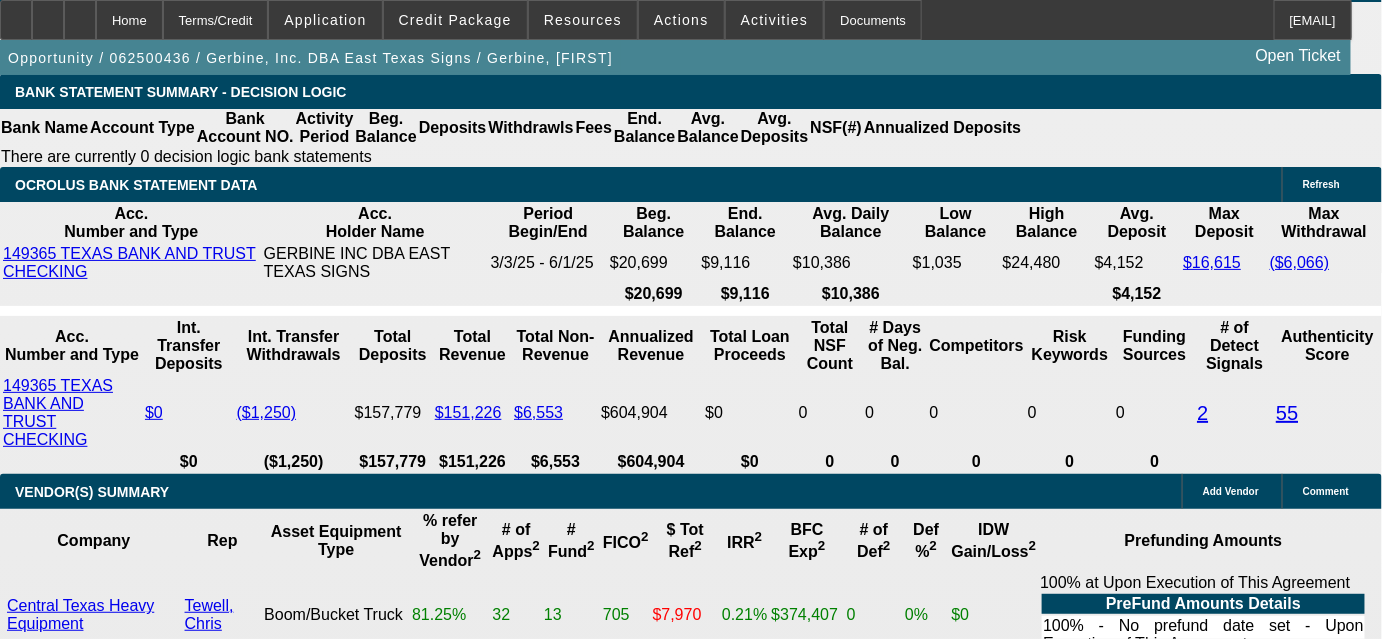 scroll, scrollTop: 3560, scrollLeft: 0, axis: vertical 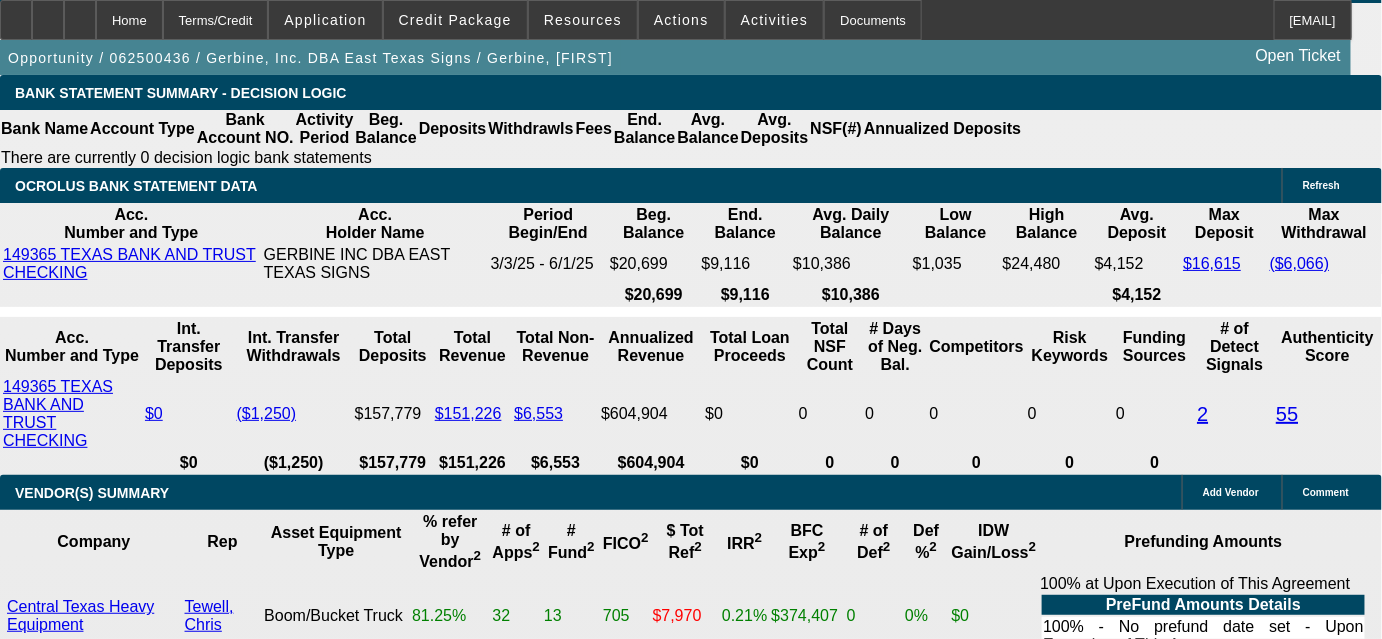 drag, startPoint x: 381, startPoint y: 366, endPoint x: 434, endPoint y: 366, distance: 53 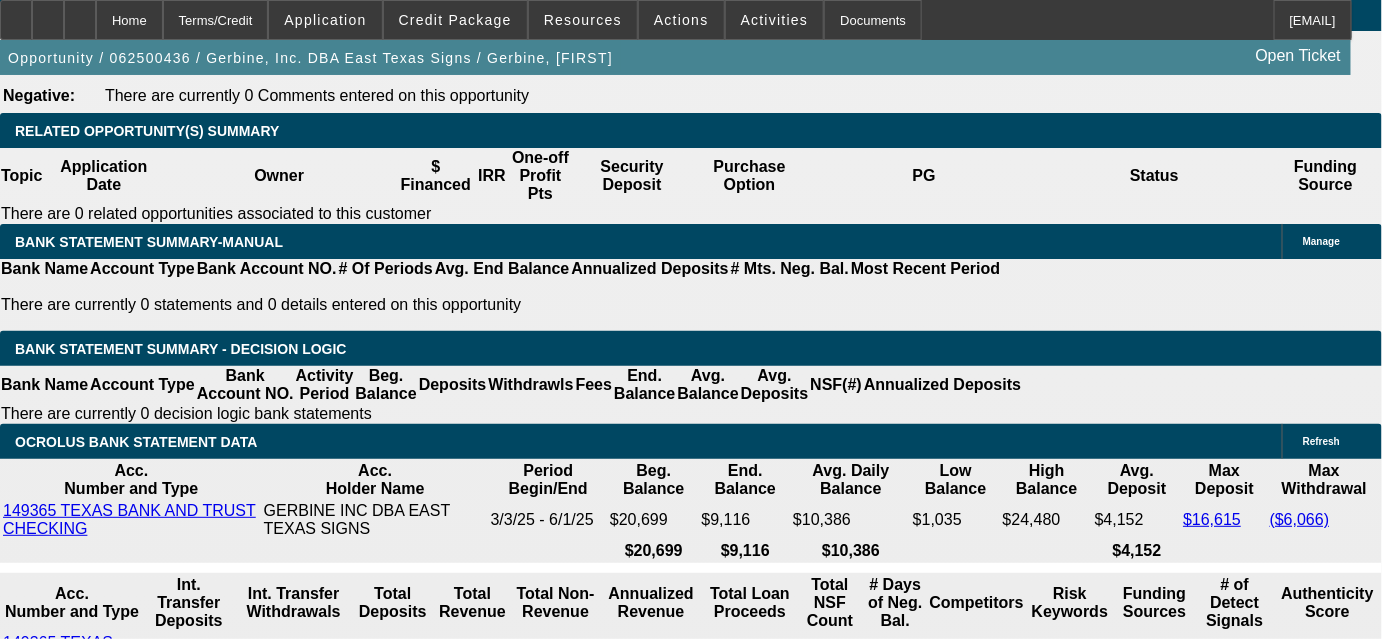 scroll, scrollTop: 3287, scrollLeft: 0, axis: vertical 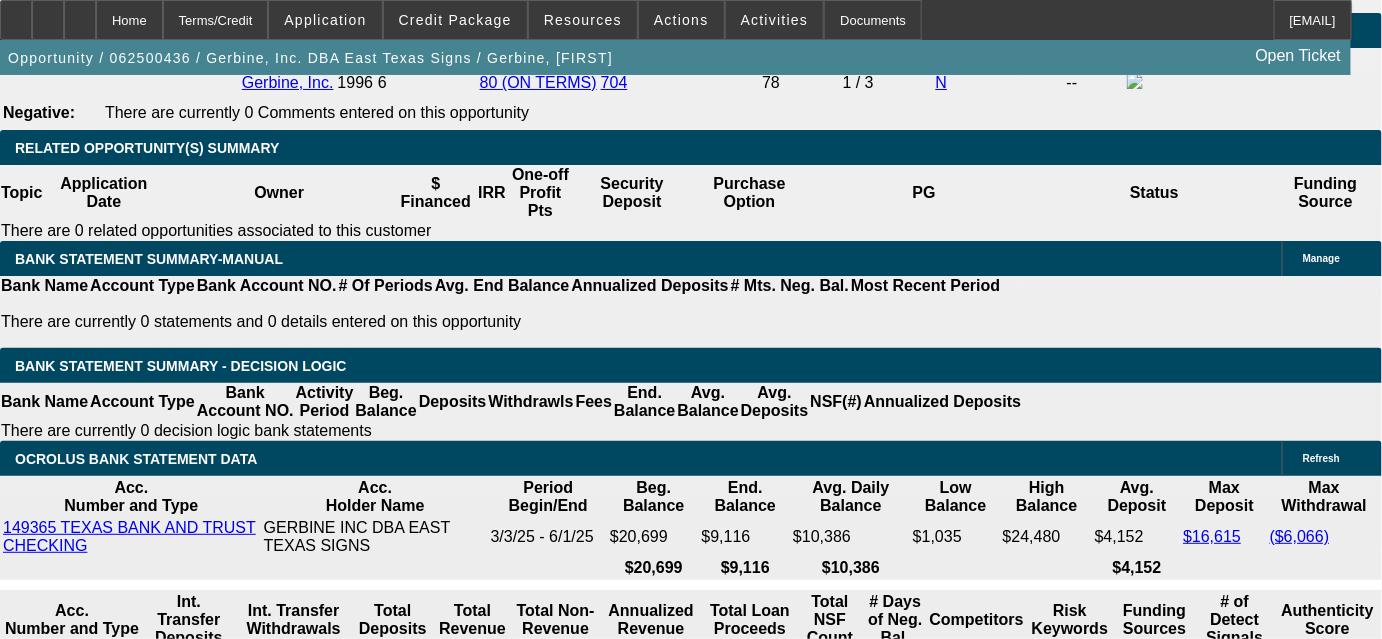 click at bounding box center (294, 1548) 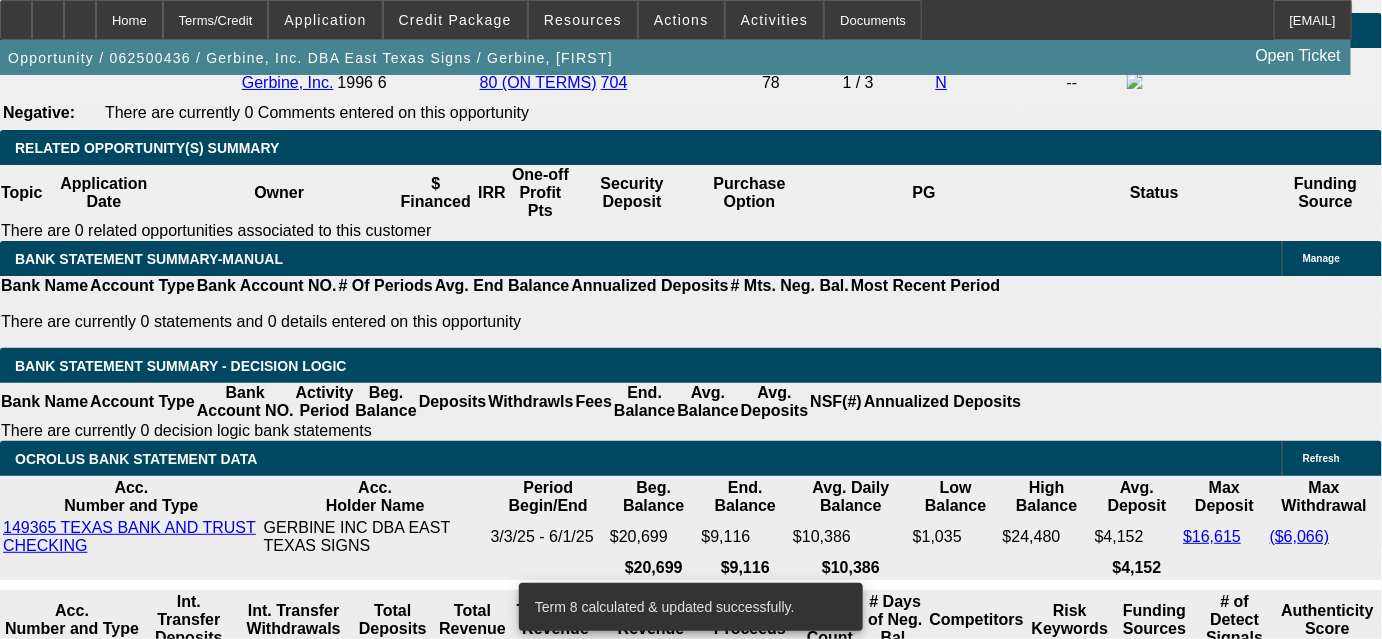 click on "$0.00" at bounding box center (404, 2029) 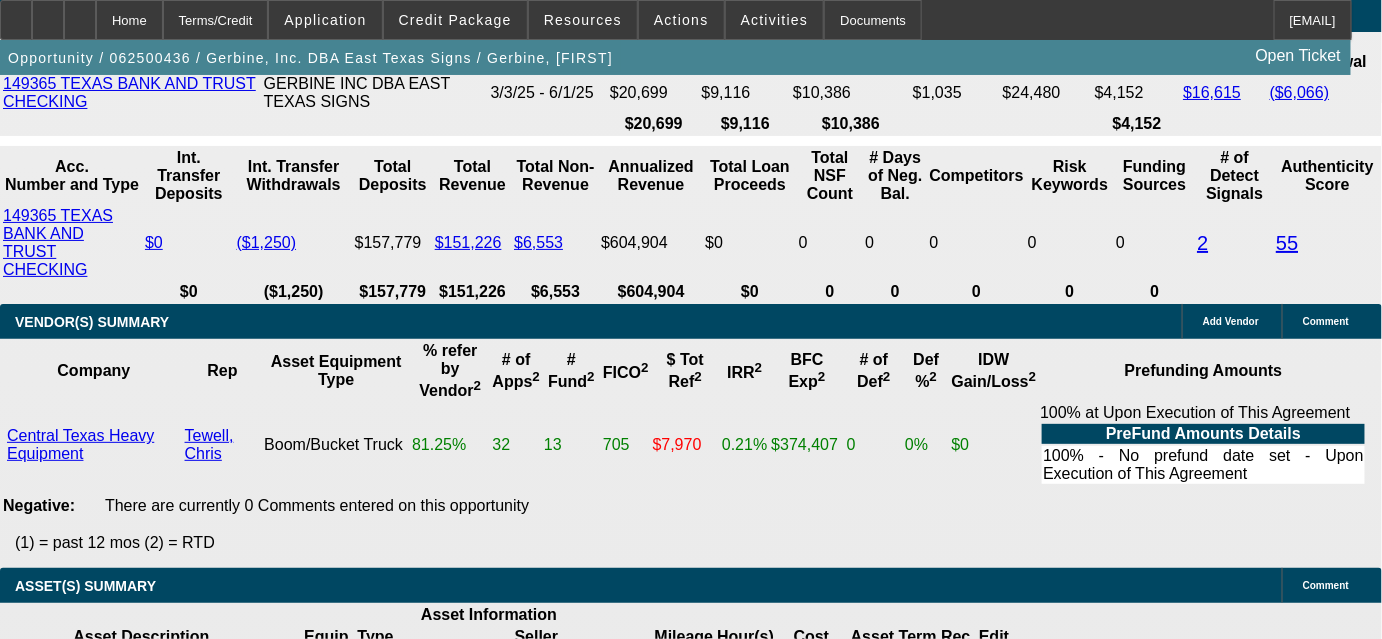 scroll, scrollTop: 3741, scrollLeft: 0, axis: vertical 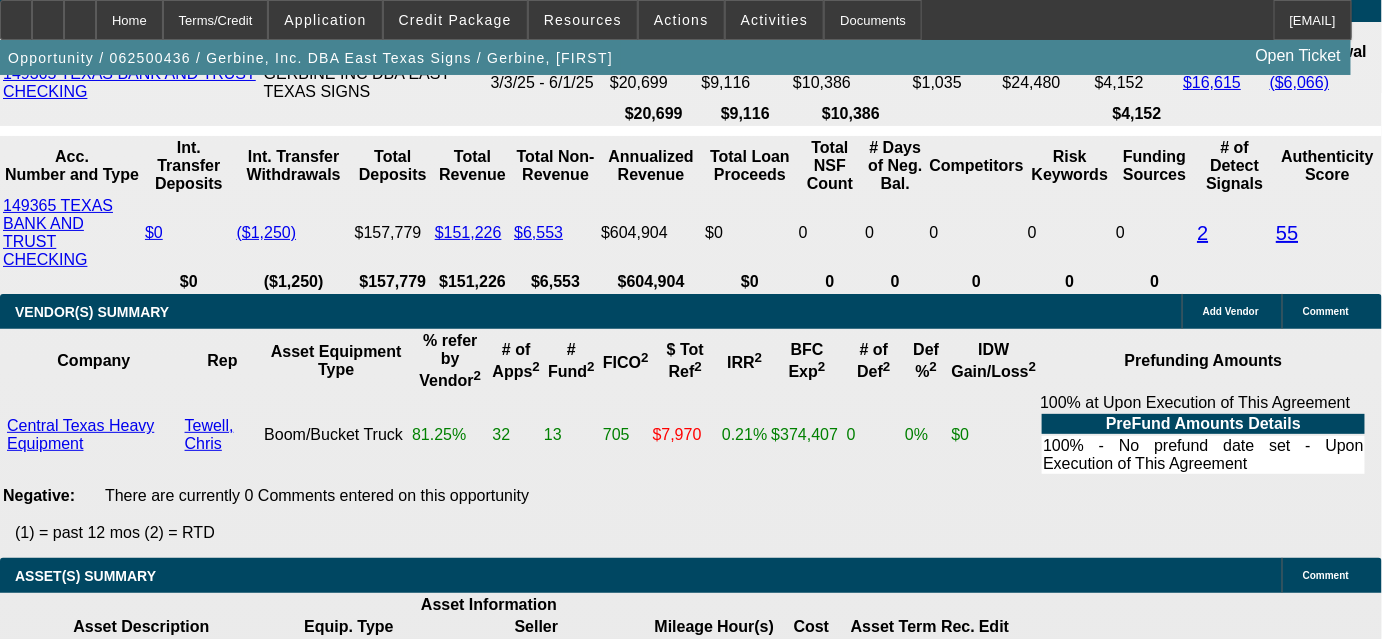 drag, startPoint x: 377, startPoint y: 183, endPoint x: 430, endPoint y: 185, distance: 53.037724 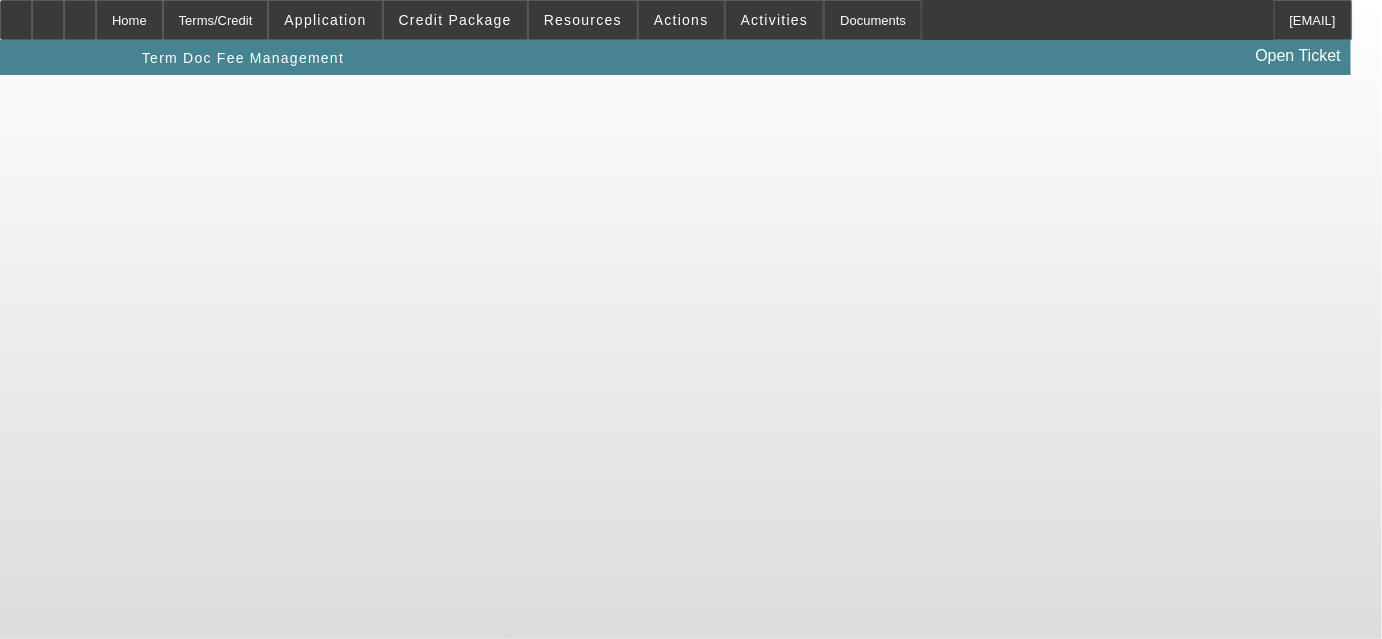scroll, scrollTop: 0, scrollLeft: 0, axis: both 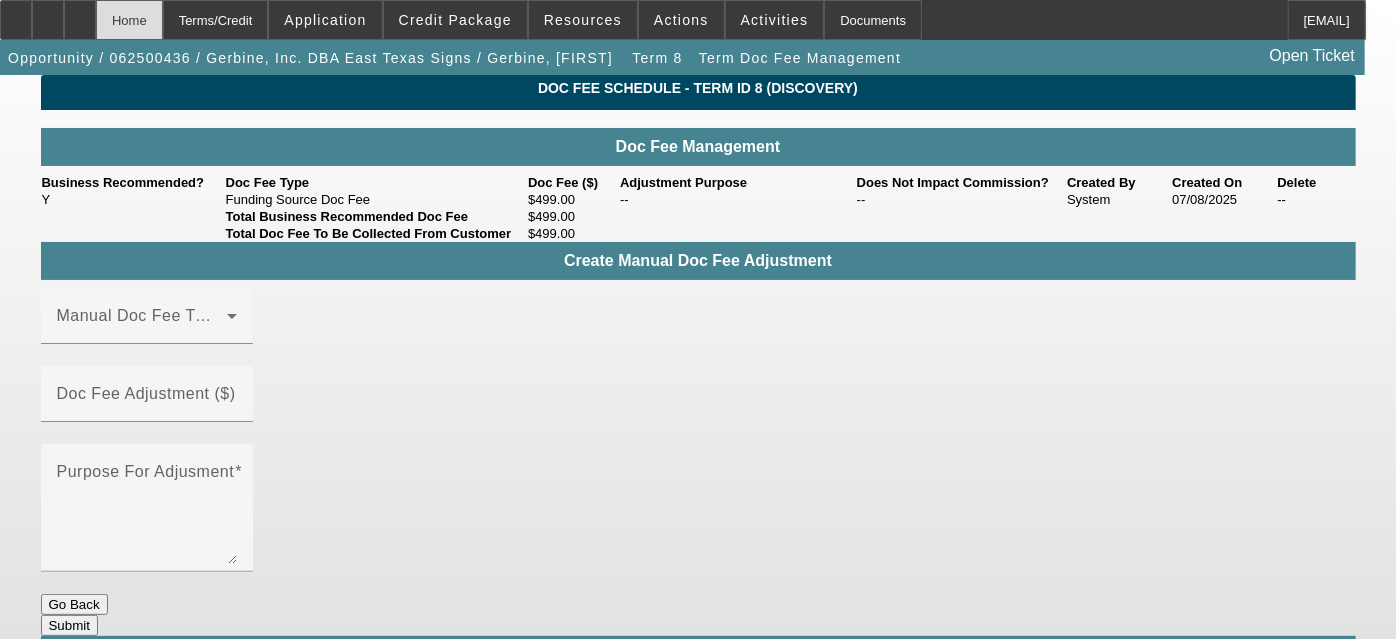 click on "Home" at bounding box center [129, 20] 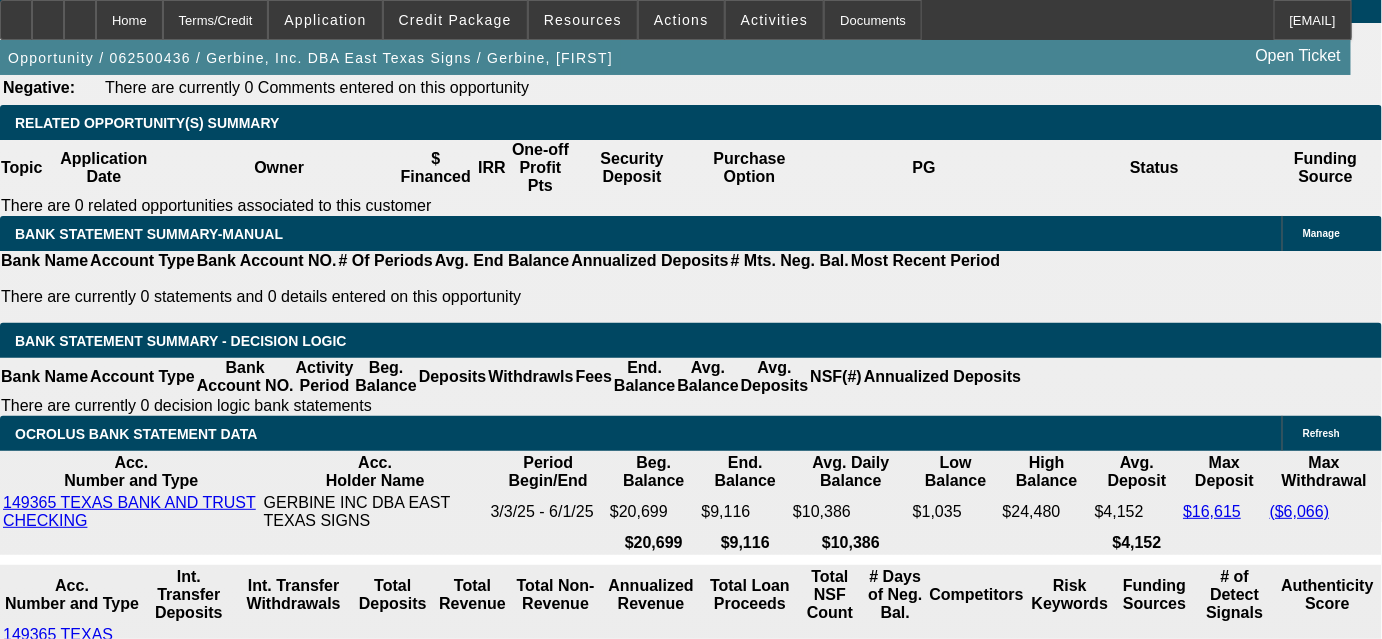 scroll, scrollTop: 3272, scrollLeft: 0, axis: vertical 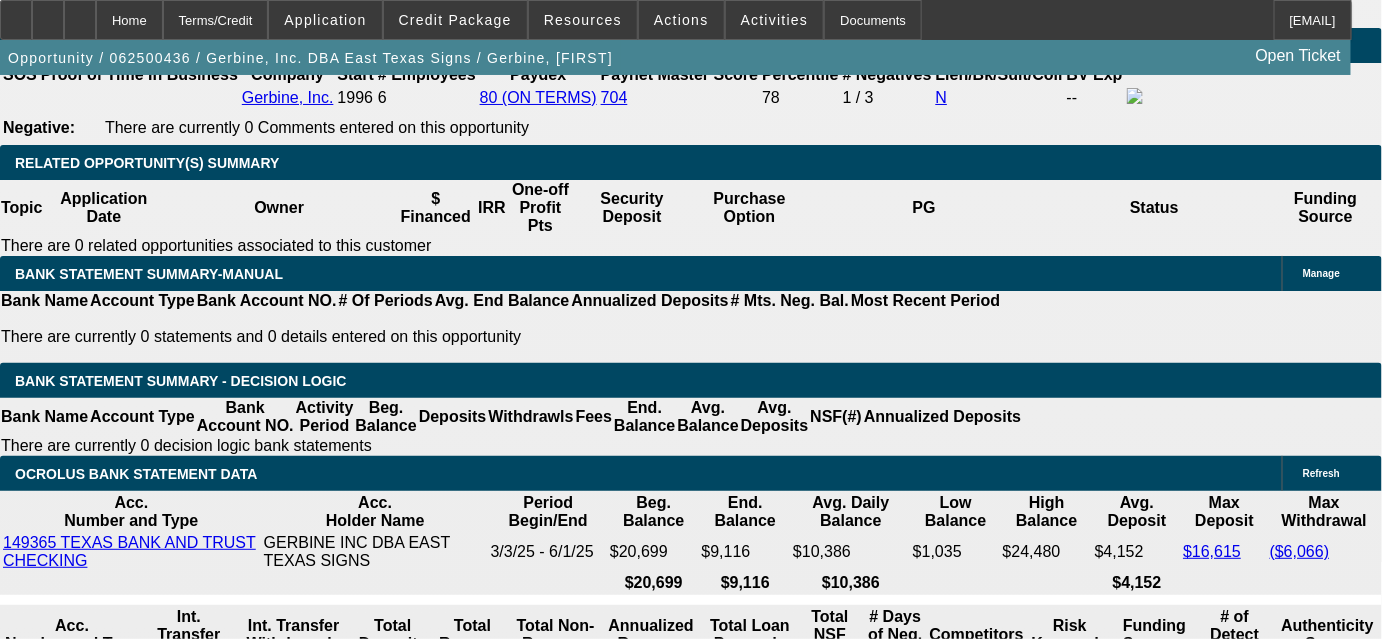 click at bounding box center [294, 1563] 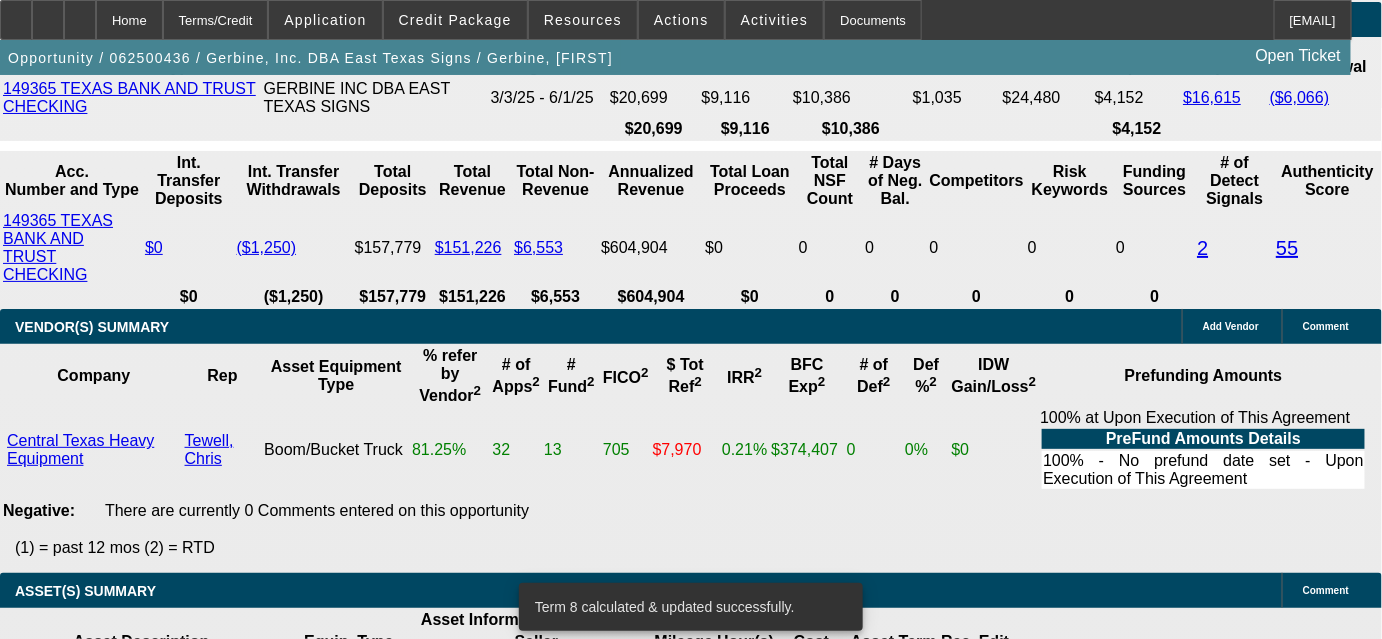scroll, scrollTop: 3727, scrollLeft: 0, axis: vertical 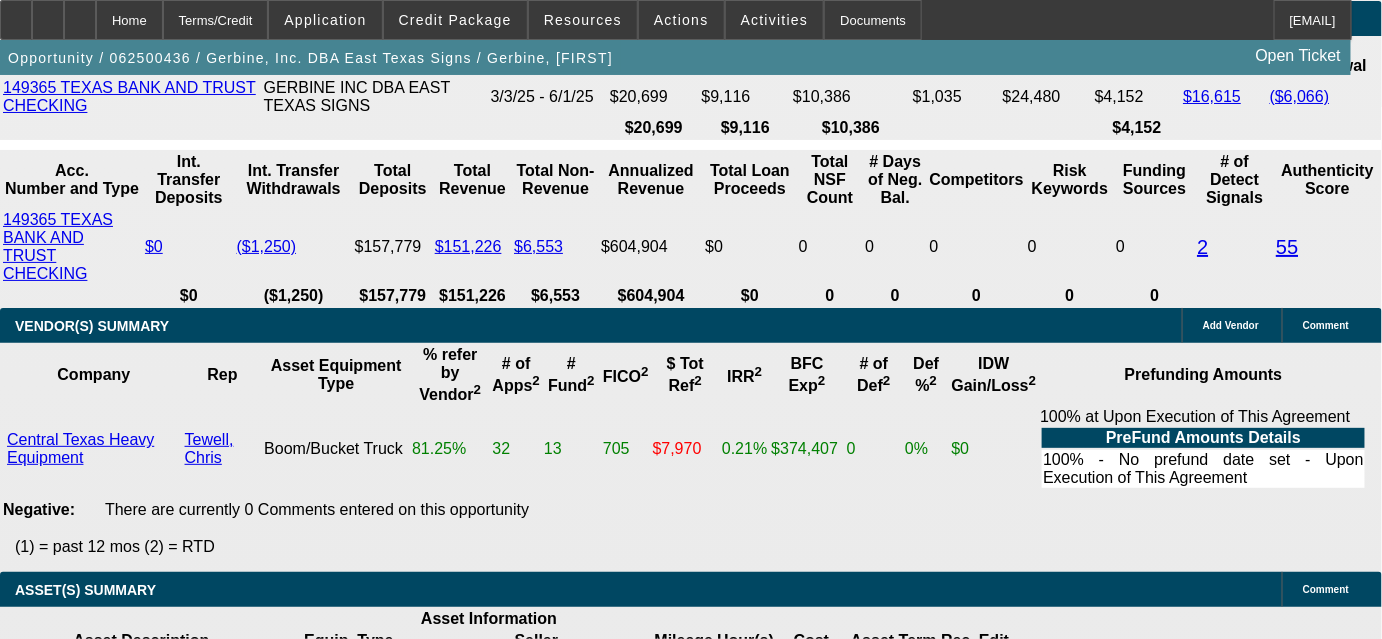 click on "-- / 60" at bounding box center (404, 1937) 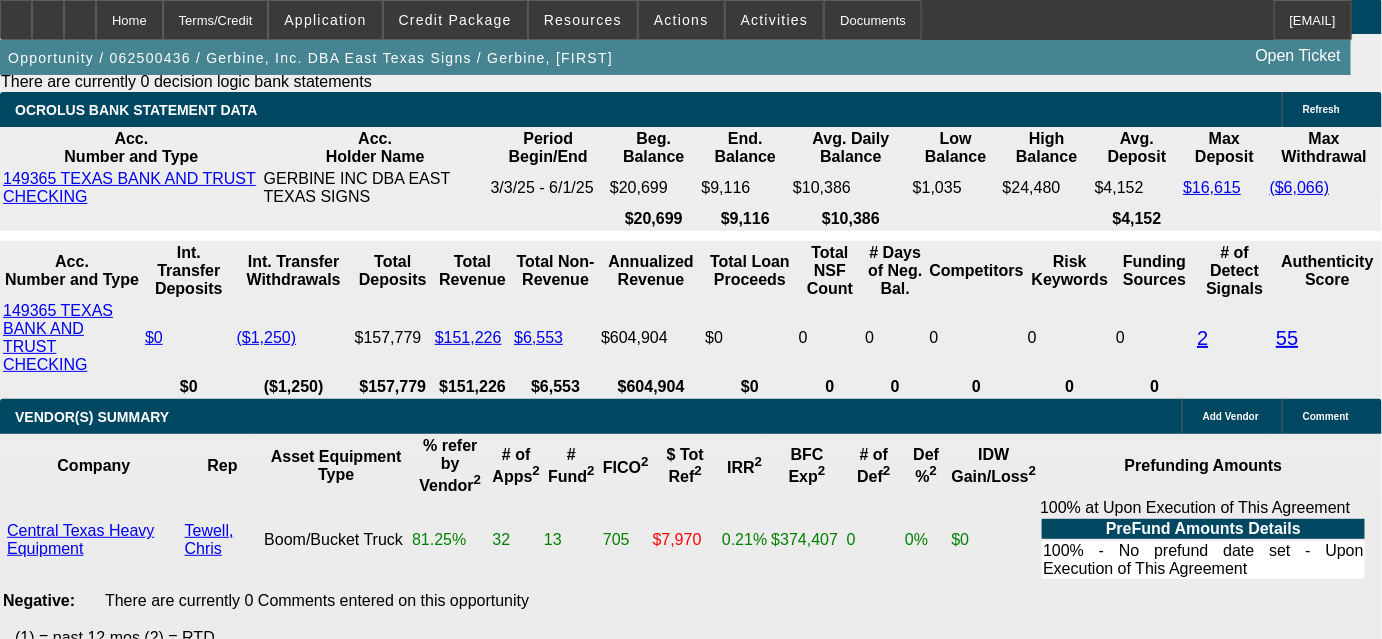 scroll, scrollTop: 3727, scrollLeft: 0, axis: vertical 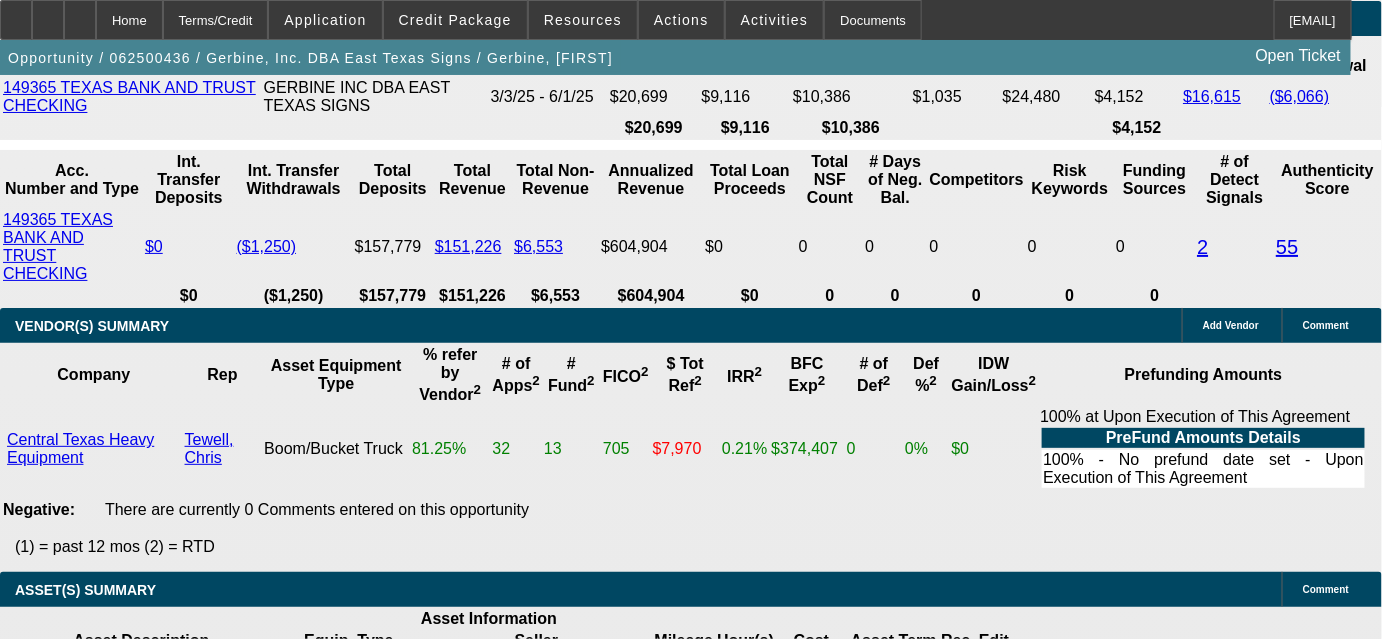 click on "$535.33 (0.50%)" at bounding box center (404, 2139) 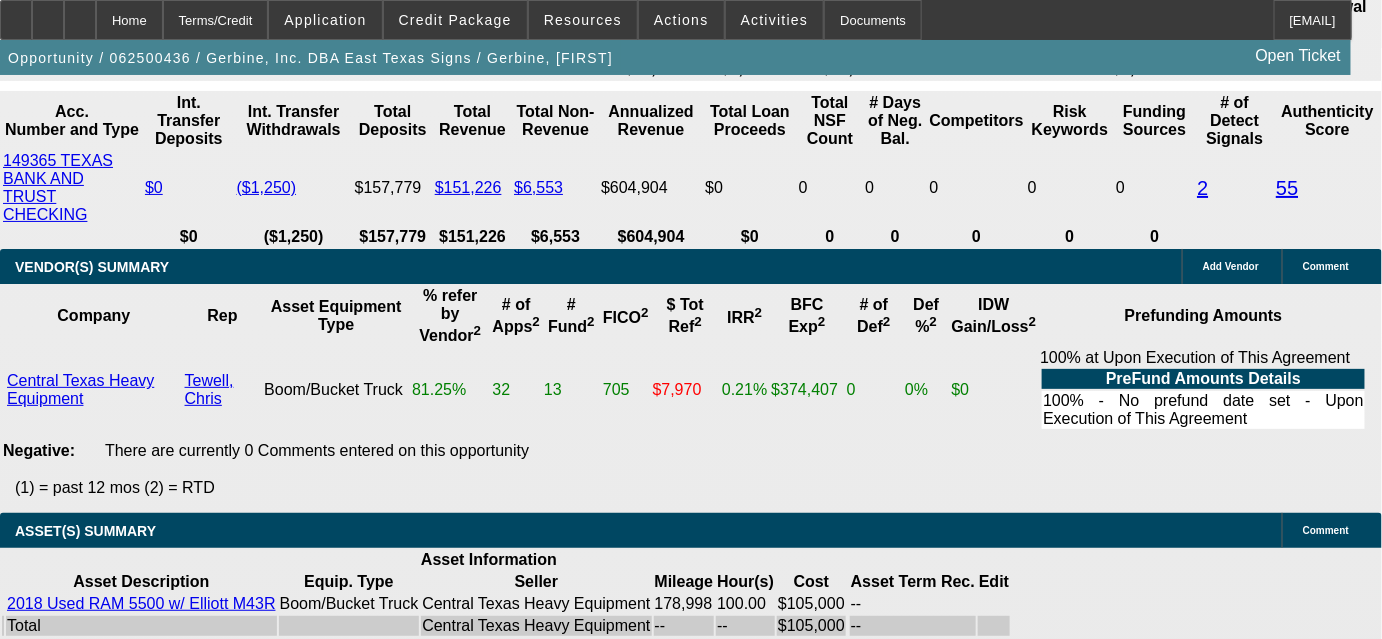 scroll, scrollTop: 3818, scrollLeft: 0, axis: vertical 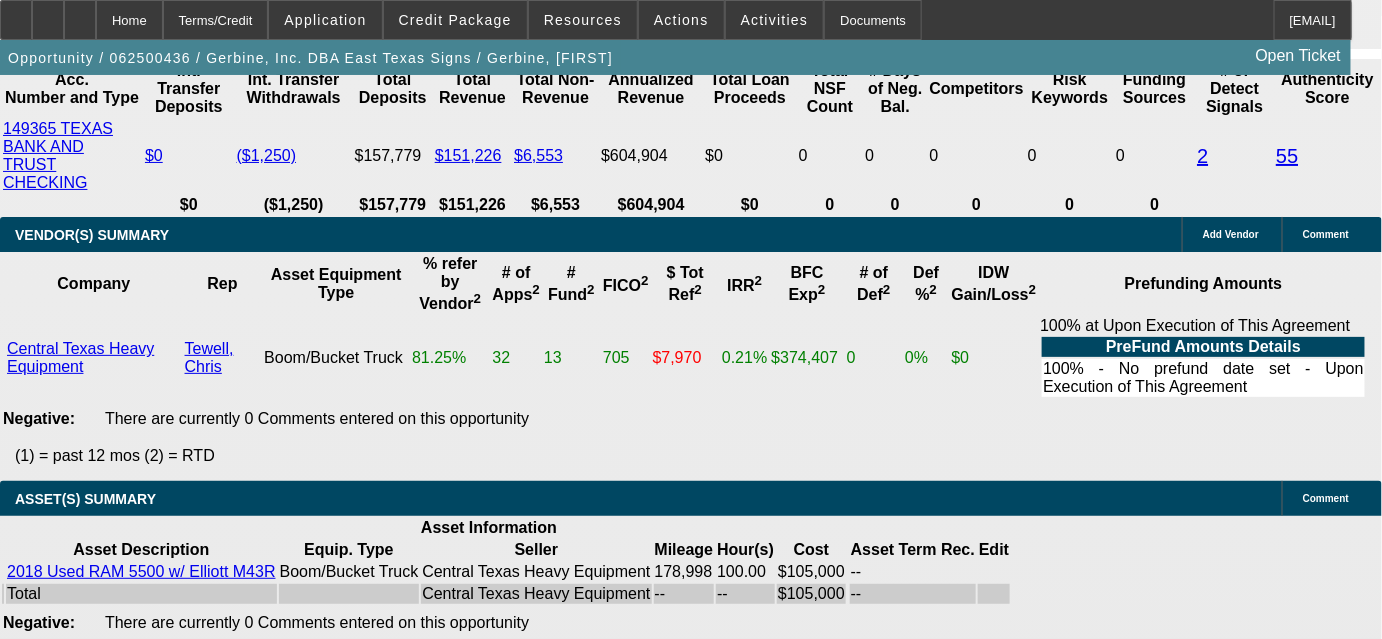 click on "$1,067.06" at bounding box center (404, 2165) 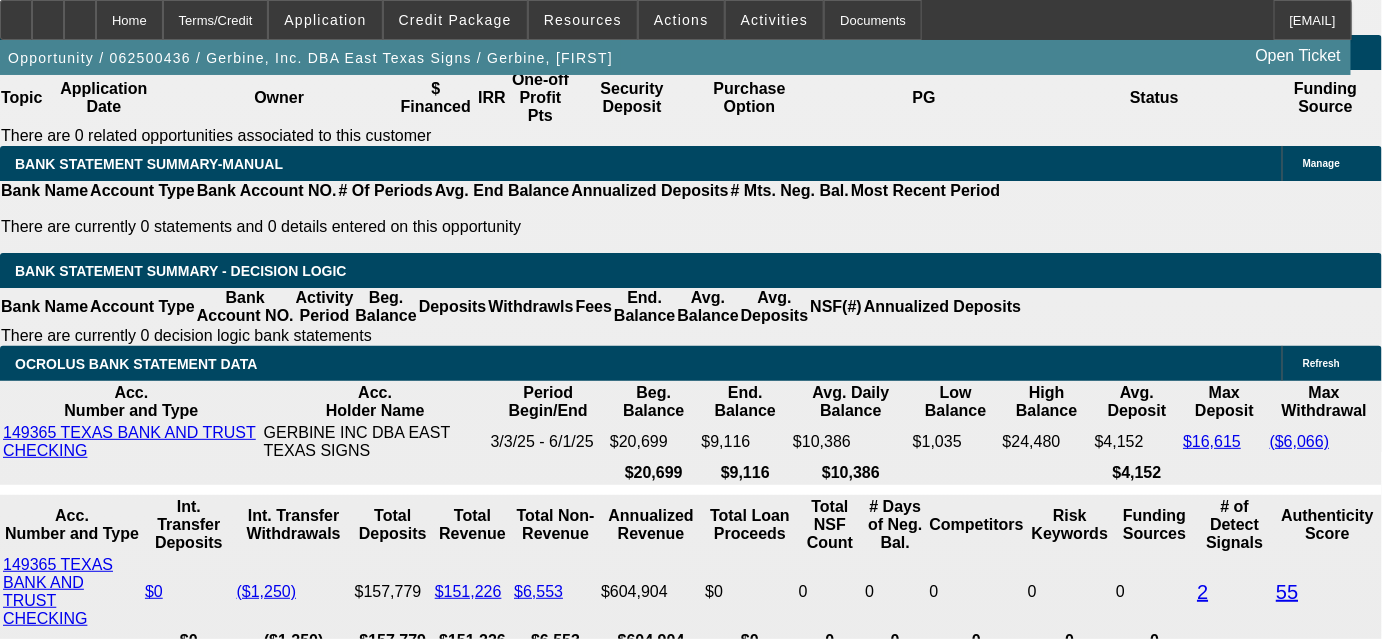 scroll, scrollTop: 3272, scrollLeft: 0, axis: vertical 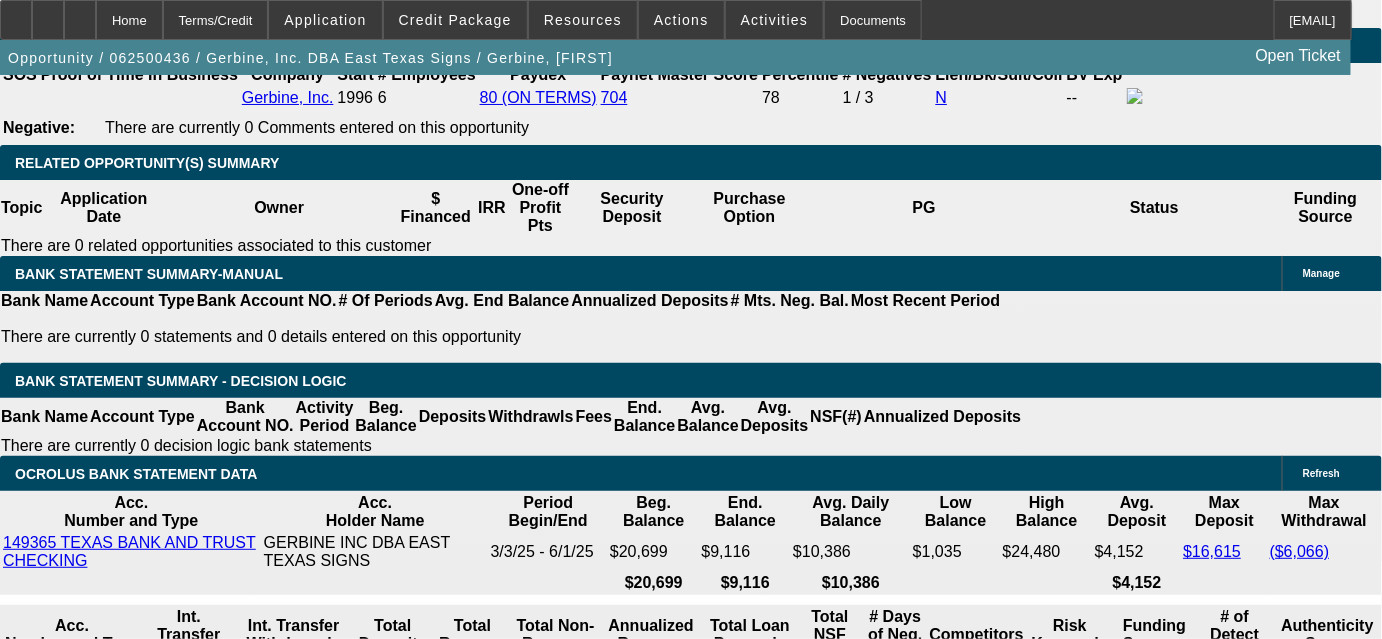 click at bounding box center [294, 1563] 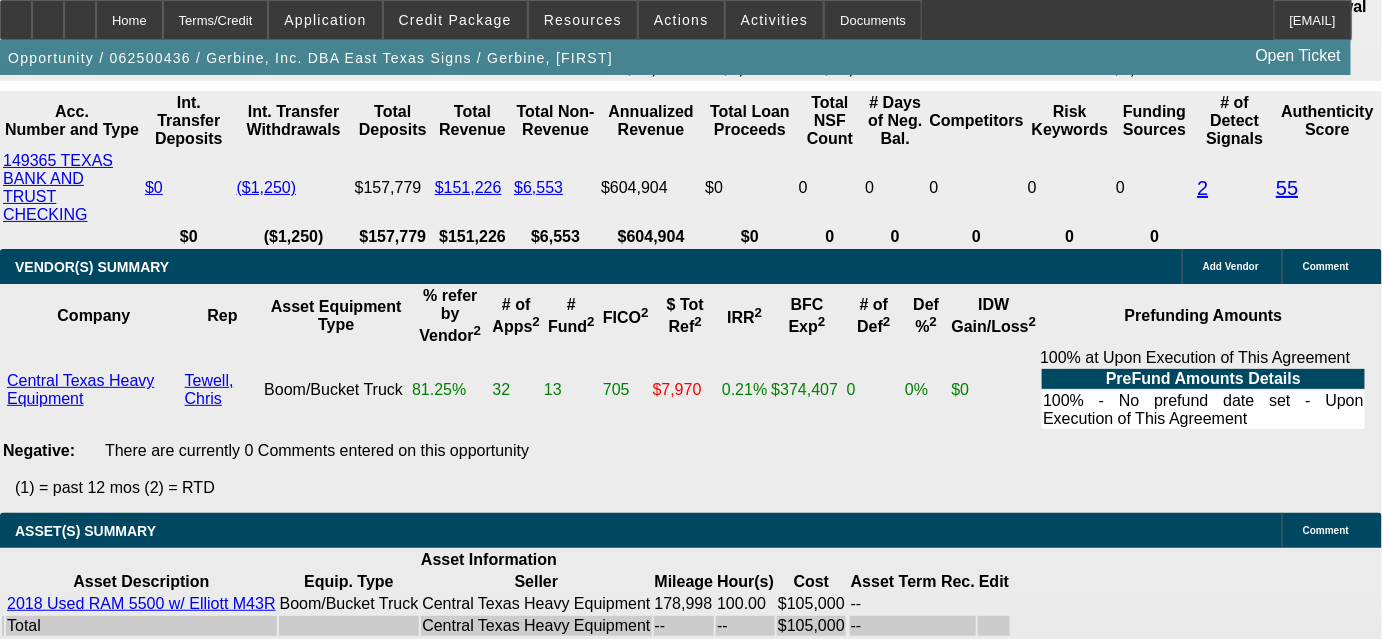 scroll, scrollTop: 3818, scrollLeft: 0, axis: vertical 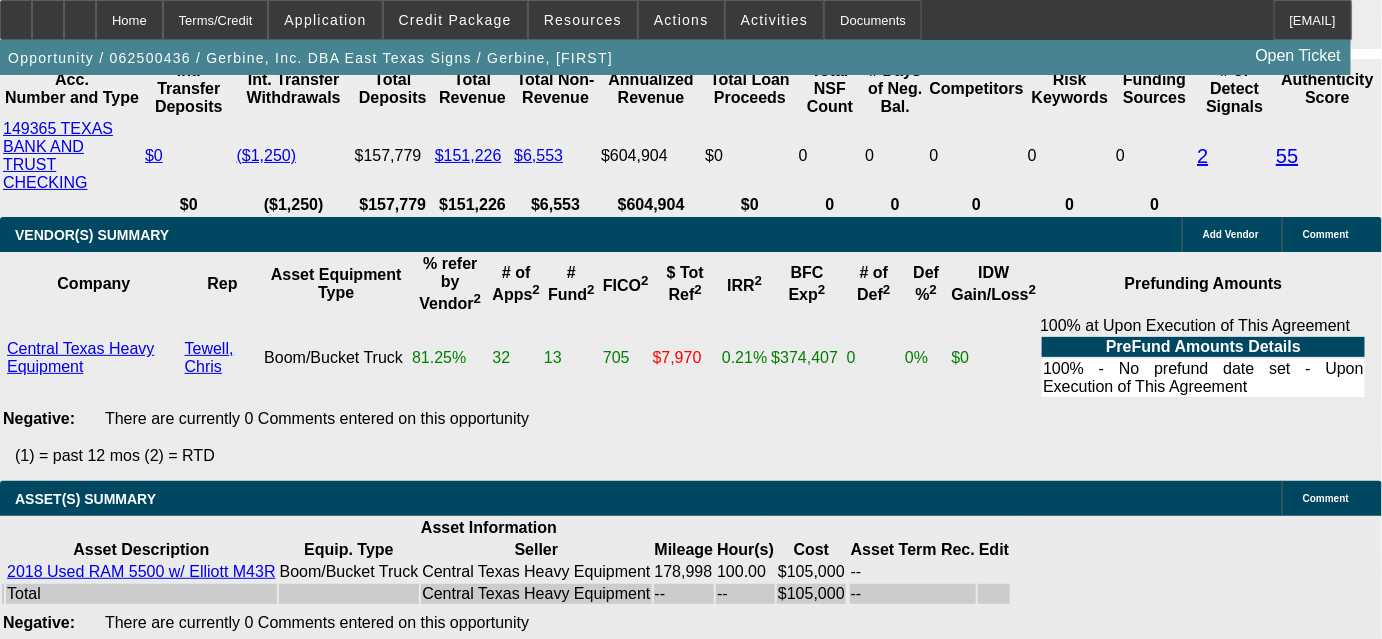 click on "$535.33 (0.50%)" at bounding box center (353, 2044) 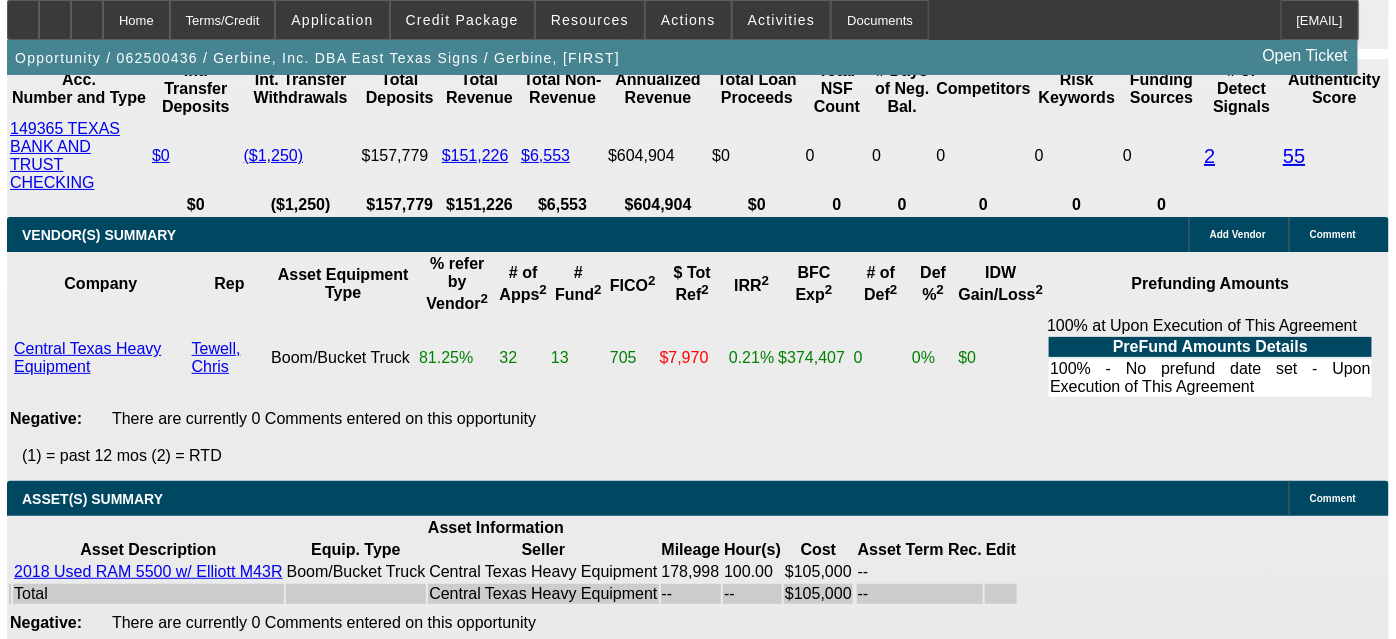 scroll, scrollTop: 0, scrollLeft: 0, axis: both 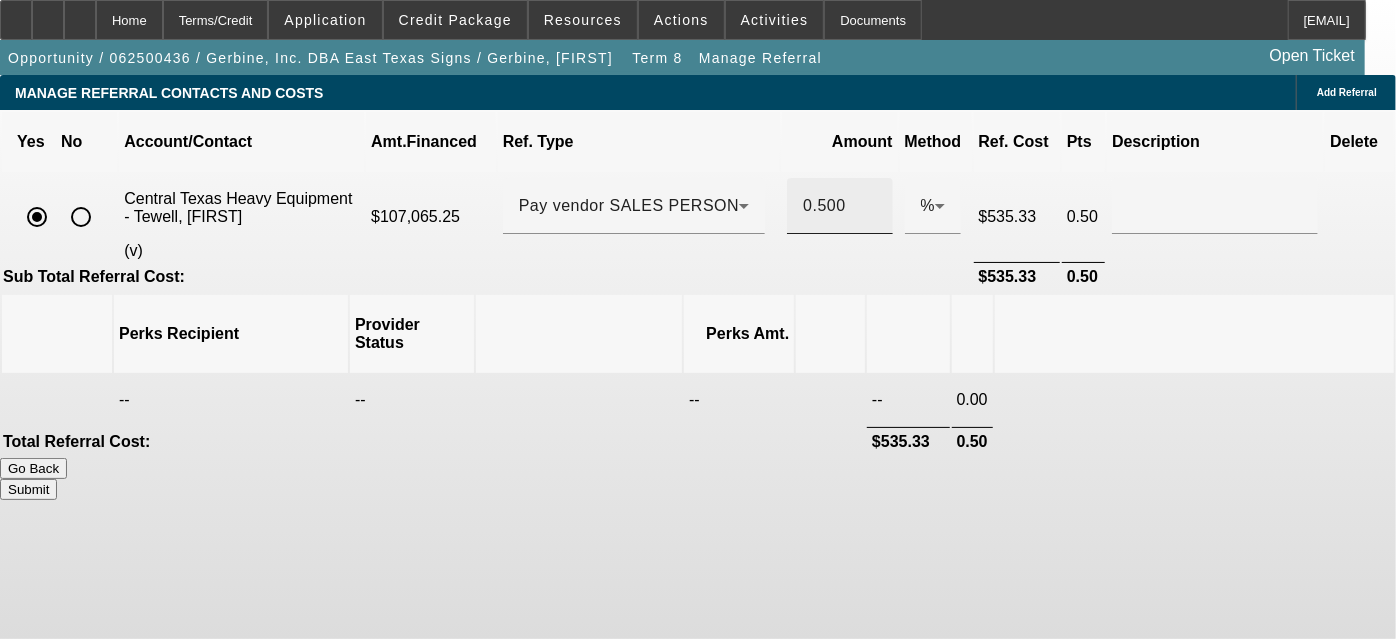 click on "0.500" at bounding box center [839, 206] 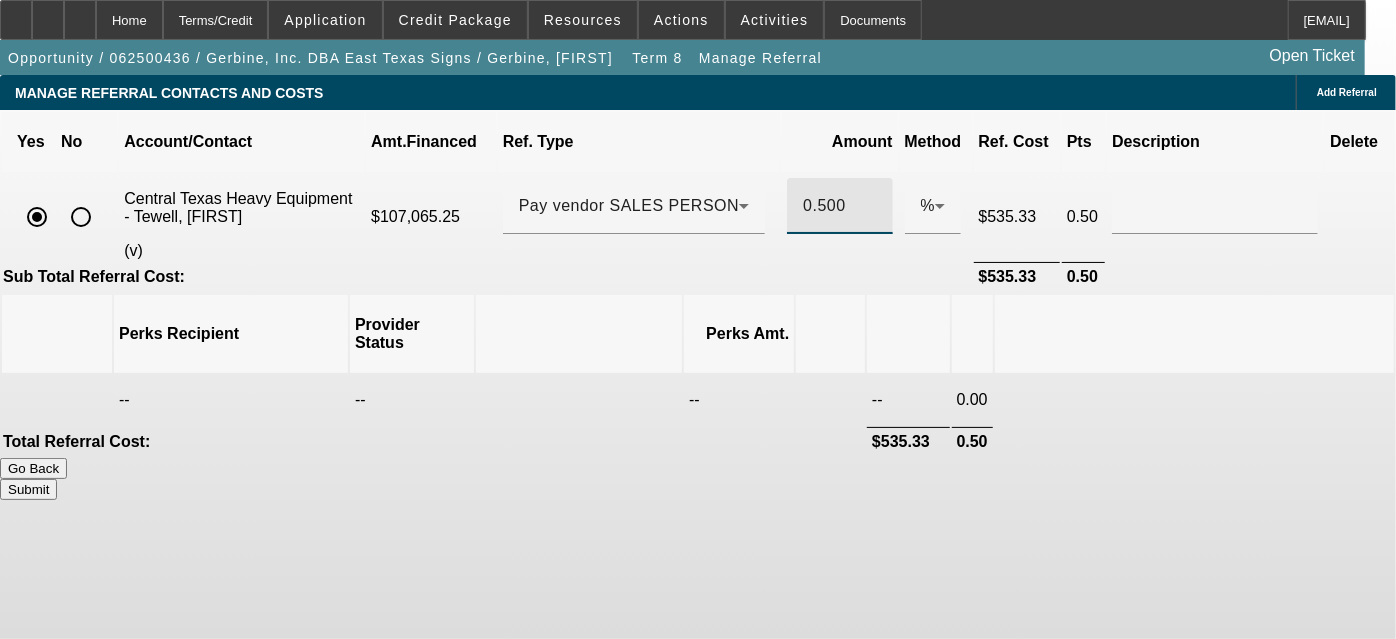 scroll, scrollTop: 0, scrollLeft: 15, axis: horizontal 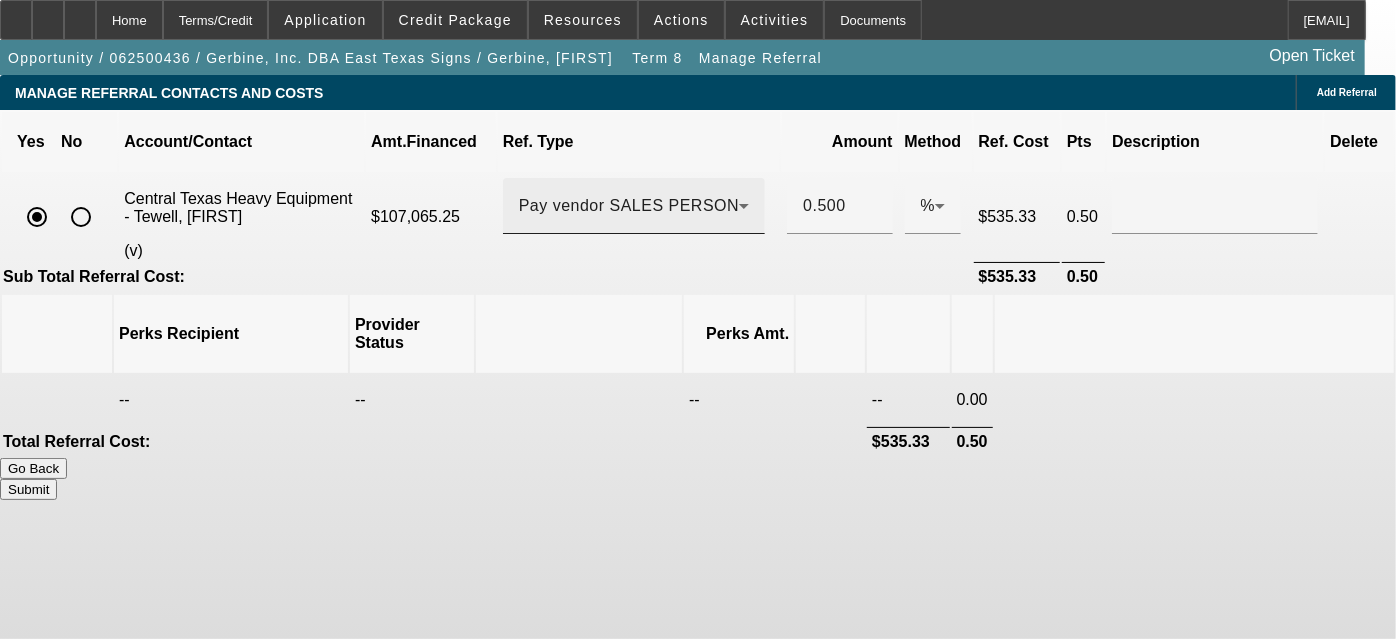 drag, startPoint x: 829, startPoint y: 186, endPoint x: 769, endPoint y: 191, distance: 60.207973 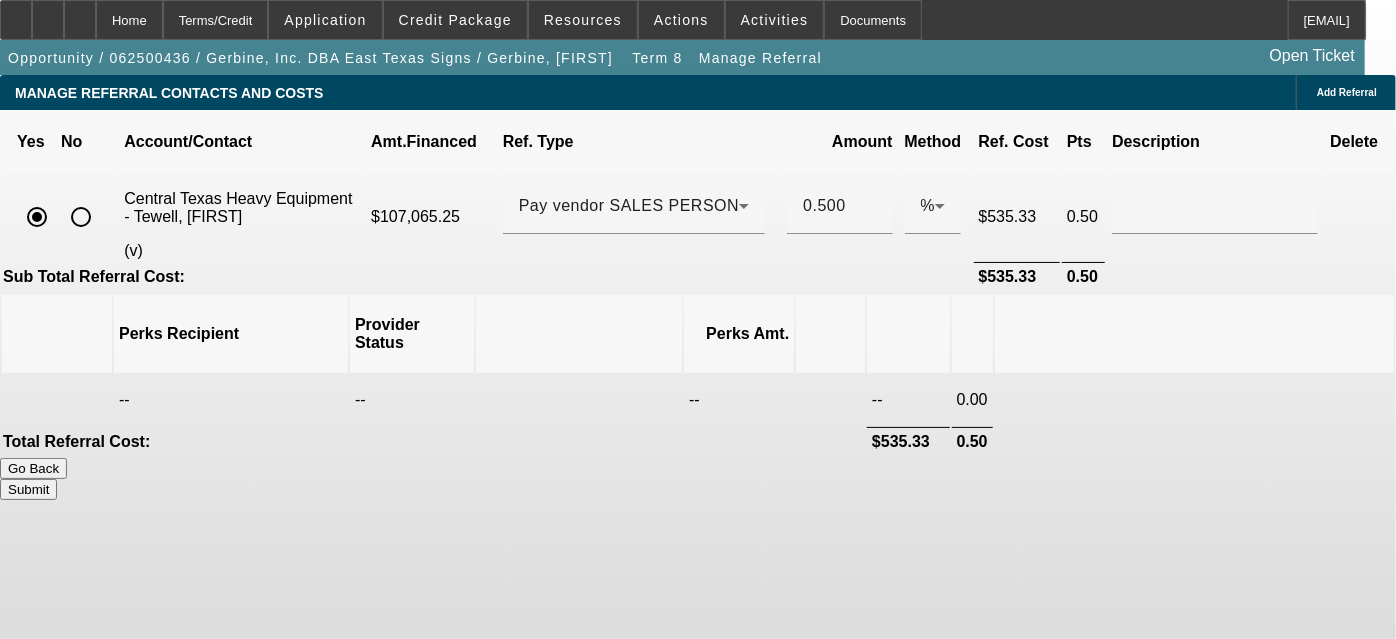 drag, startPoint x: 589, startPoint y: 407, endPoint x: 621, endPoint y: 372, distance: 47.423622 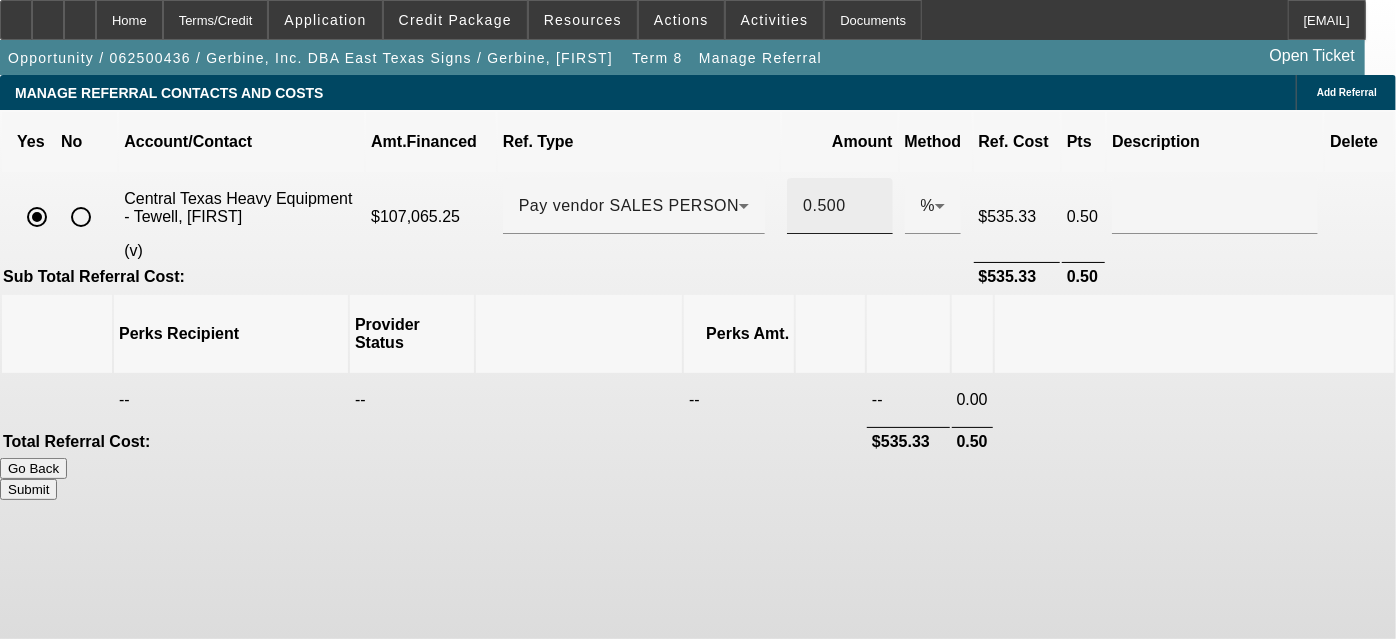 click on "0.500" at bounding box center [839, 206] 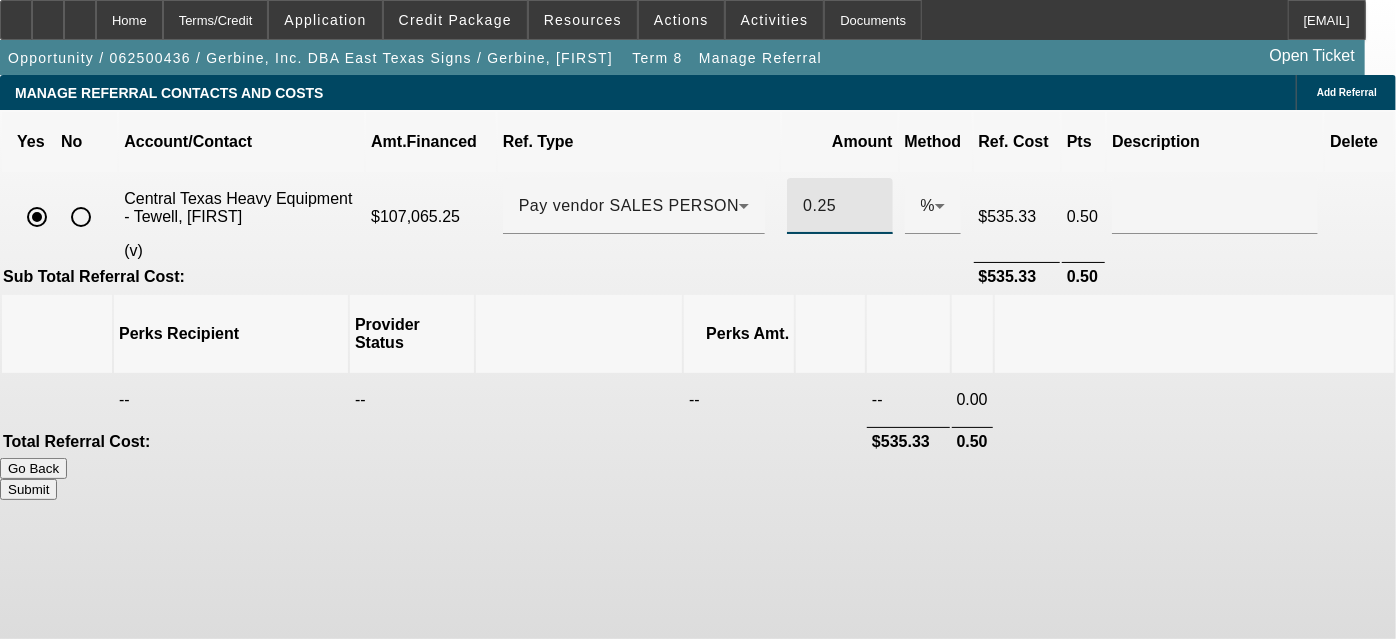 scroll, scrollTop: 0, scrollLeft: 7, axis: horizontal 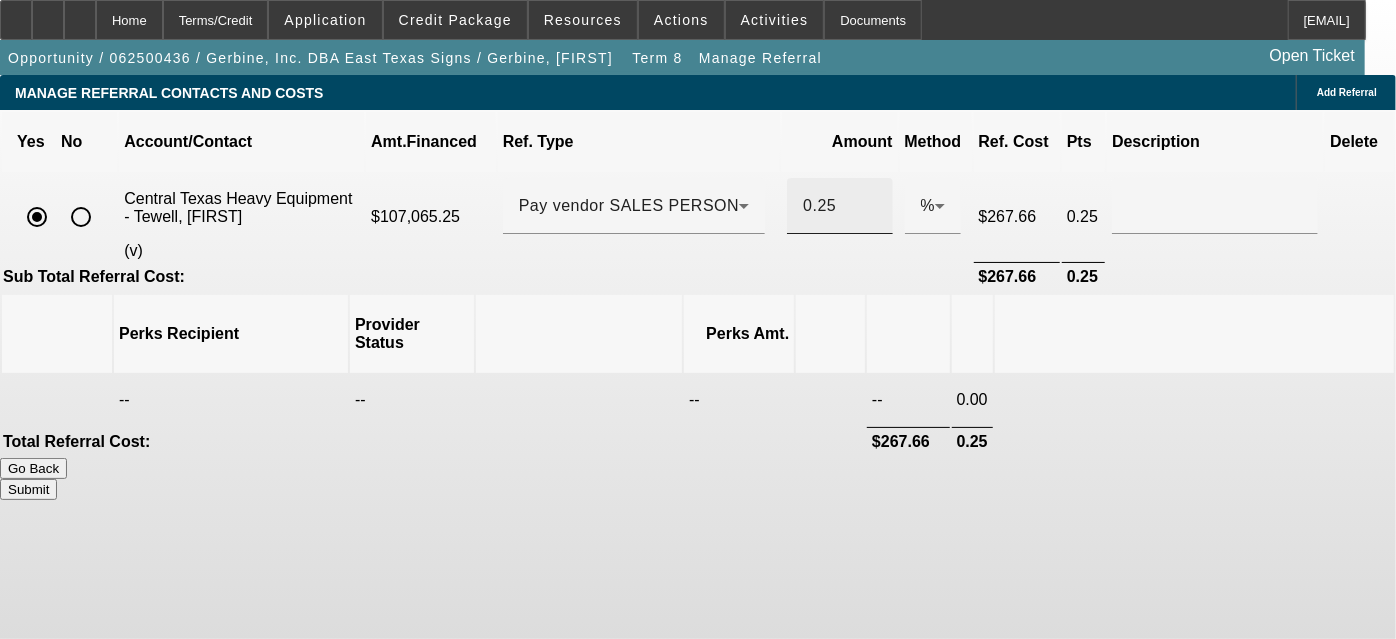 click on "0.25" at bounding box center [839, 206] 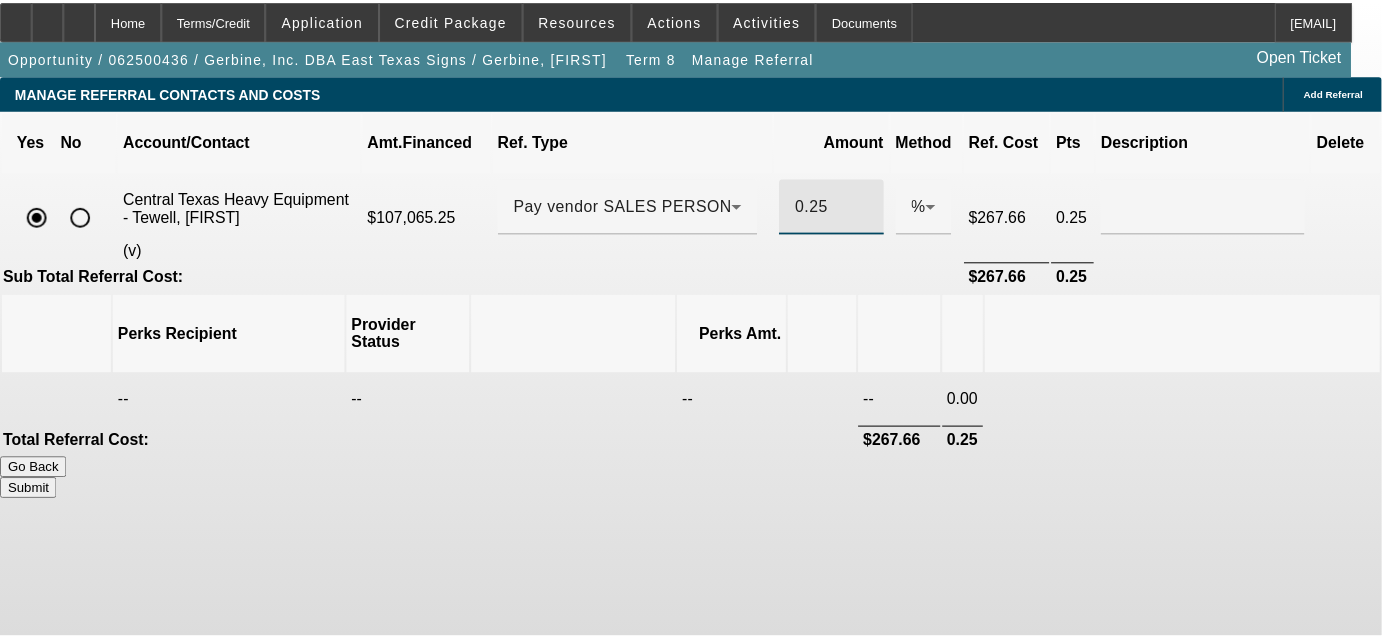 scroll, scrollTop: 0, scrollLeft: 0, axis: both 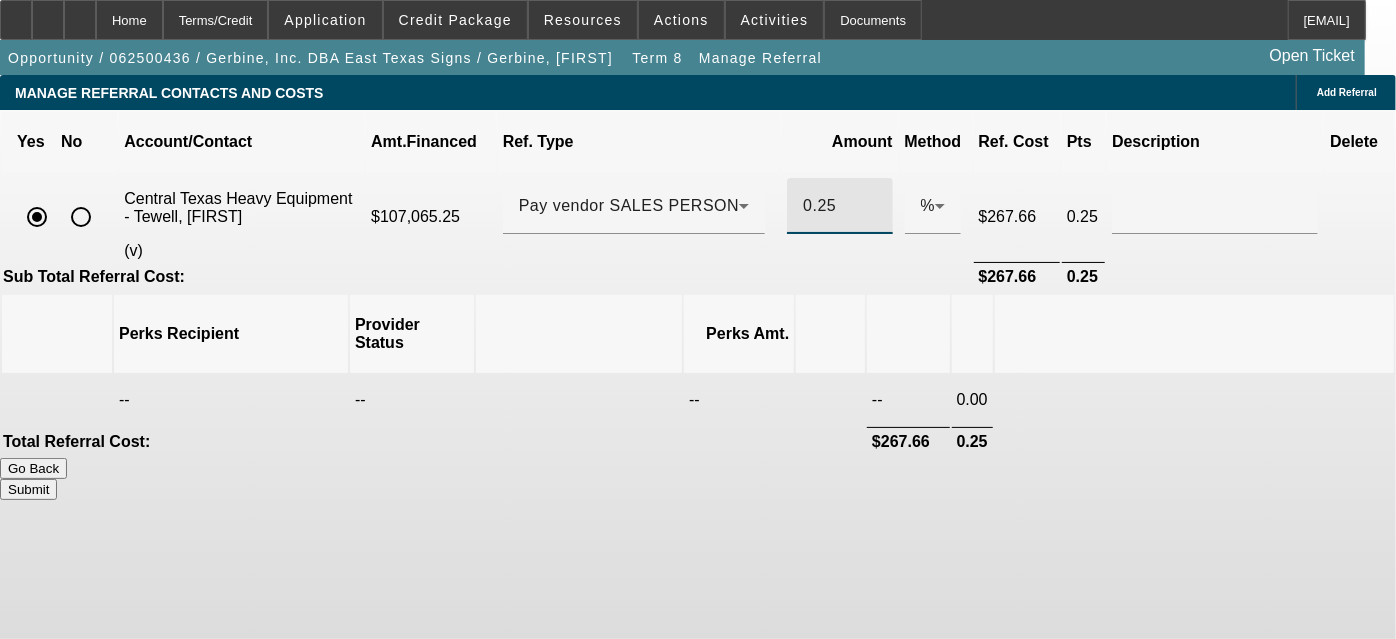 click on "Go Back
Submit" at bounding box center [698, 479] 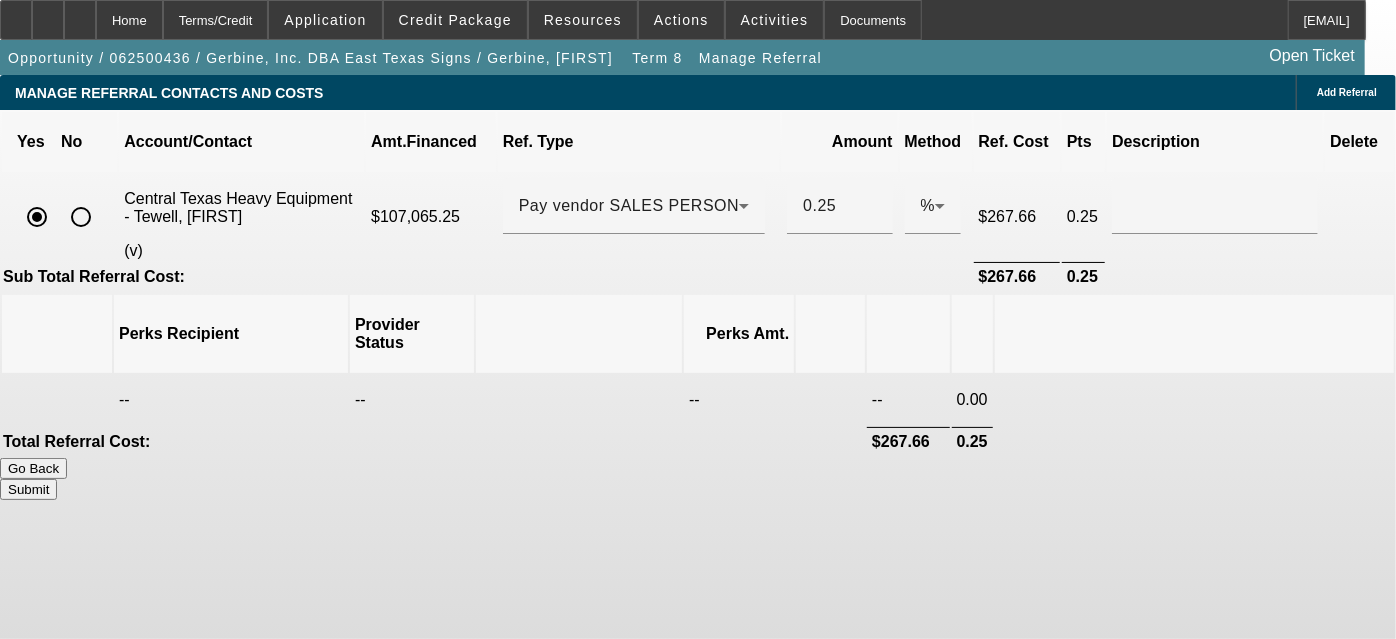 click on "Submit" at bounding box center [28, 489] 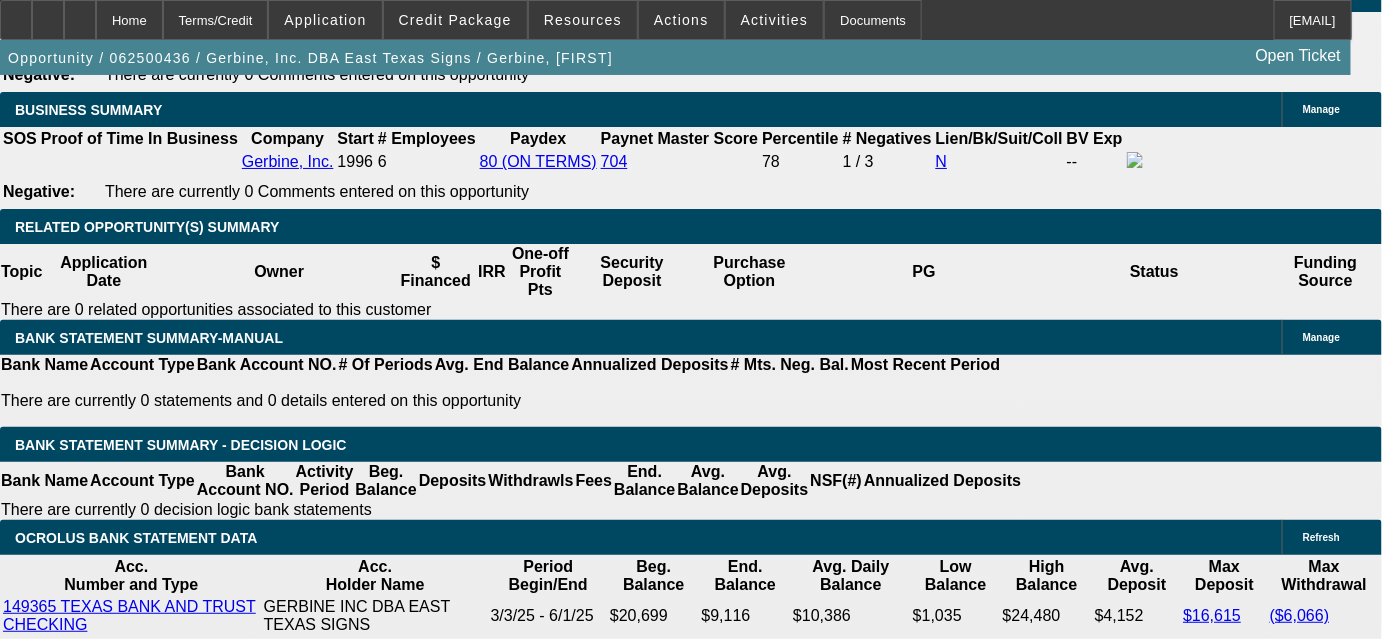 scroll, scrollTop: 3272, scrollLeft: 0, axis: vertical 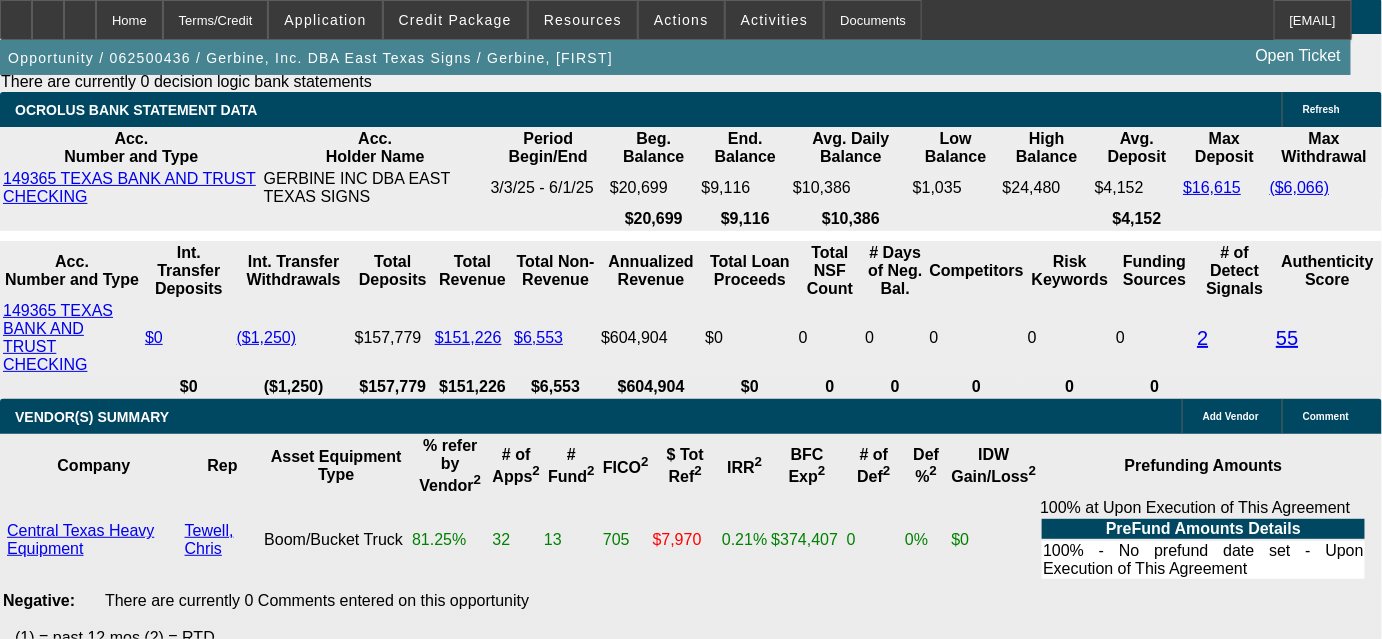 drag, startPoint x: 385, startPoint y: 284, endPoint x: 458, endPoint y: 279, distance: 73.171036 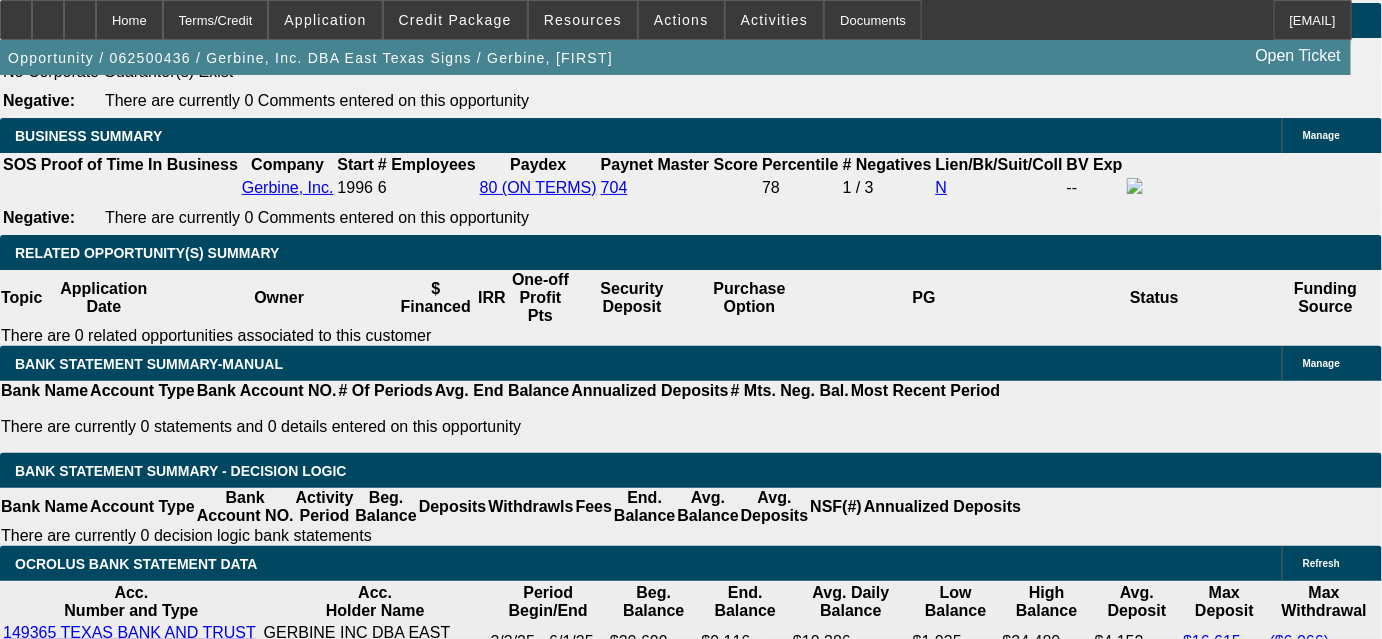 scroll, scrollTop: 3181, scrollLeft: 0, axis: vertical 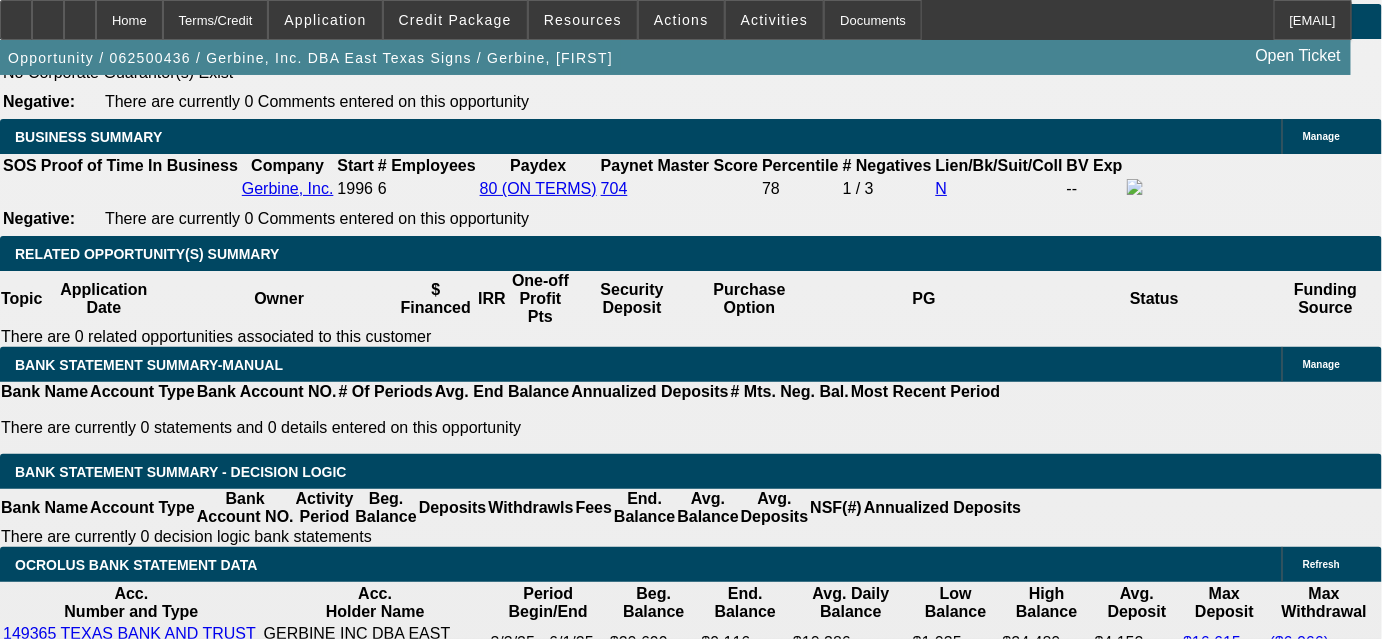 click at bounding box center (294, 1654) 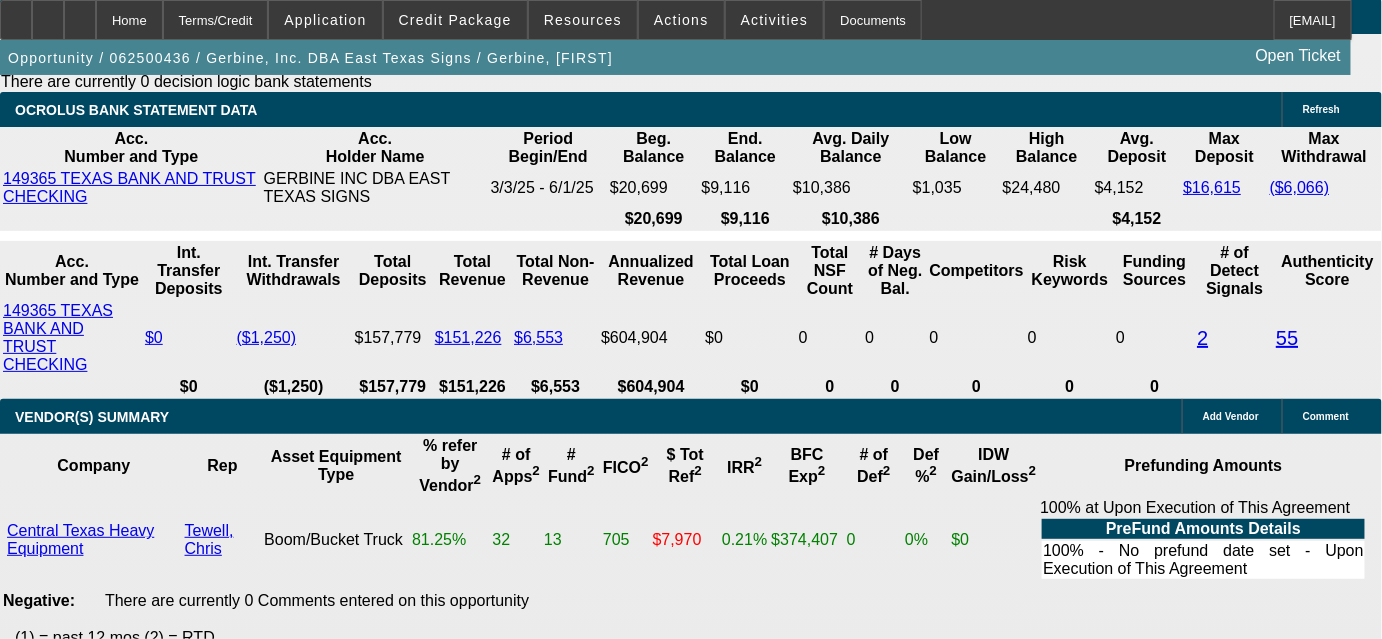 scroll, scrollTop: 3727, scrollLeft: 0, axis: vertical 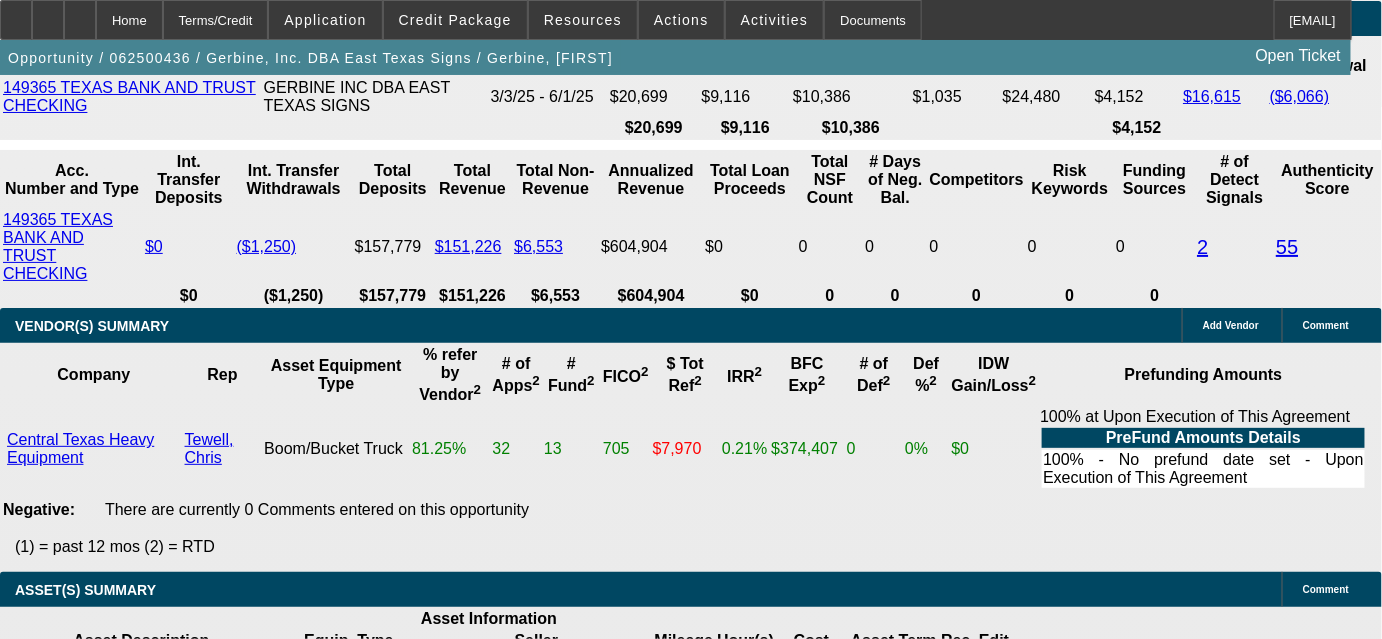 click on "$1,120.59" at bounding box center [404, 2256] 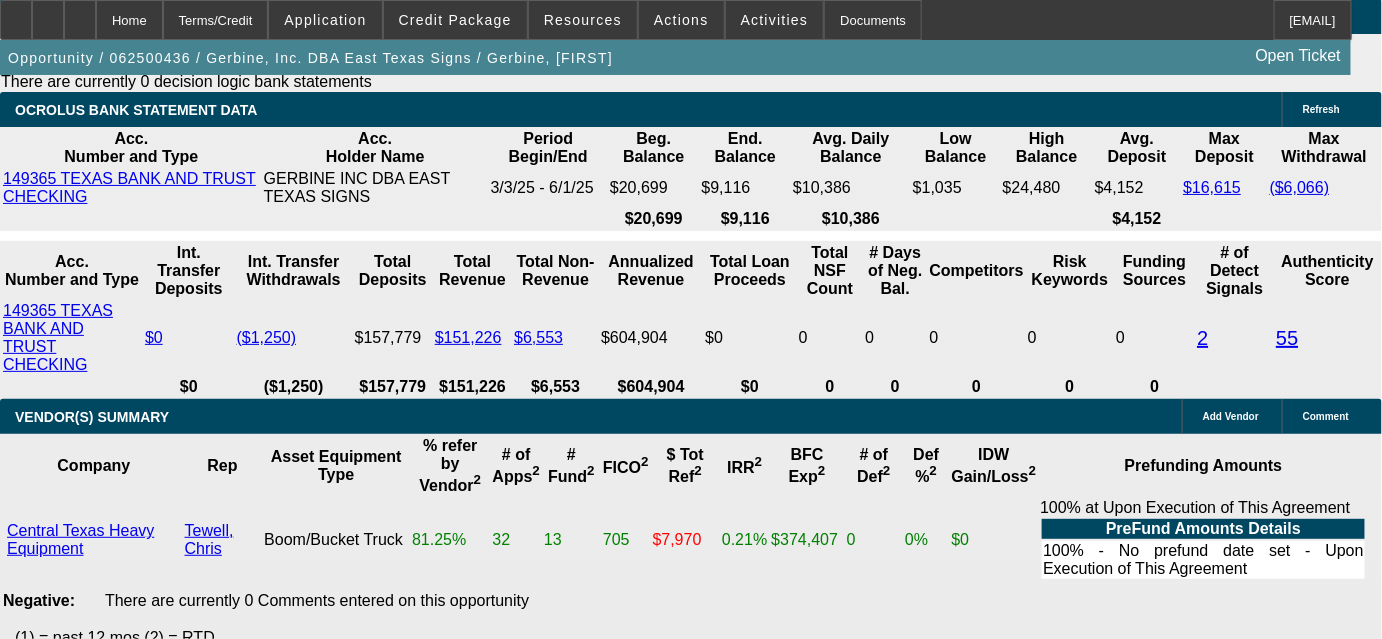 scroll, scrollTop: 3727, scrollLeft: 0, axis: vertical 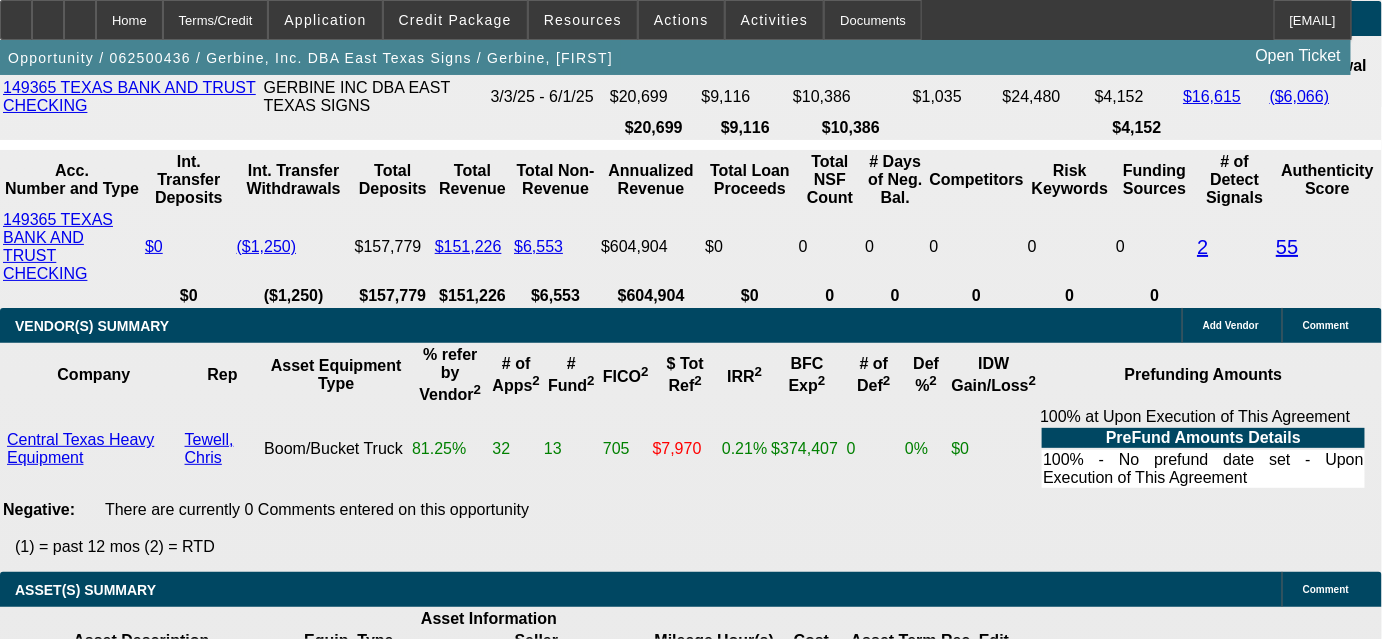 drag, startPoint x: 376, startPoint y: 194, endPoint x: 457, endPoint y: 191, distance: 81.055534 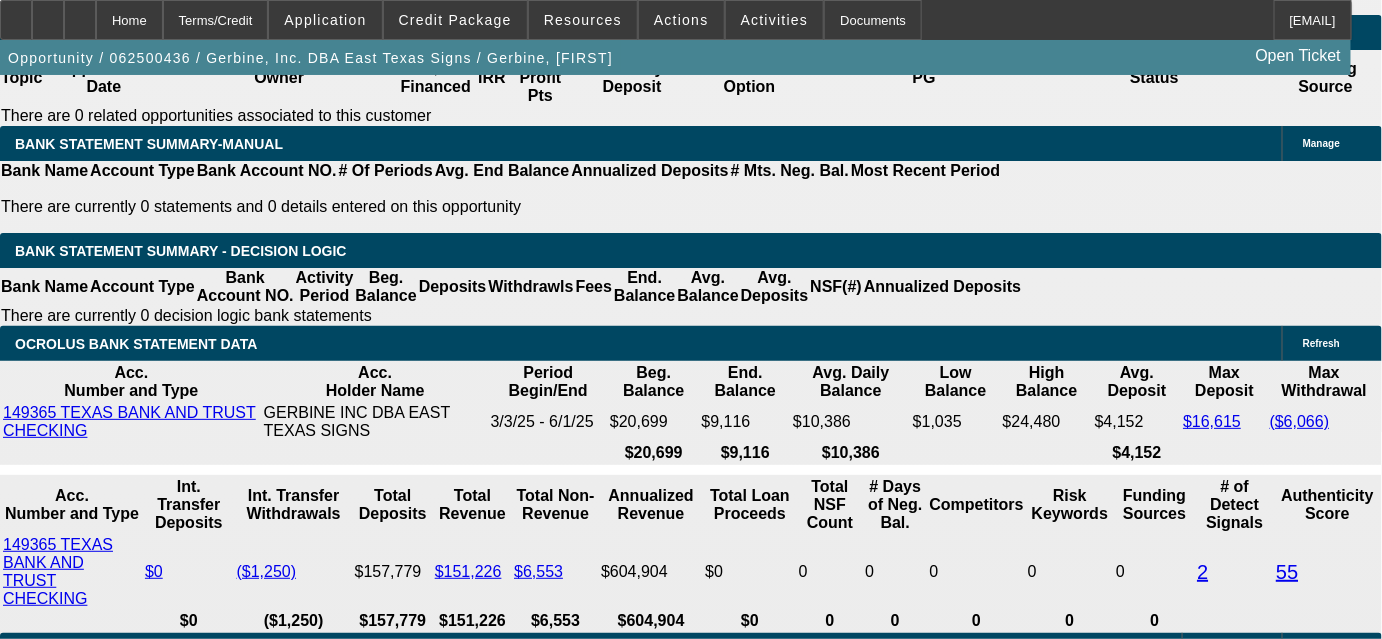 scroll, scrollTop: 3272, scrollLeft: 0, axis: vertical 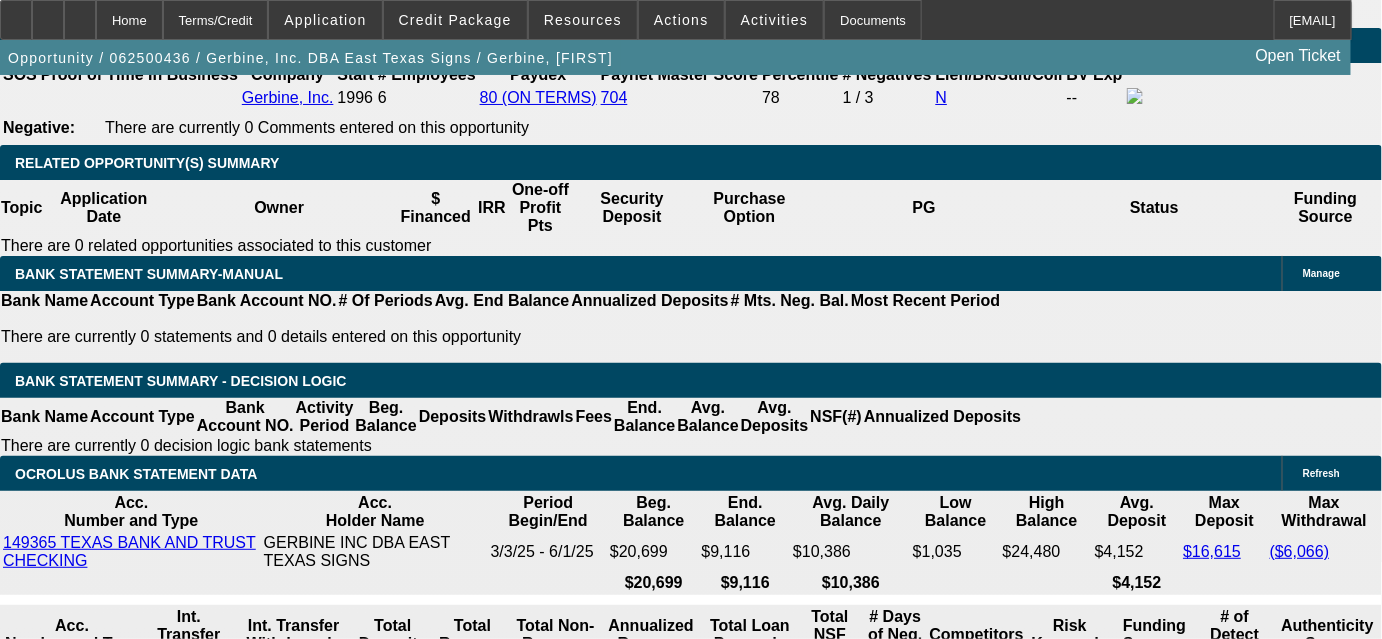 click at bounding box center (294, 1563) 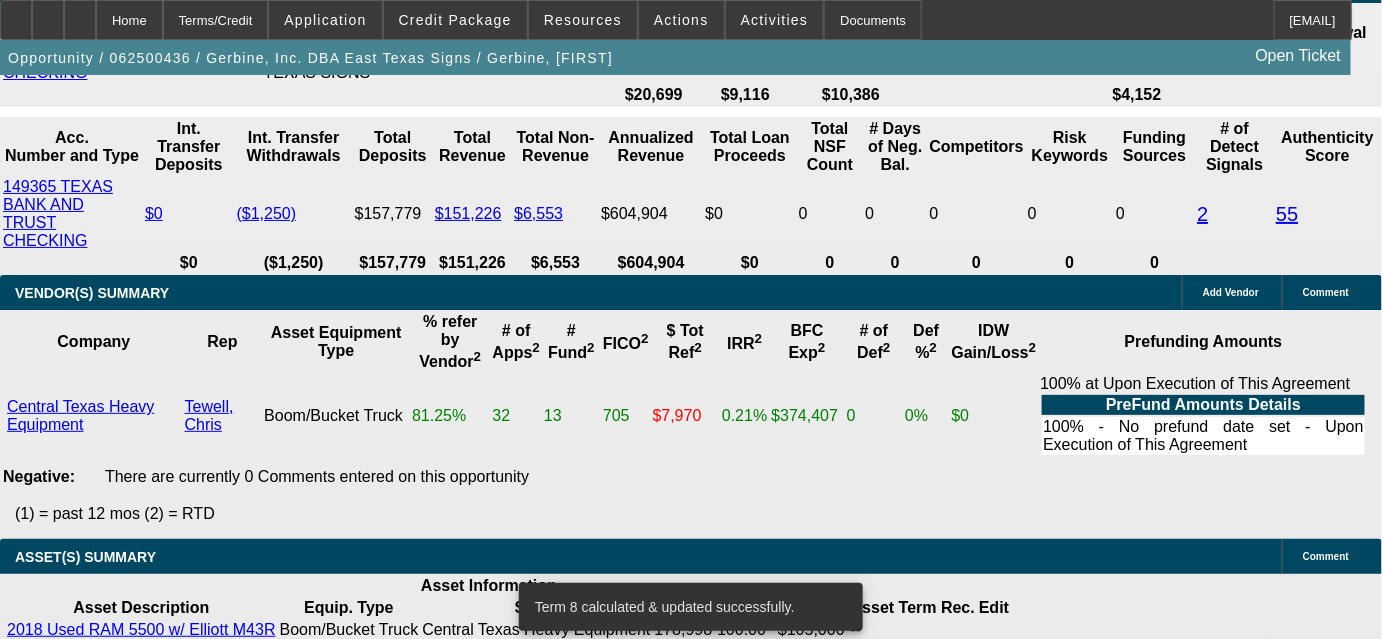 scroll, scrollTop: 3818, scrollLeft: 0, axis: vertical 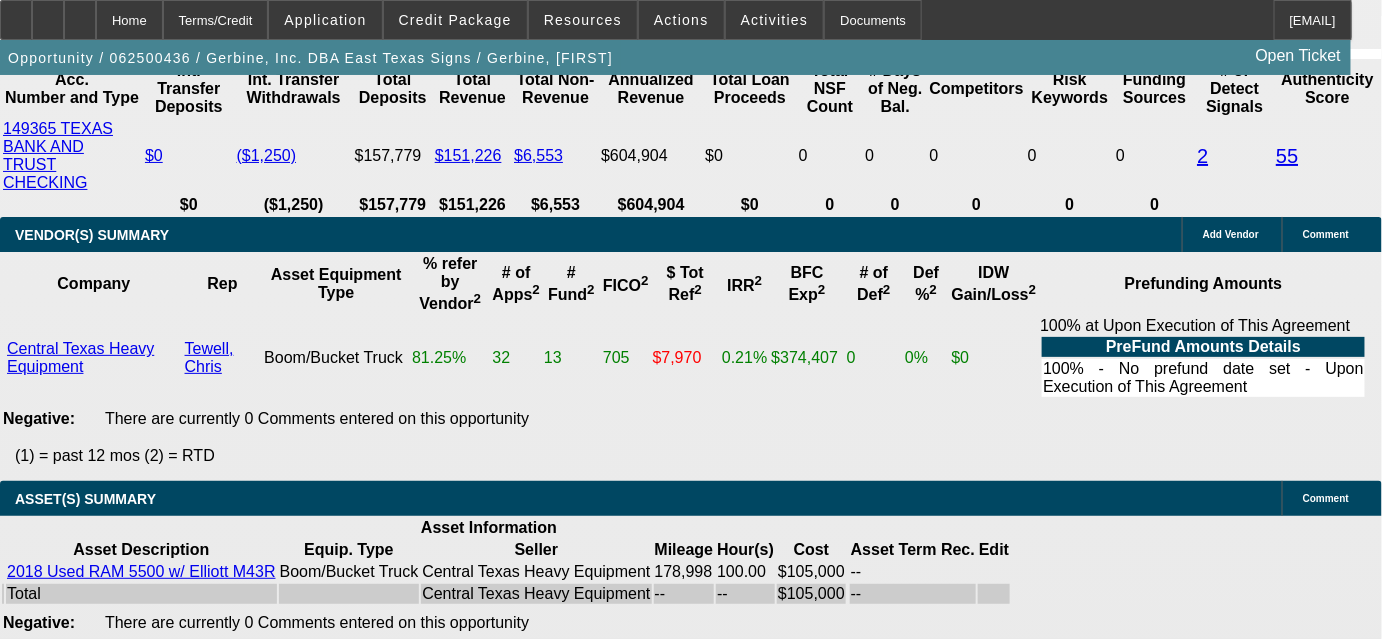 click on "$913.74" at bounding box center (404, 2165) 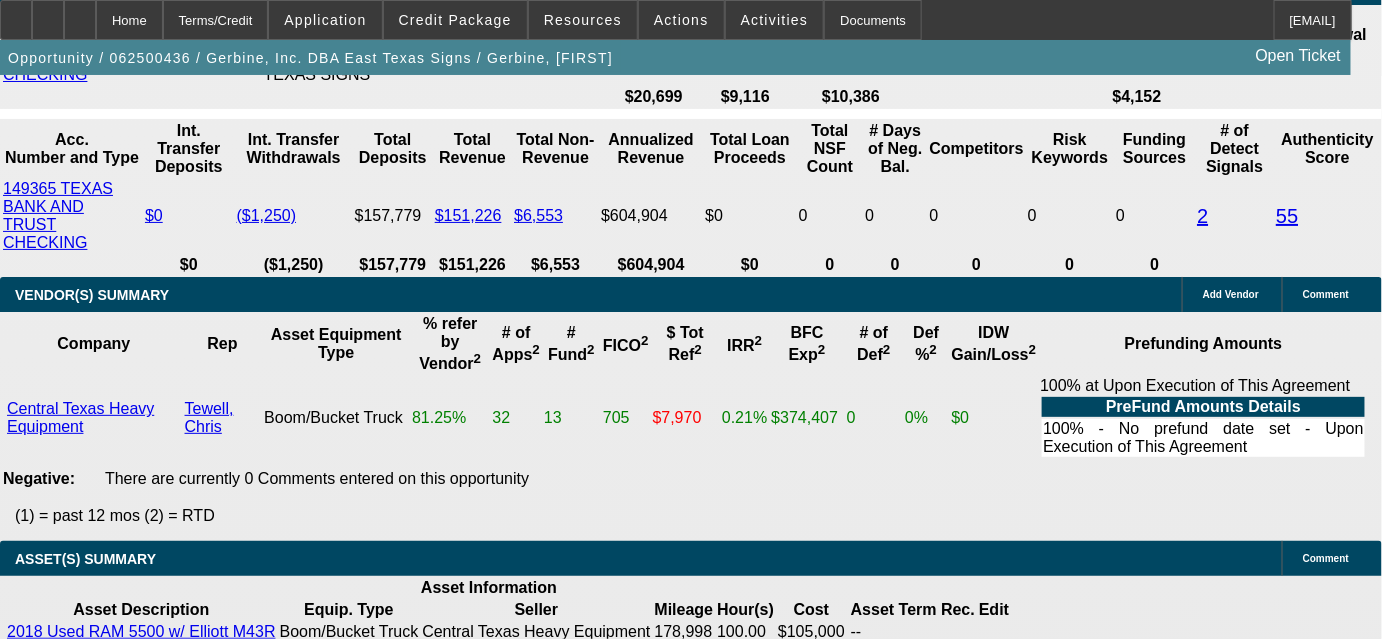 scroll, scrollTop: 3727, scrollLeft: 0, axis: vertical 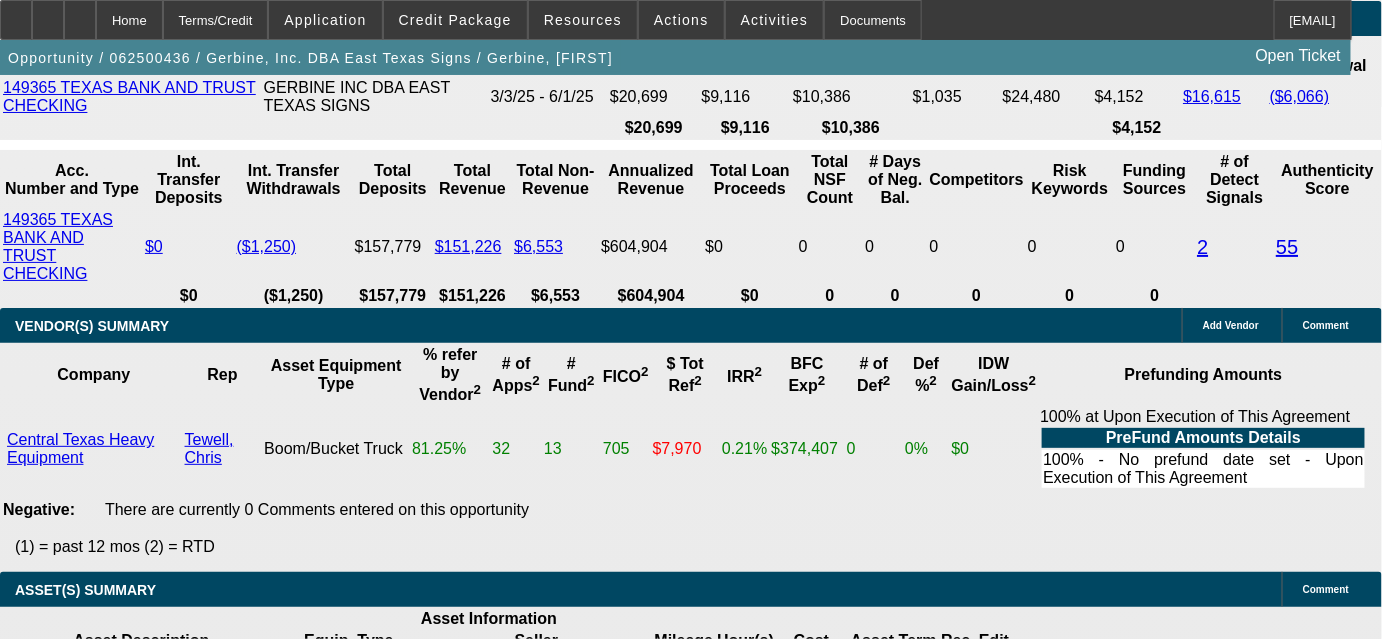 drag, startPoint x: 381, startPoint y: 194, endPoint x: 424, endPoint y: 193, distance: 43.011627 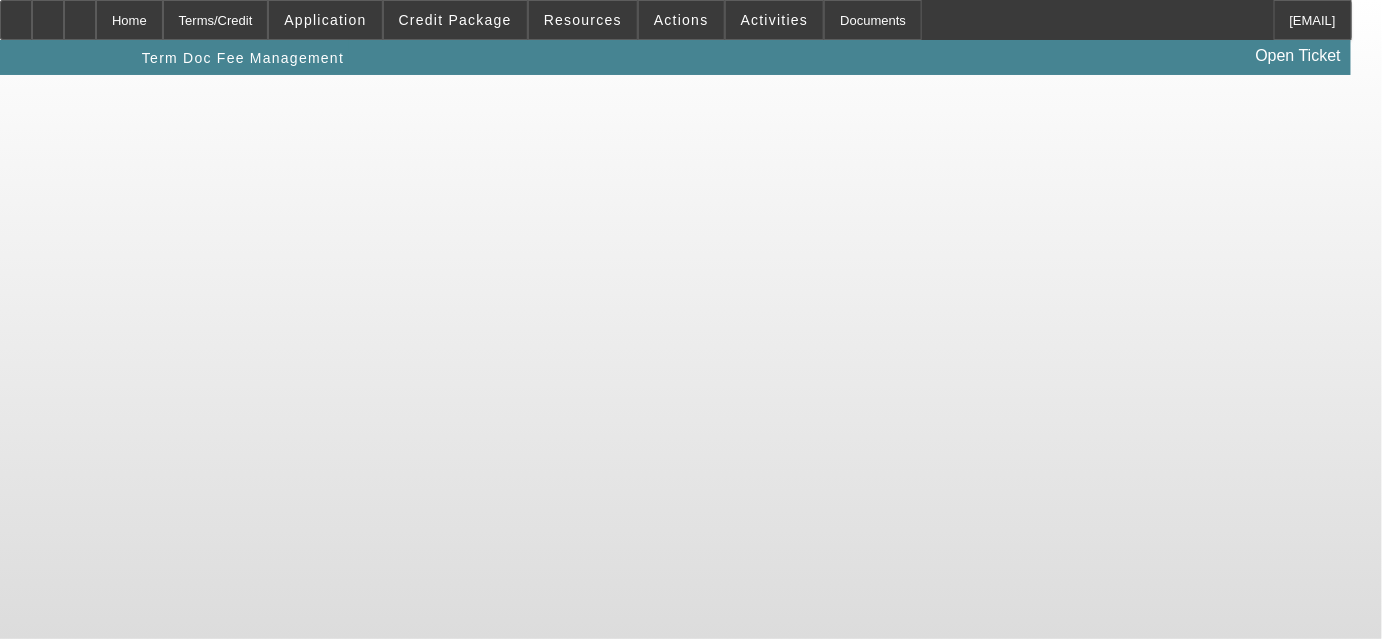 scroll, scrollTop: 0, scrollLeft: 0, axis: both 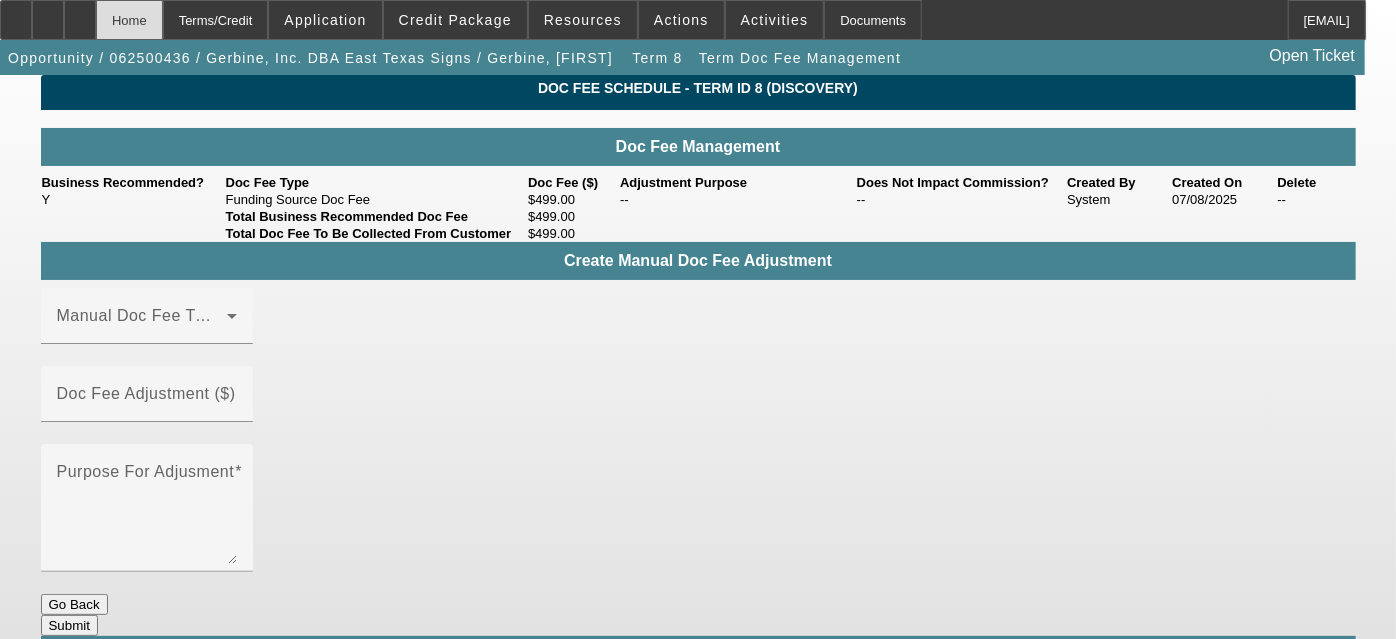click on "Home" at bounding box center (129, 20) 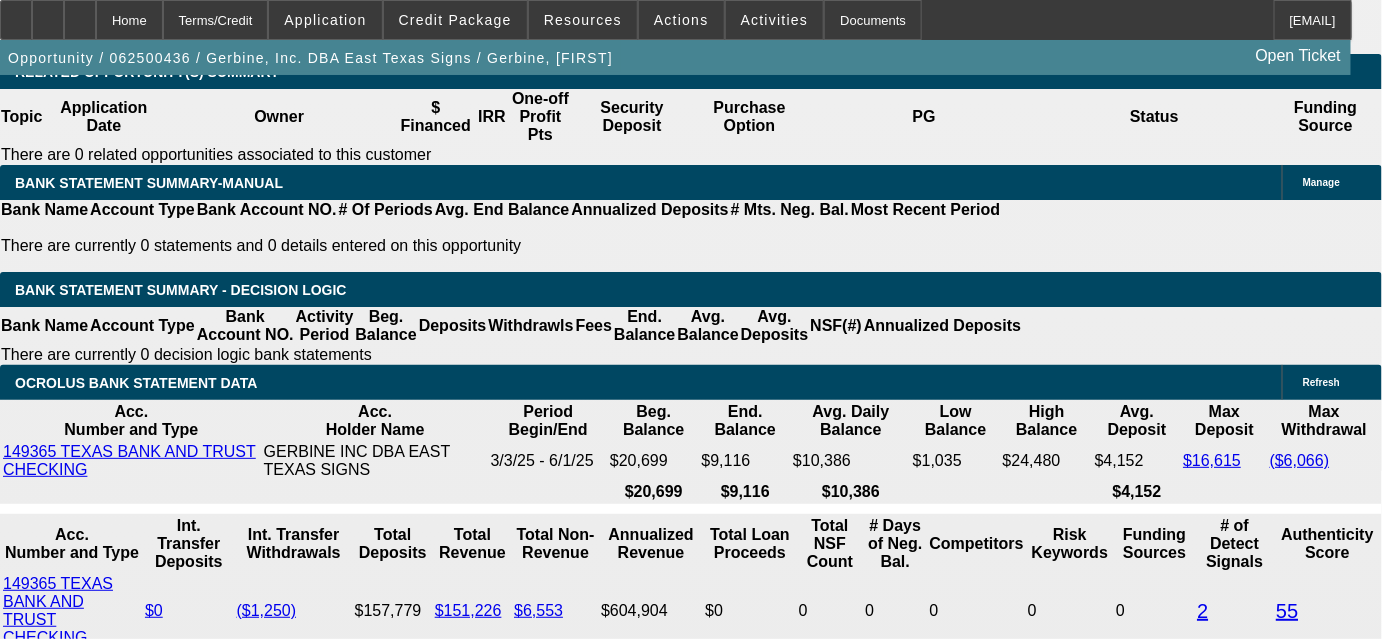 scroll, scrollTop: 3181, scrollLeft: 0, axis: vertical 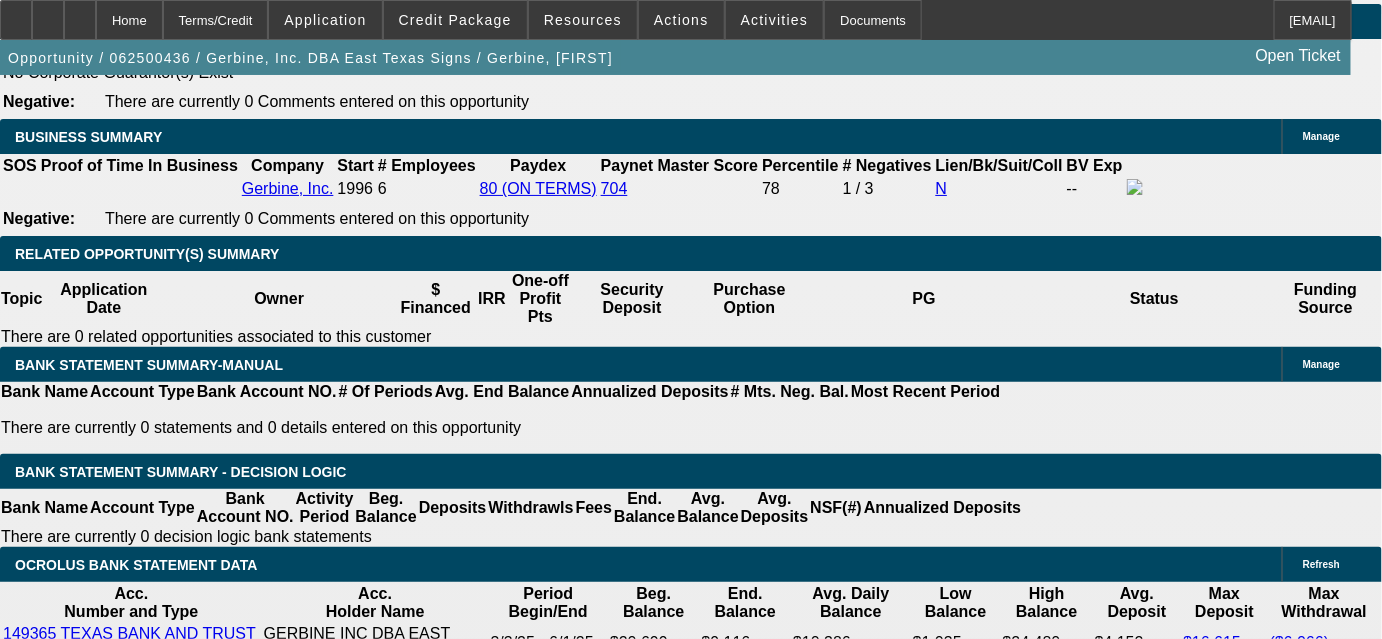 click at bounding box center [294, 1654] 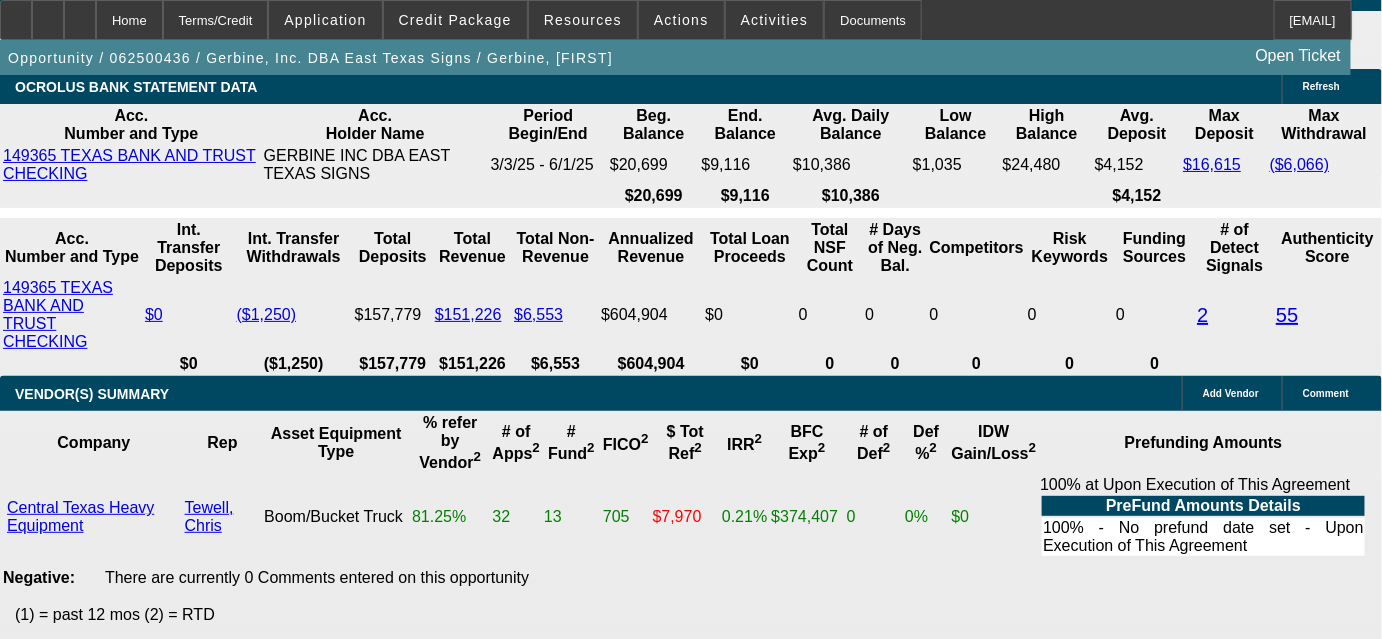 scroll, scrollTop: 3696, scrollLeft: 0, axis: vertical 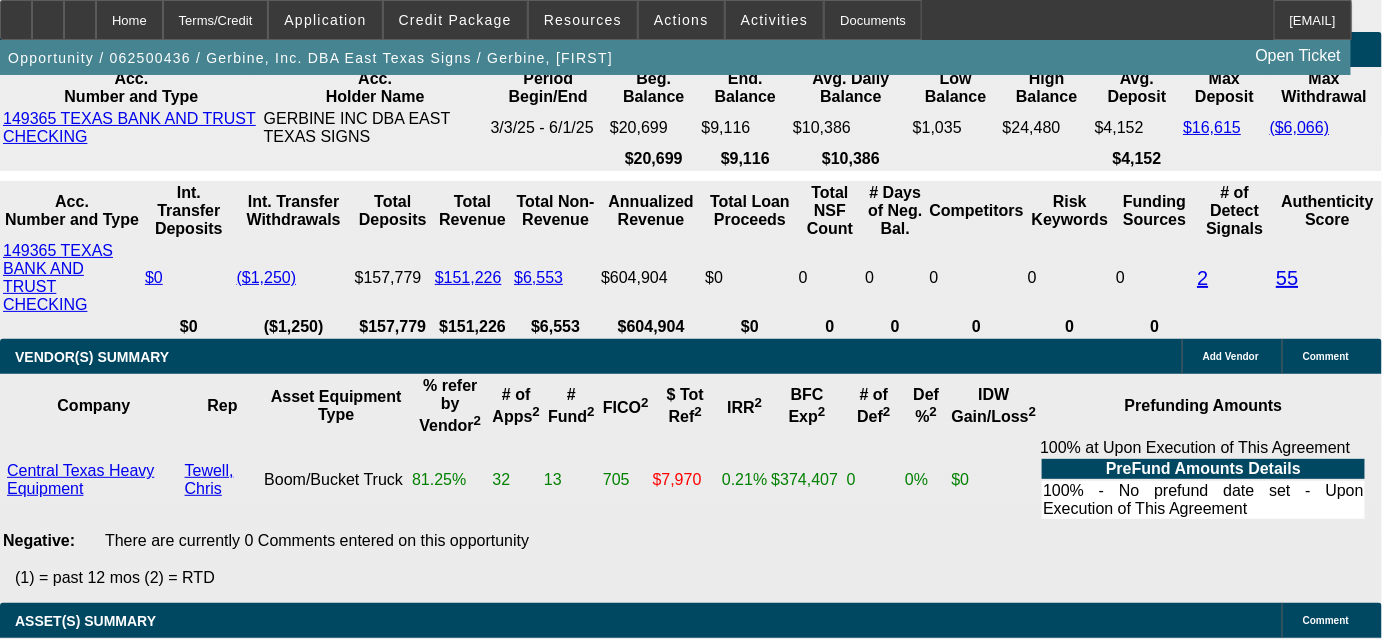 click on "$862.19" at bounding box center (404, 2287) 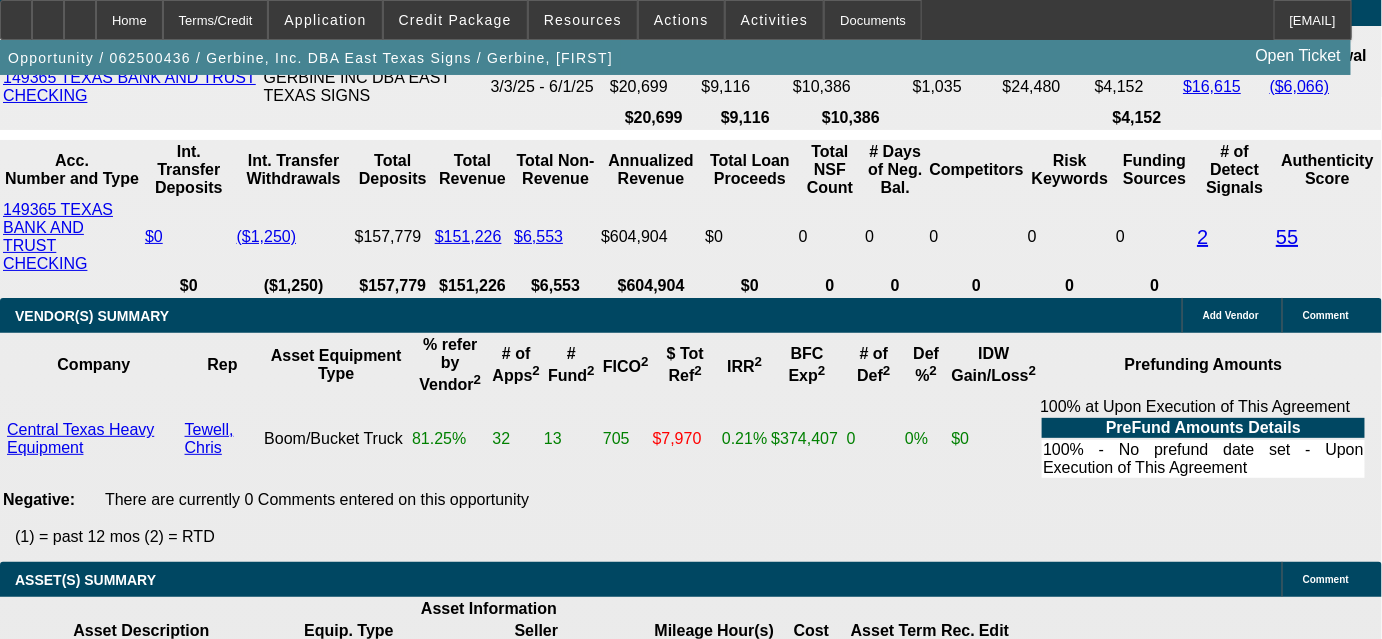 scroll, scrollTop: 3696, scrollLeft: 0, axis: vertical 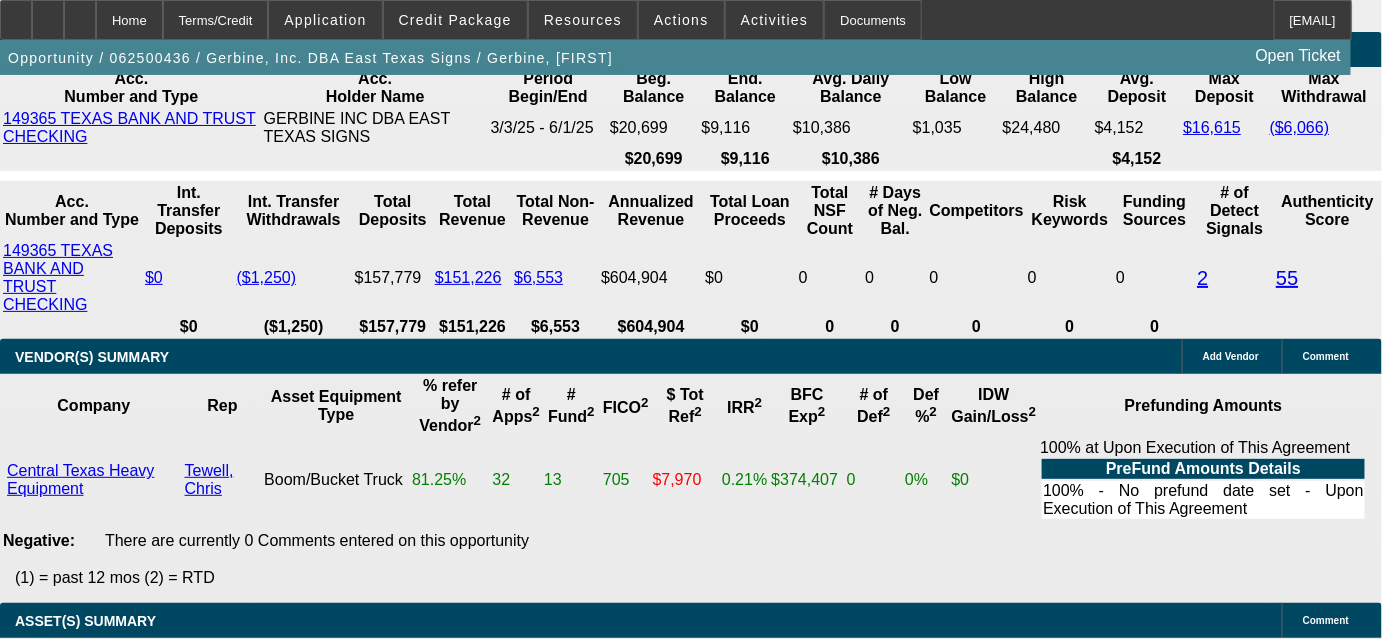 click on "$267.66 (0.25%)" at bounding box center (404, 2170) 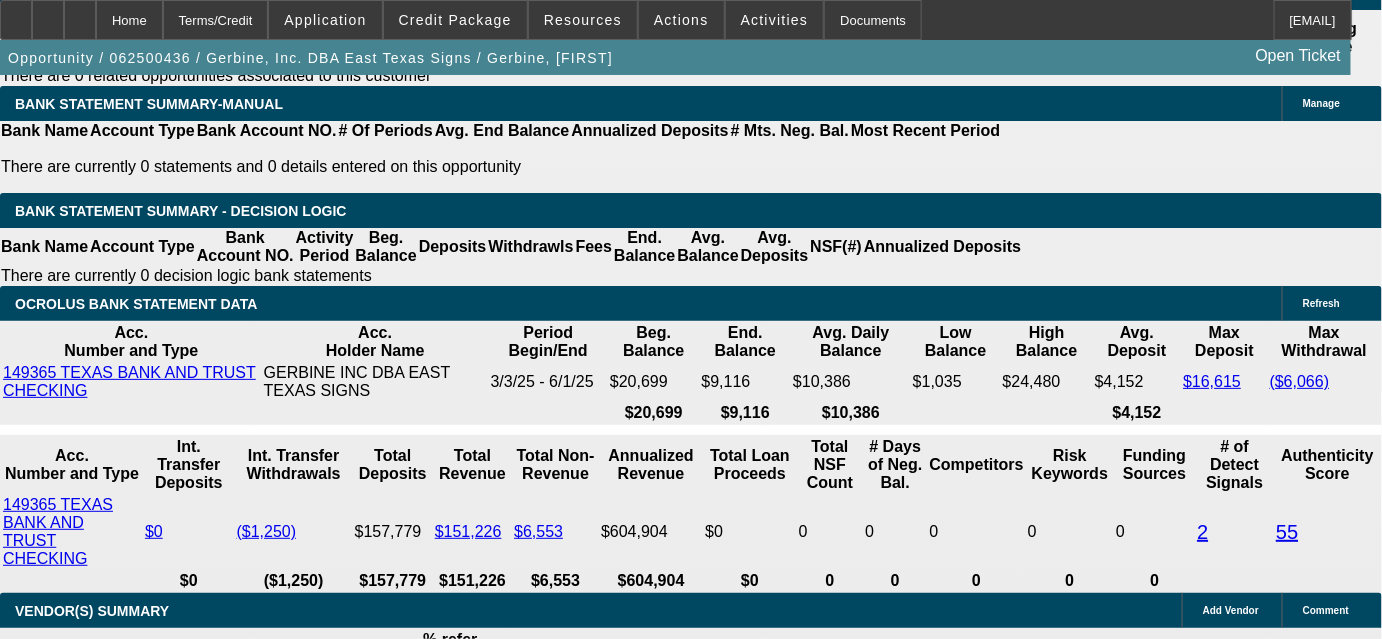 scroll, scrollTop: 3333, scrollLeft: 0, axis: vertical 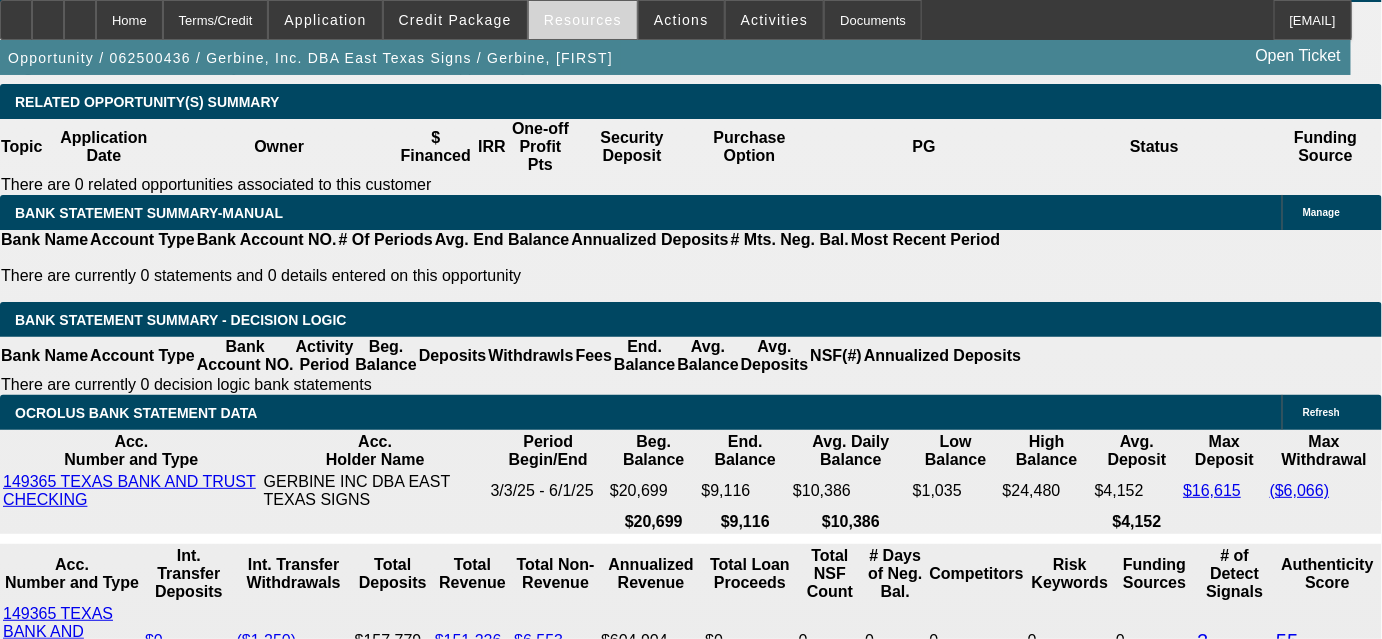 click on "Resources" at bounding box center (583, 20) 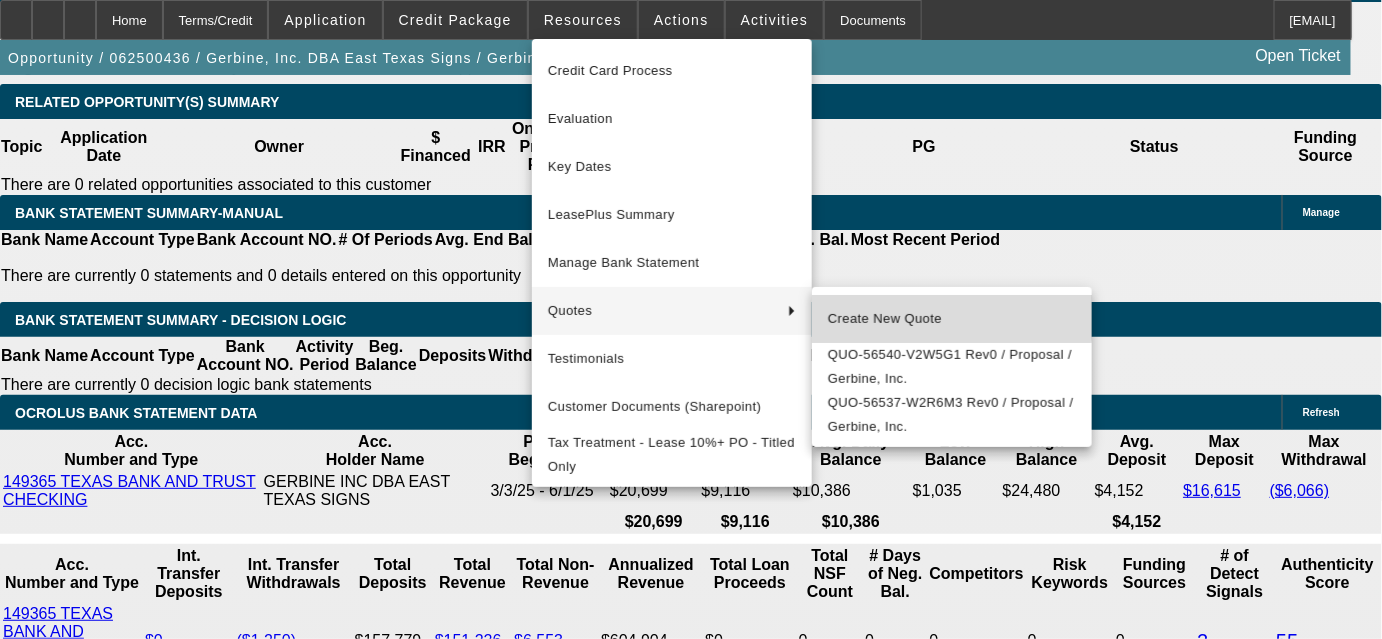 click on "Create New Quote" at bounding box center [952, 319] 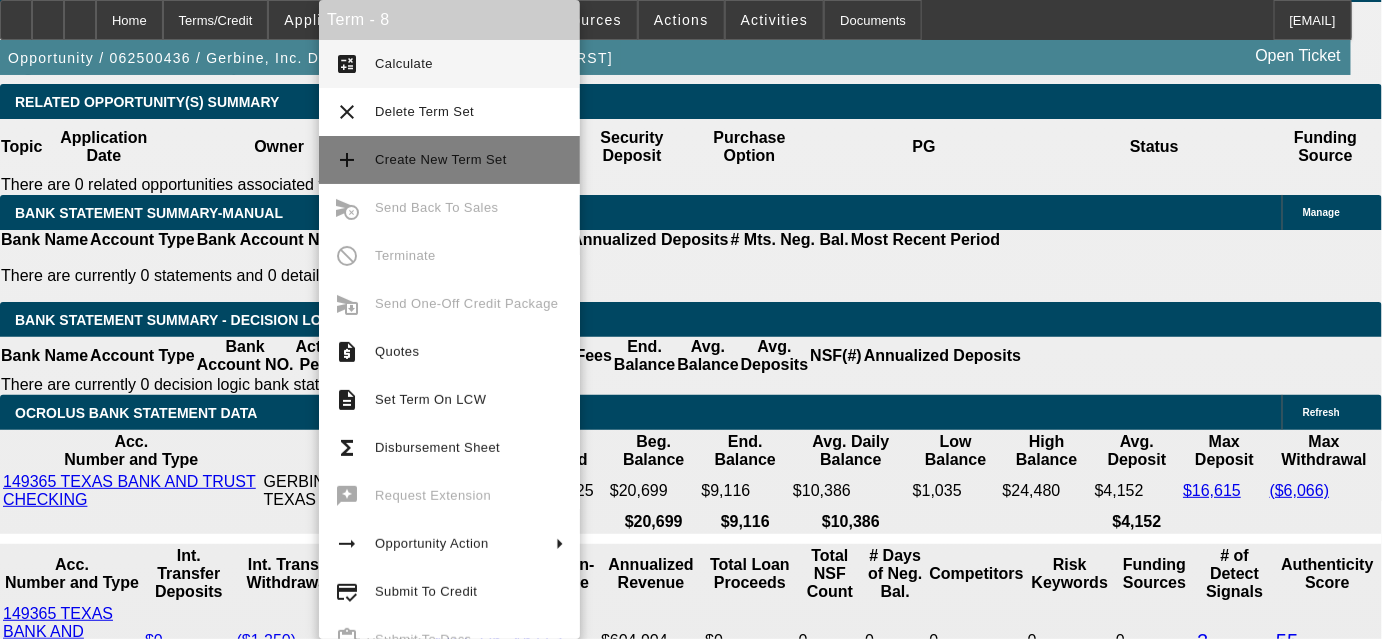 click on "add
Create New Term Set" at bounding box center (449, 160) 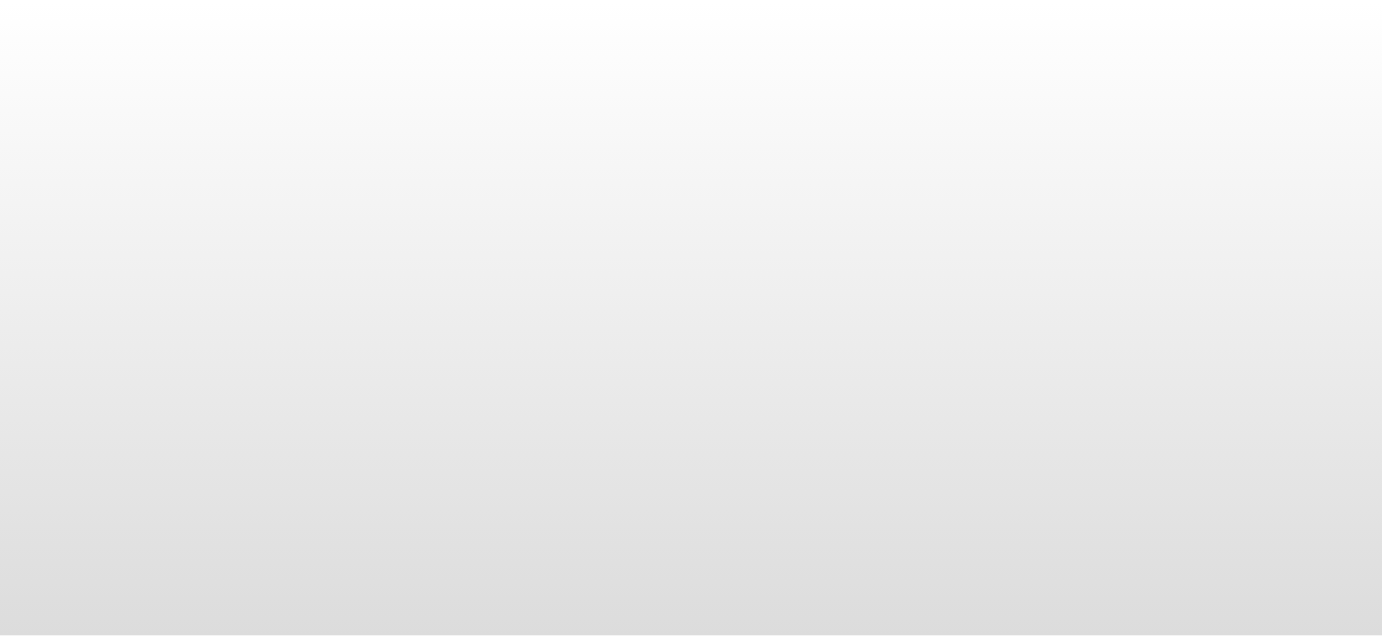 scroll, scrollTop: 0, scrollLeft: 0, axis: both 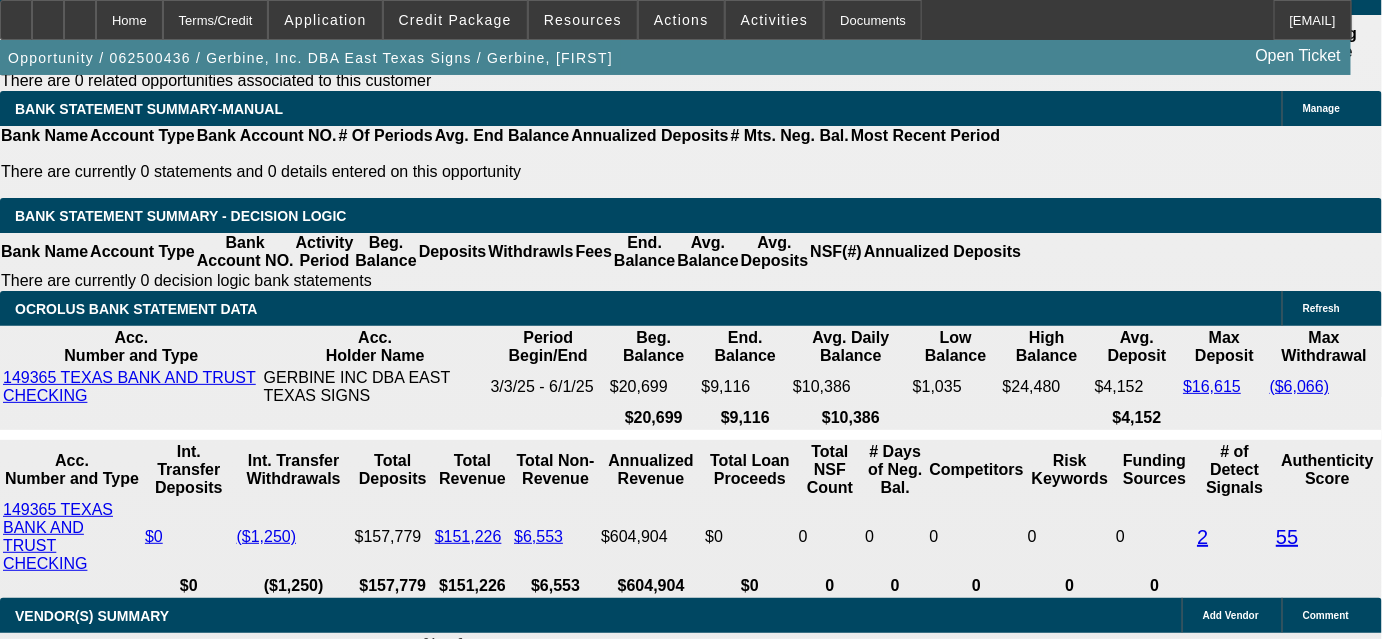 drag, startPoint x: 314, startPoint y: 327, endPoint x: 552, endPoint y: 334, distance: 238.10292 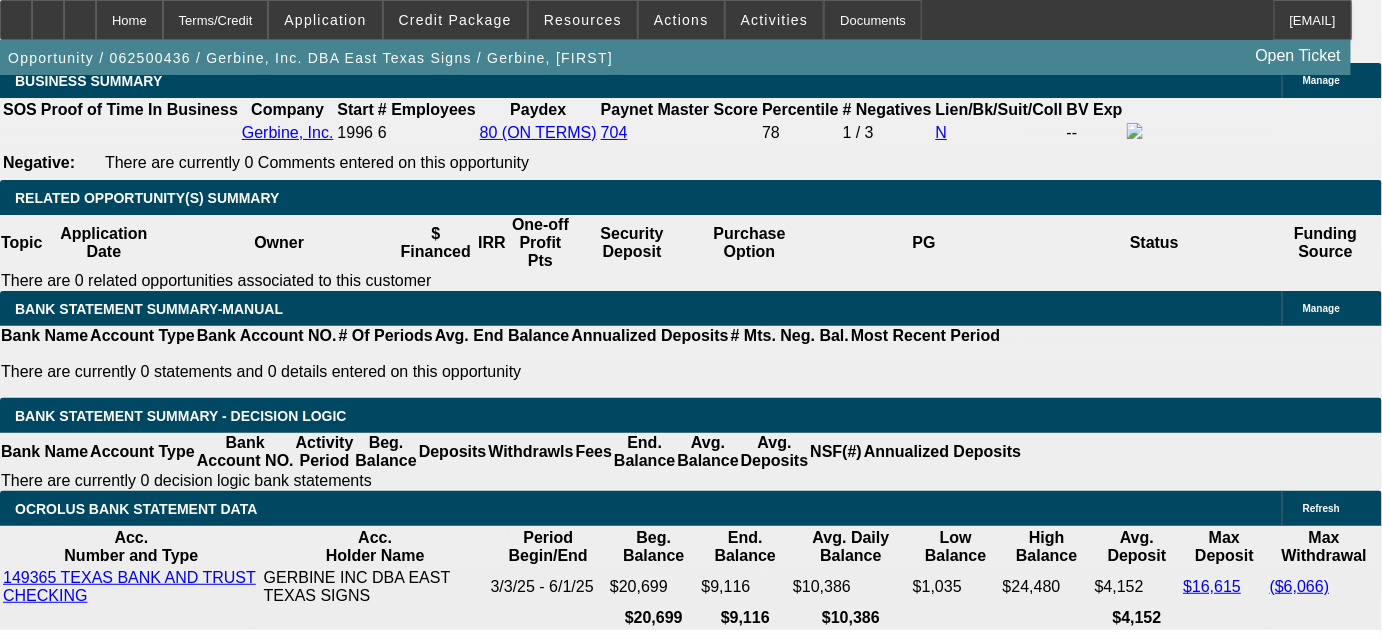 scroll, scrollTop: 3165, scrollLeft: 0, axis: vertical 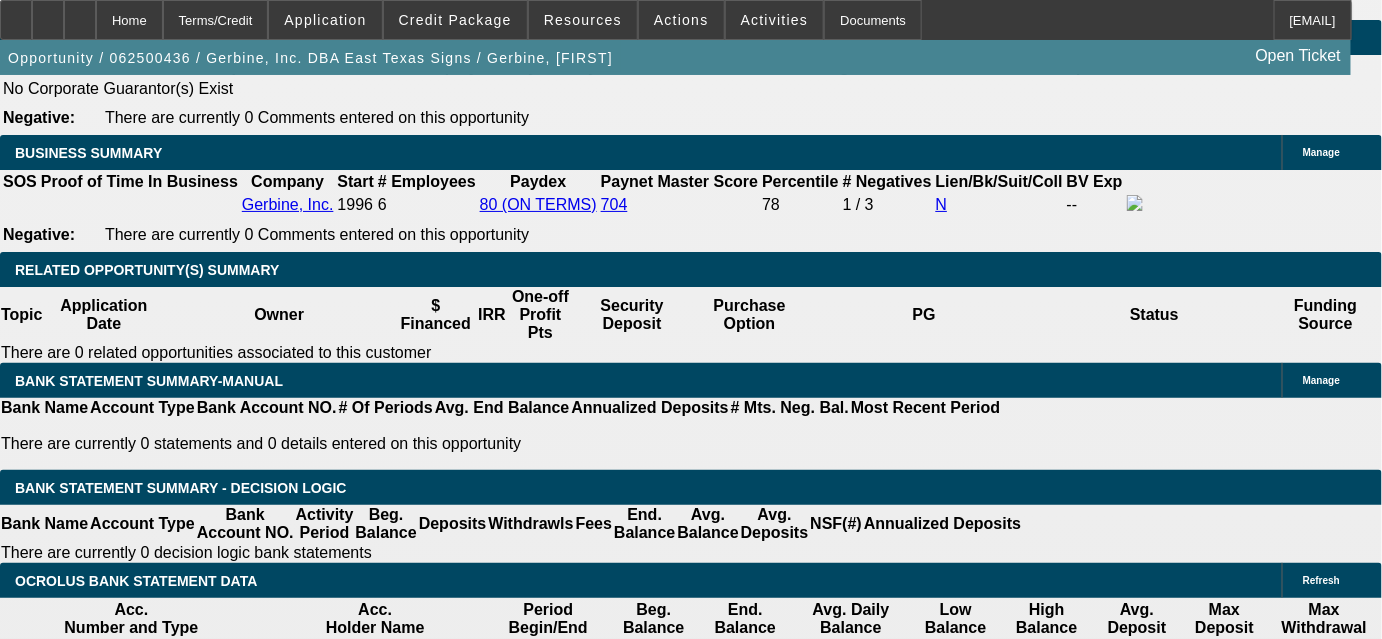 click at bounding box center [294, 1670] 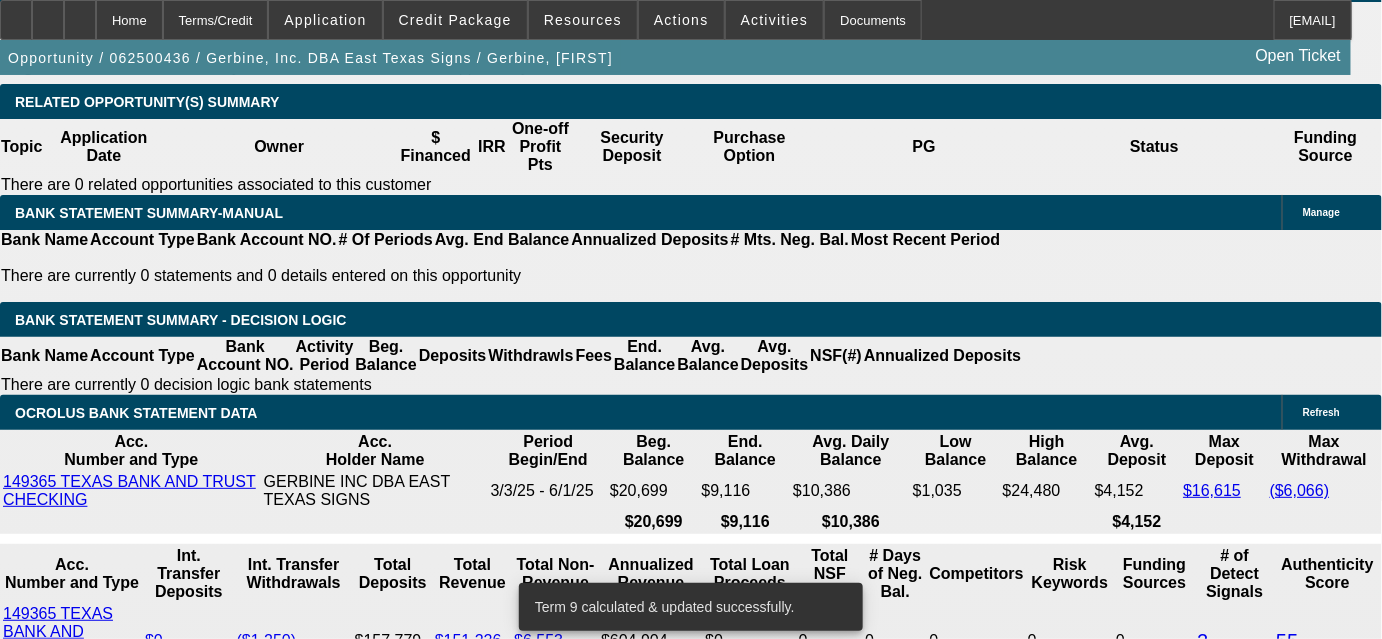 scroll, scrollTop: 3346, scrollLeft: 0, axis: vertical 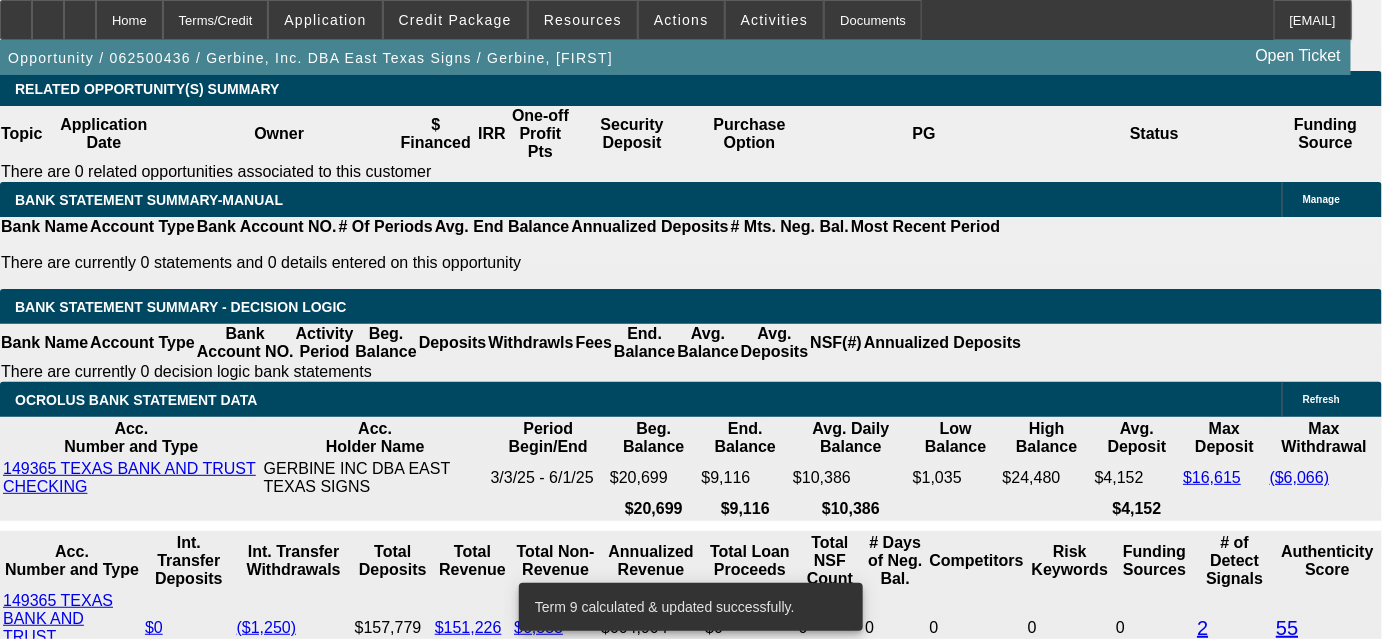 drag, startPoint x: 557, startPoint y: 418, endPoint x: 691, endPoint y: 413, distance: 134.09325 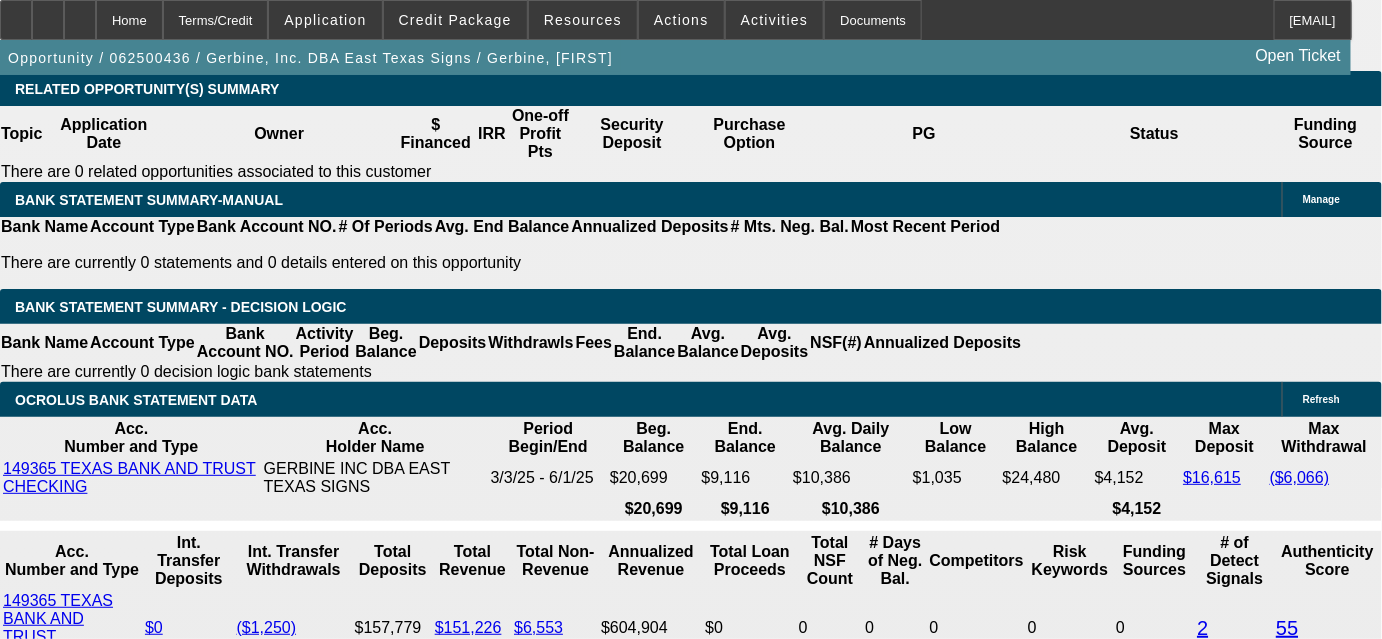 type on "5000" 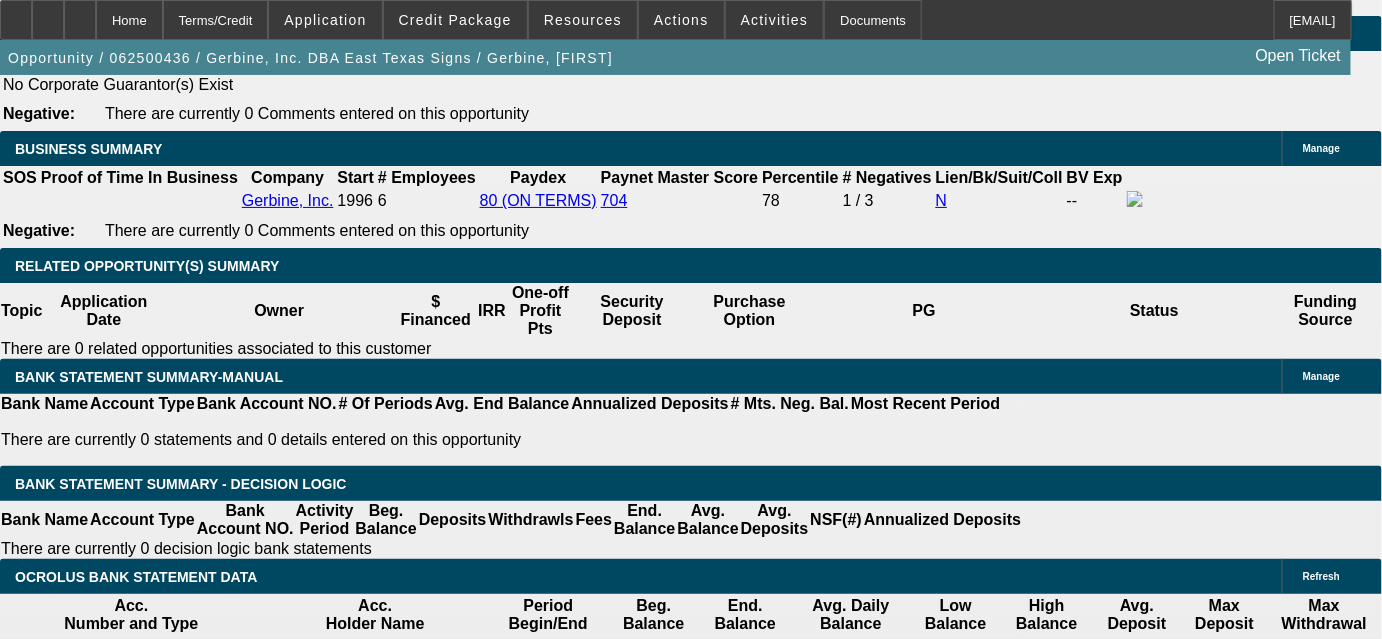 scroll, scrollTop: 3165, scrollLeft: 0, axis: vertical 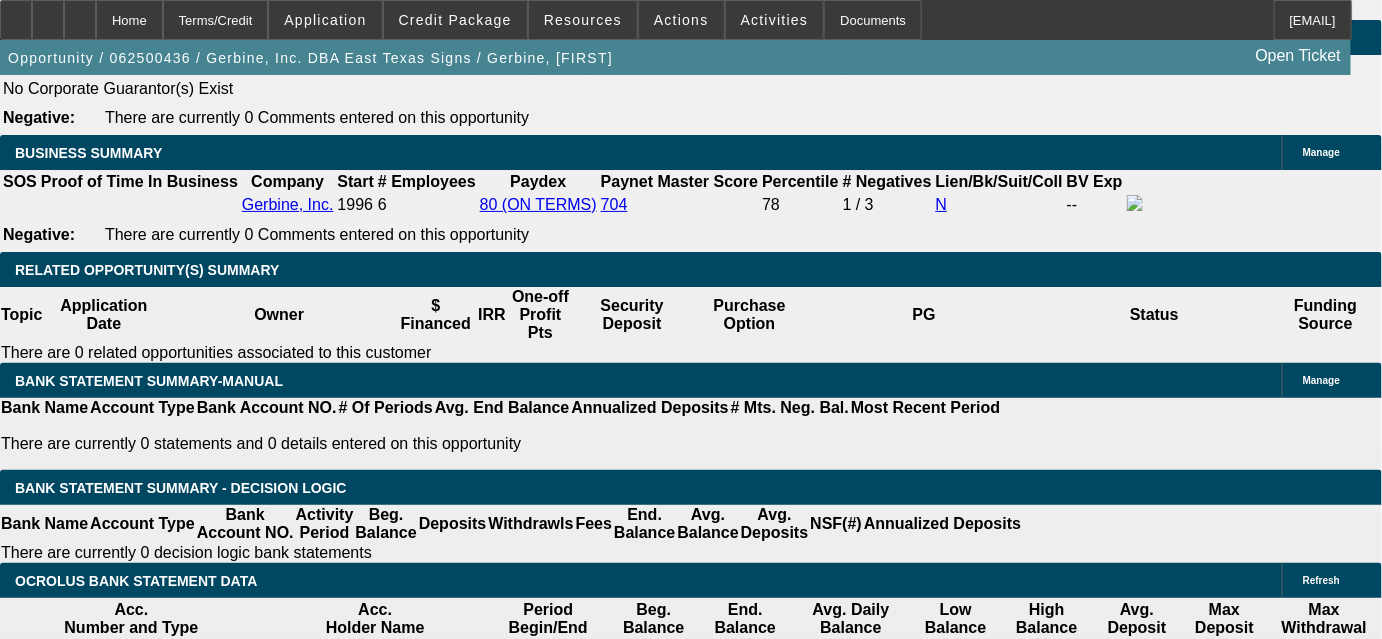 click at bounding box center (294, 1670) 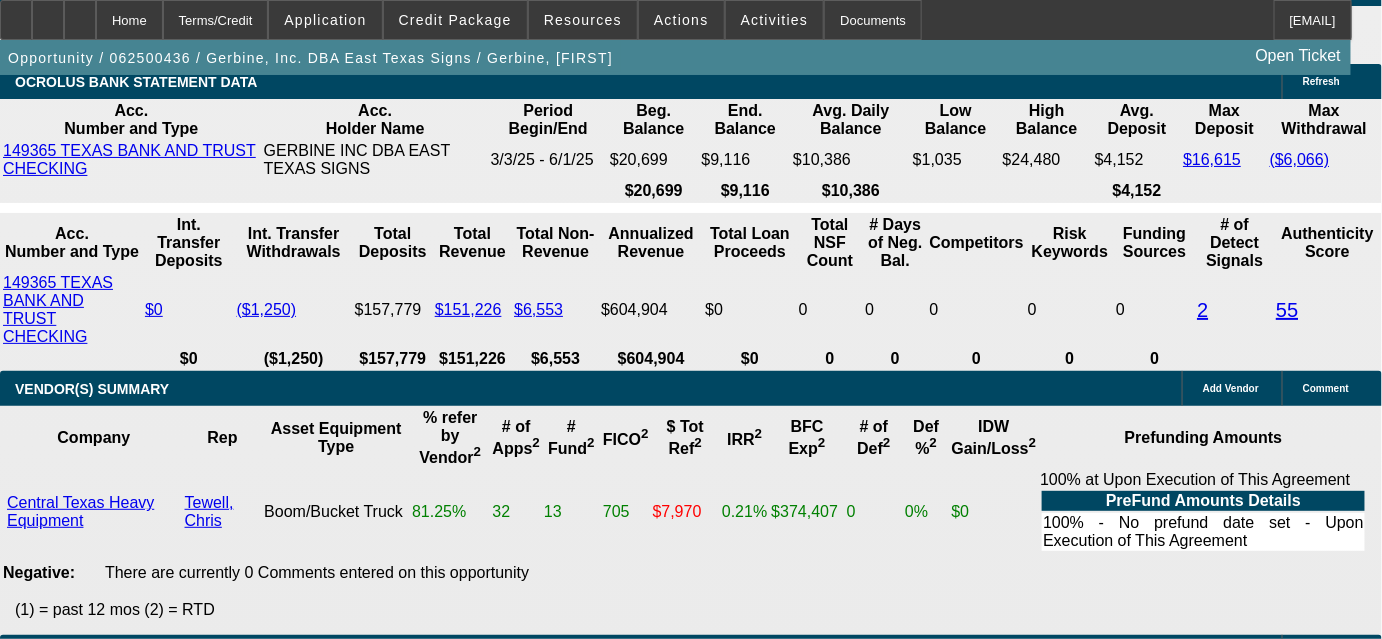 scroll, scrollTop: 3710, scrollLeft: 0, axis: vertical 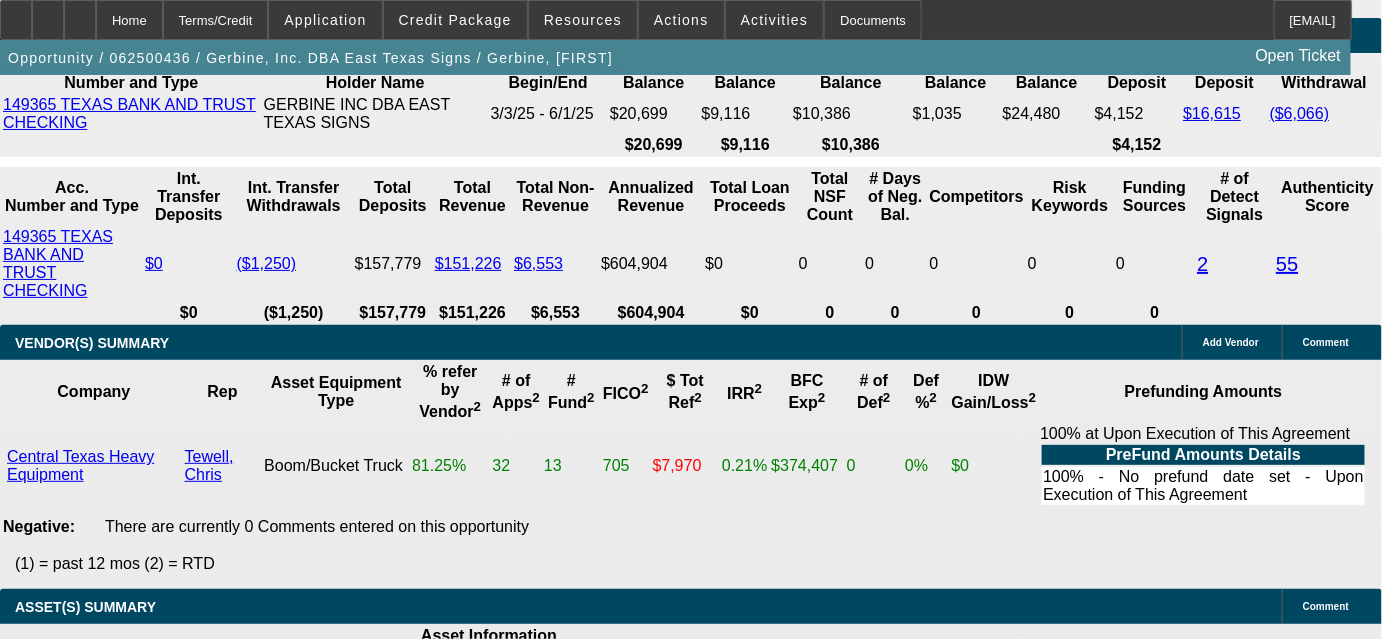 drag, startPoint x: 378, startPoint y: 213, endPoint x: 423, endPoint y: 215, distance: 45.044422 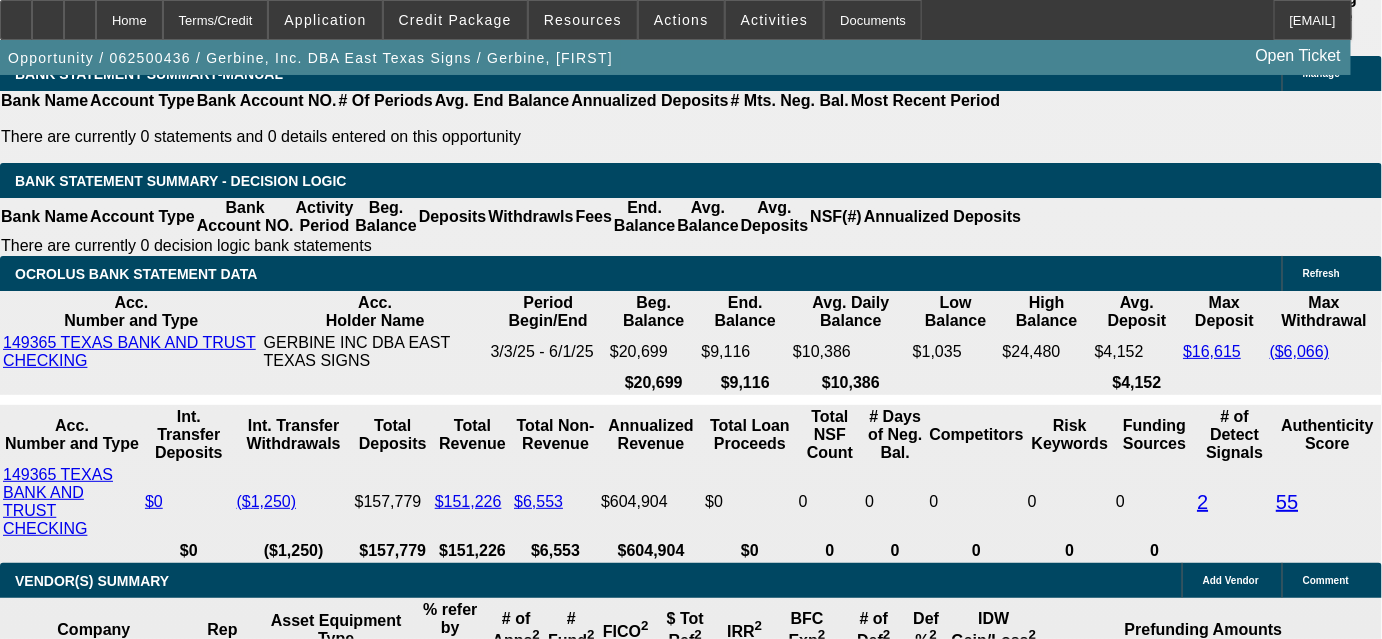 scroll, scrollTop: 3256, scrollLeft: 0, axis: vertical 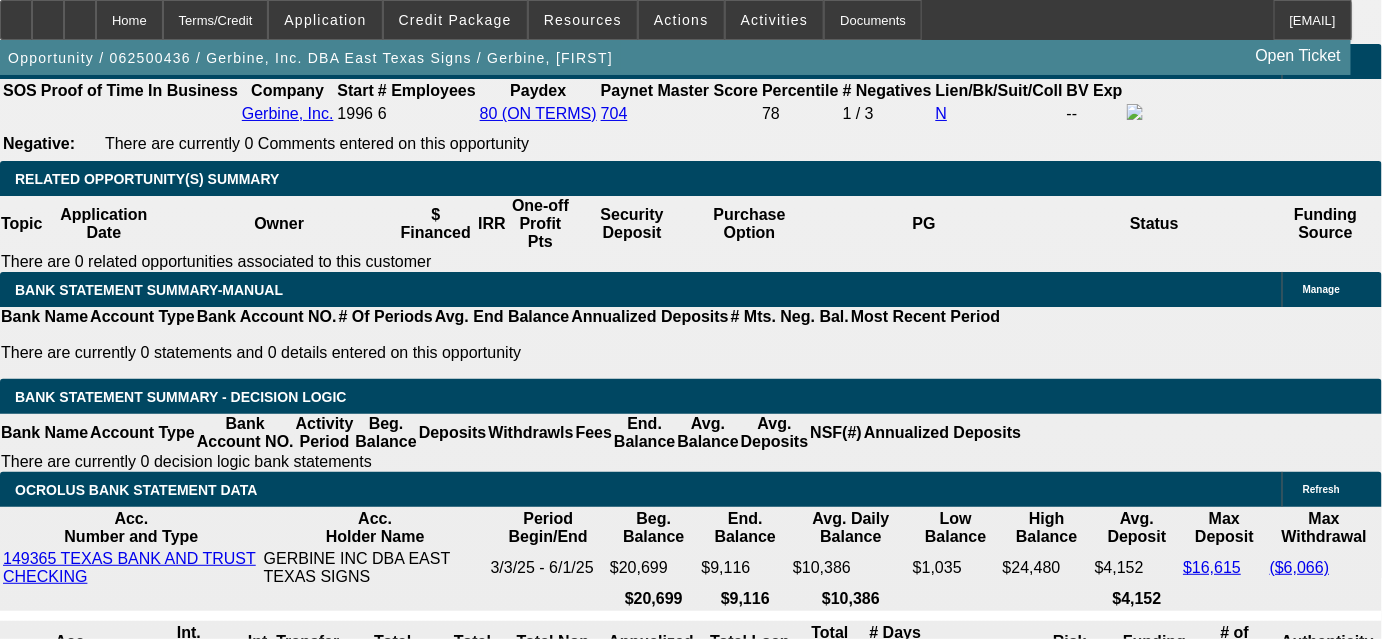 click at bounding box center [294, 1579] 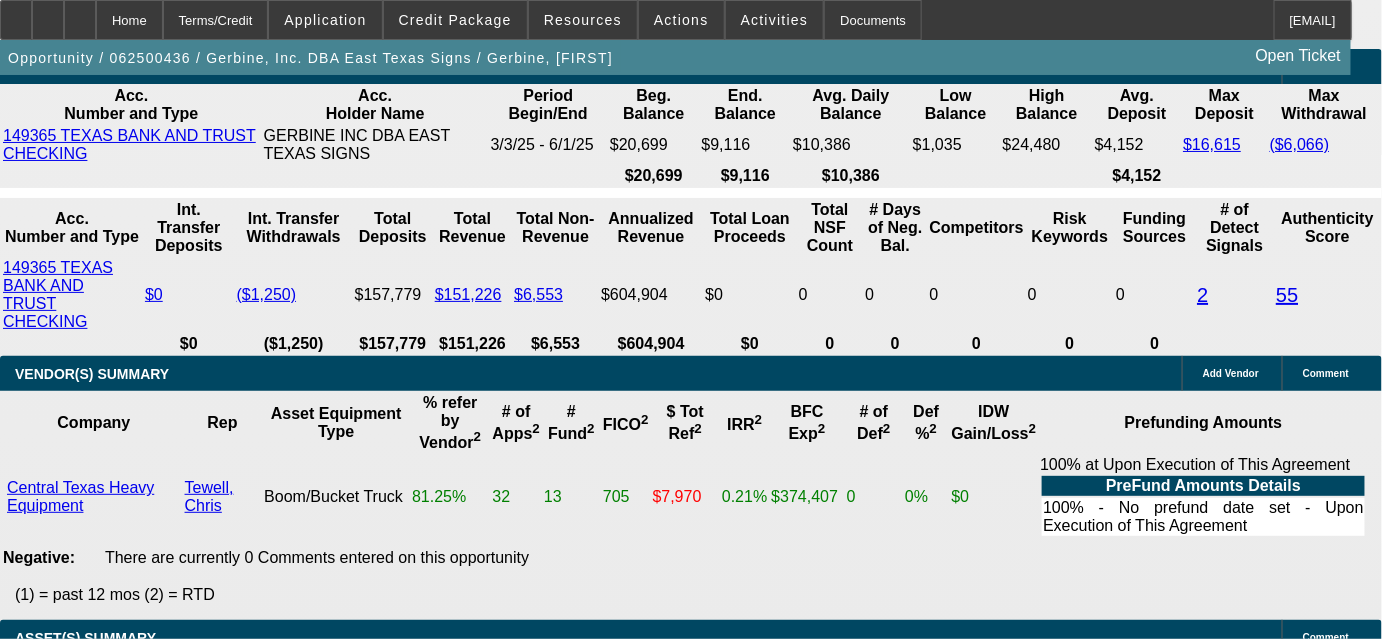 scroll, scrollTop: 3710, scrollLeft: 0, axis: vertical 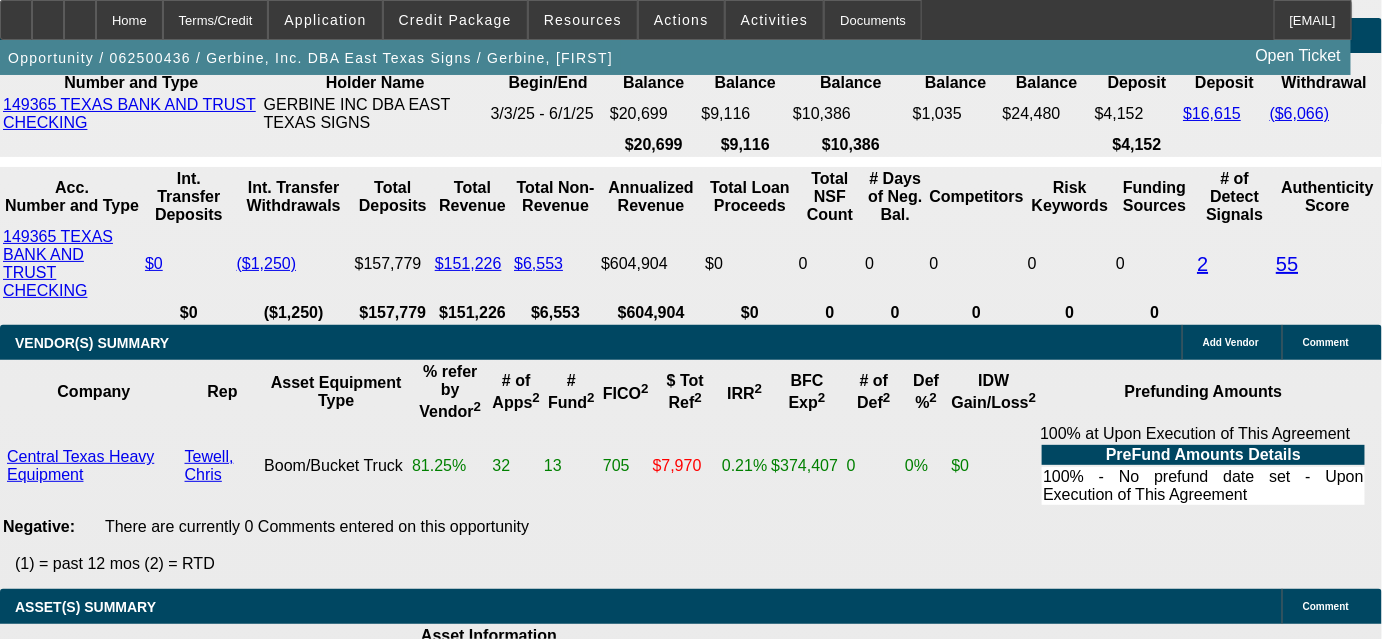 click on "View T-Value" at bounding box center [404, 2298] 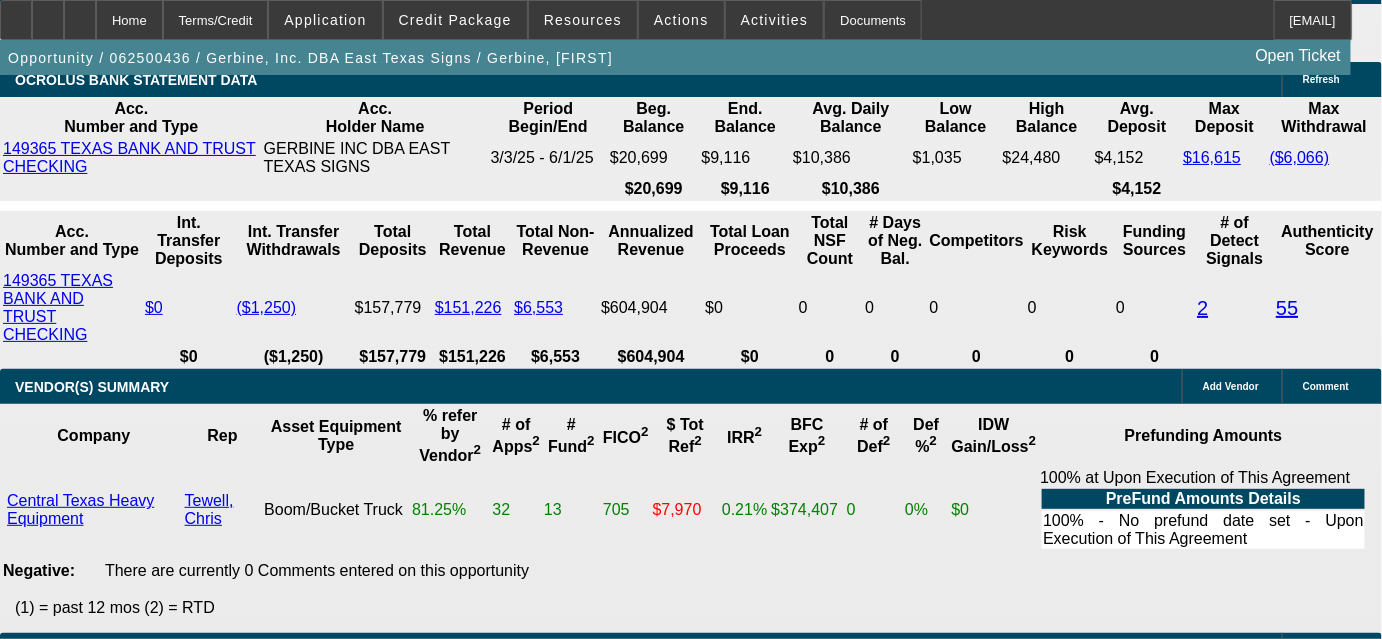 scroll, scrollTop: 3710, scrollLeft: 0, axis: vertical 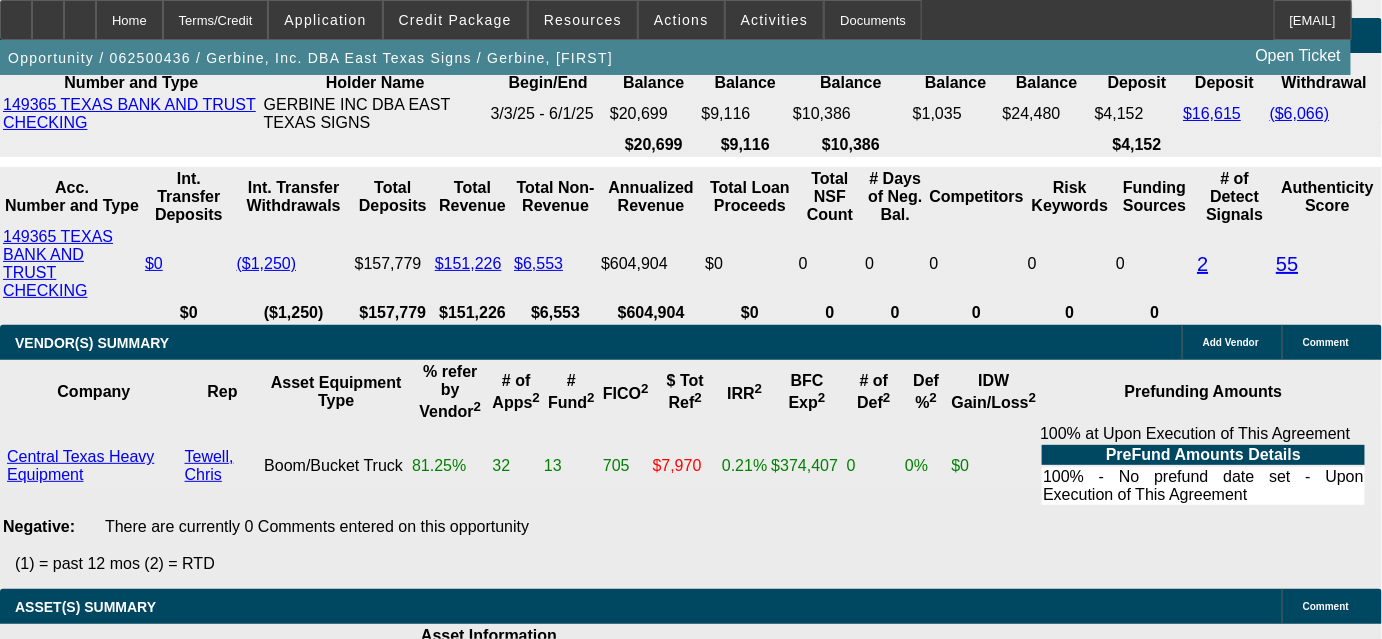 drag, startPoint x: 377, startPoint y: 209, endPoint x: 435, endPoint y: 204, distance: 58.21512 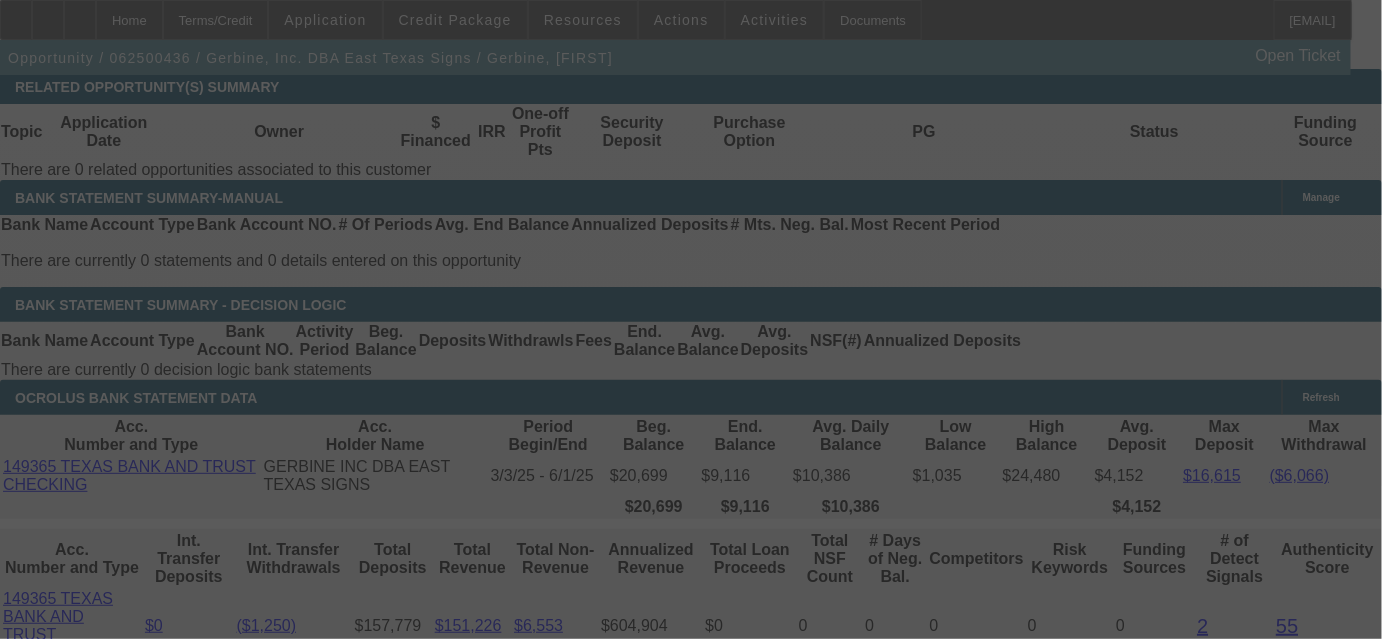 scroll, scrollTop: 3346, scrollLeft: 0, axis: vertical 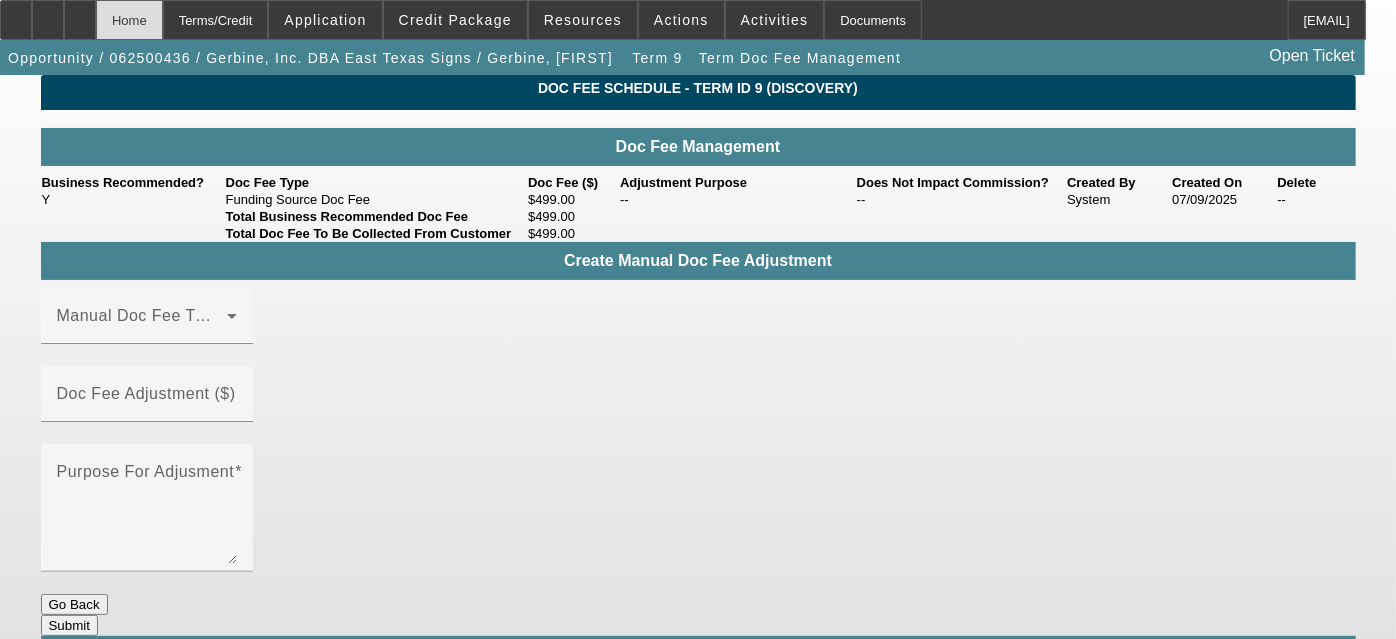 click on "Home" at bounding box center (129, 20) 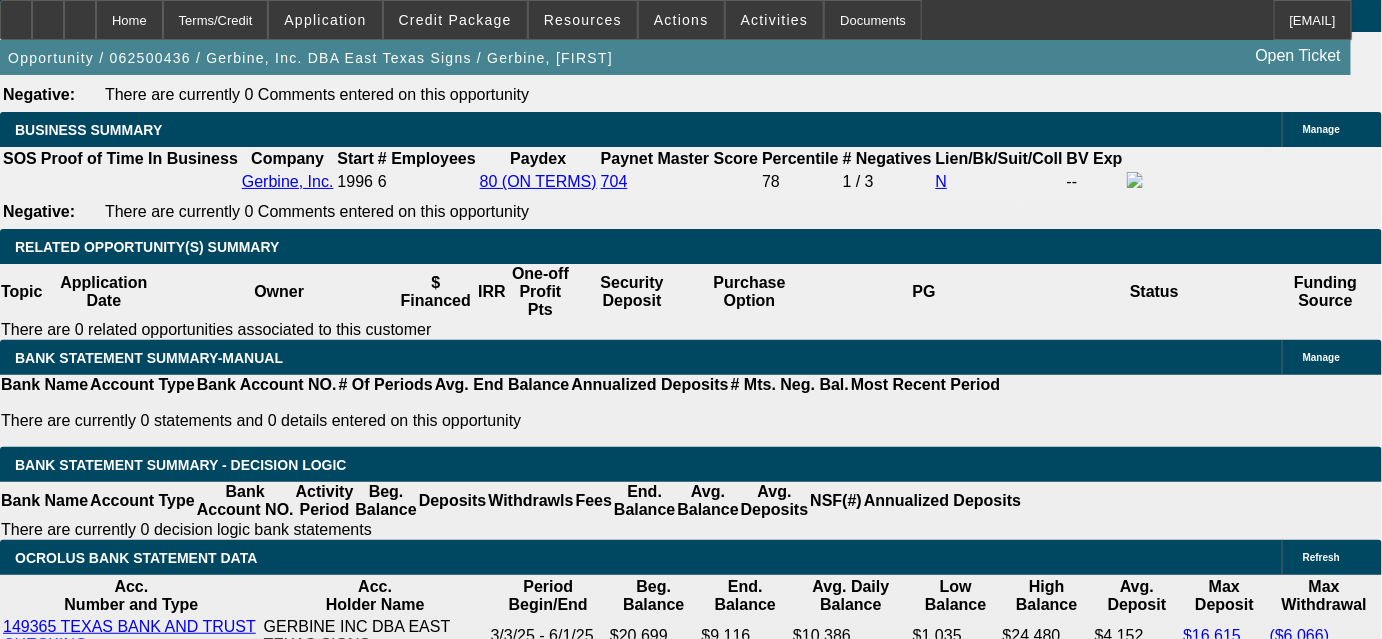 scroll, scrollTop: 3181, scrollLeft: 0, axis: vertical 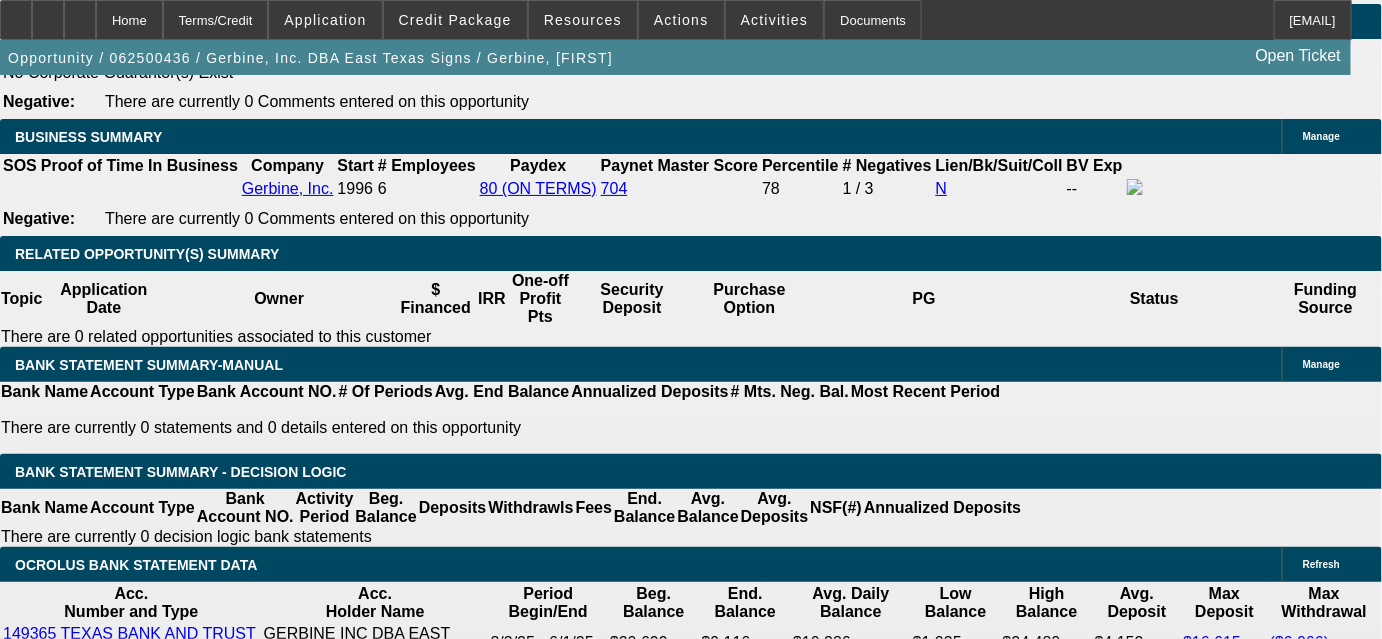 click at bounding box center (294, 1654) 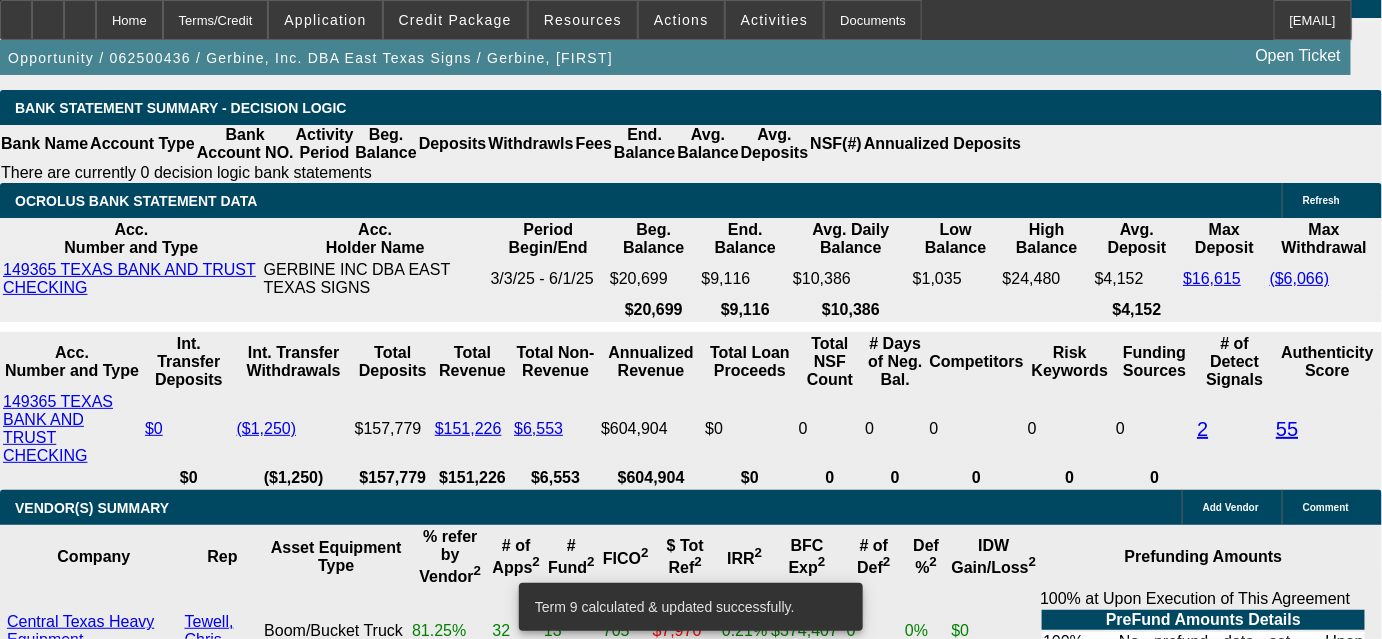scroll, scrollTop: 3727, scrollLeft: 0, axis: vertical 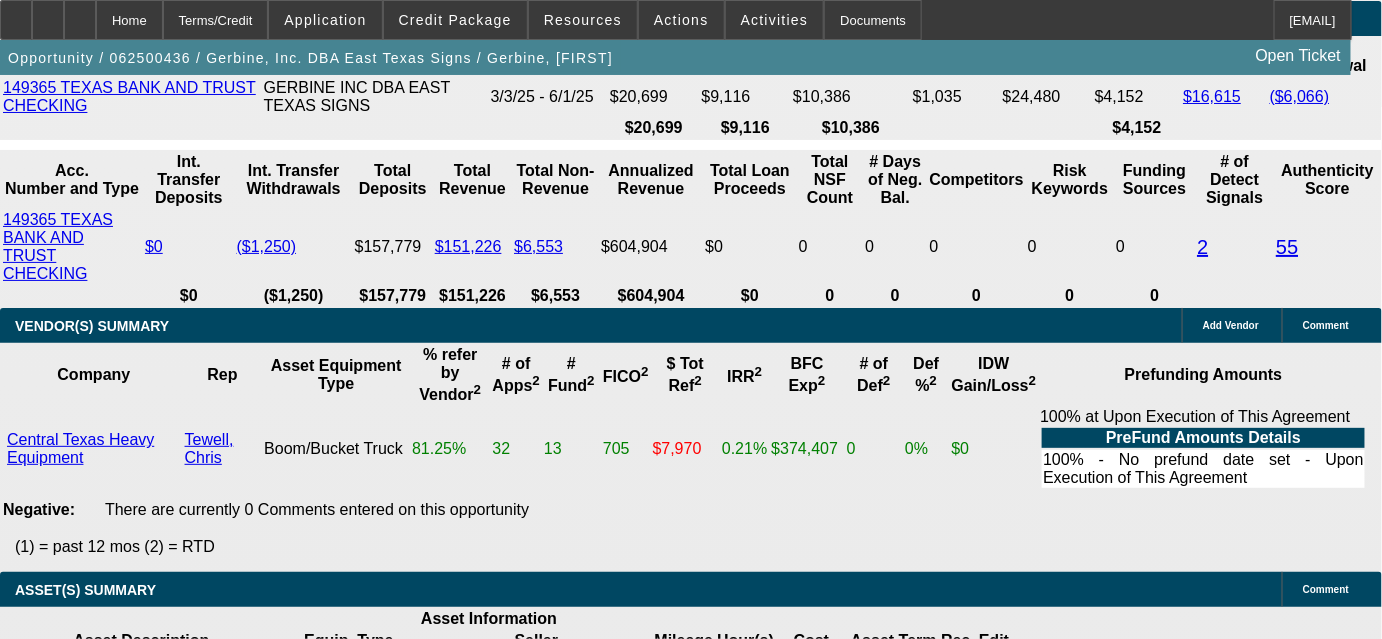click on "View T-Value" at bounding box center [404, 2281] 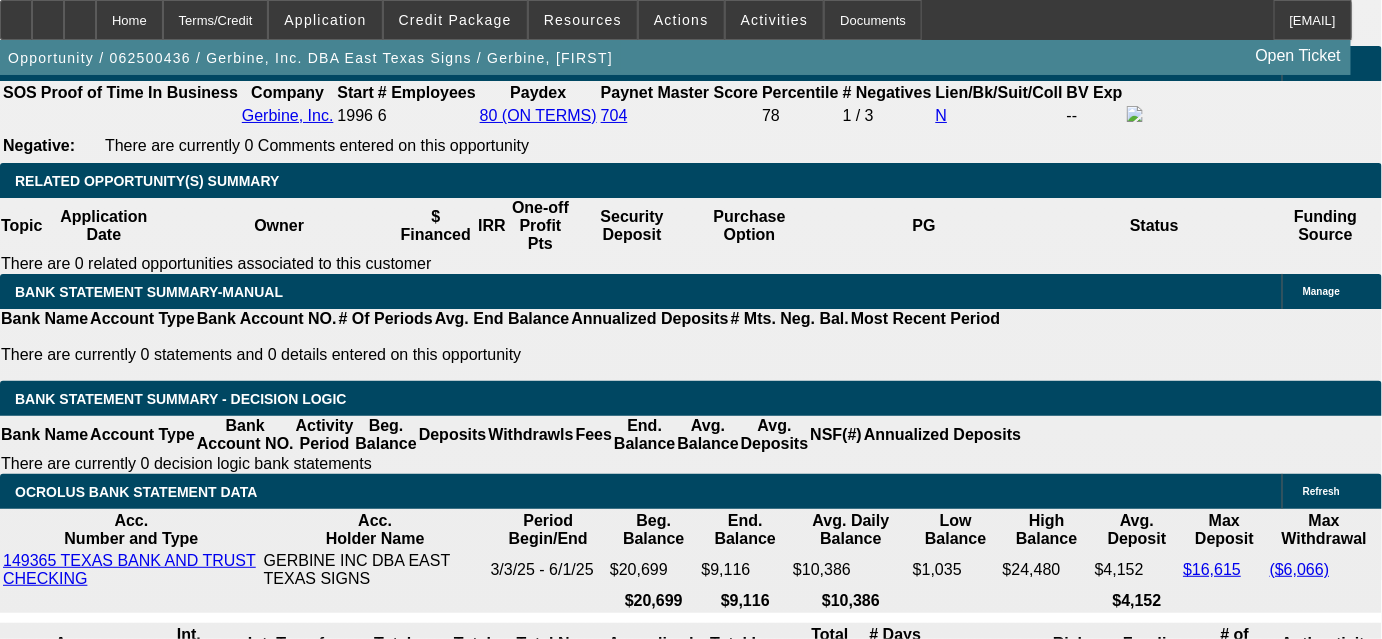scroll, scrollTop: 3181, scrollLeft: 0, axis: vertical 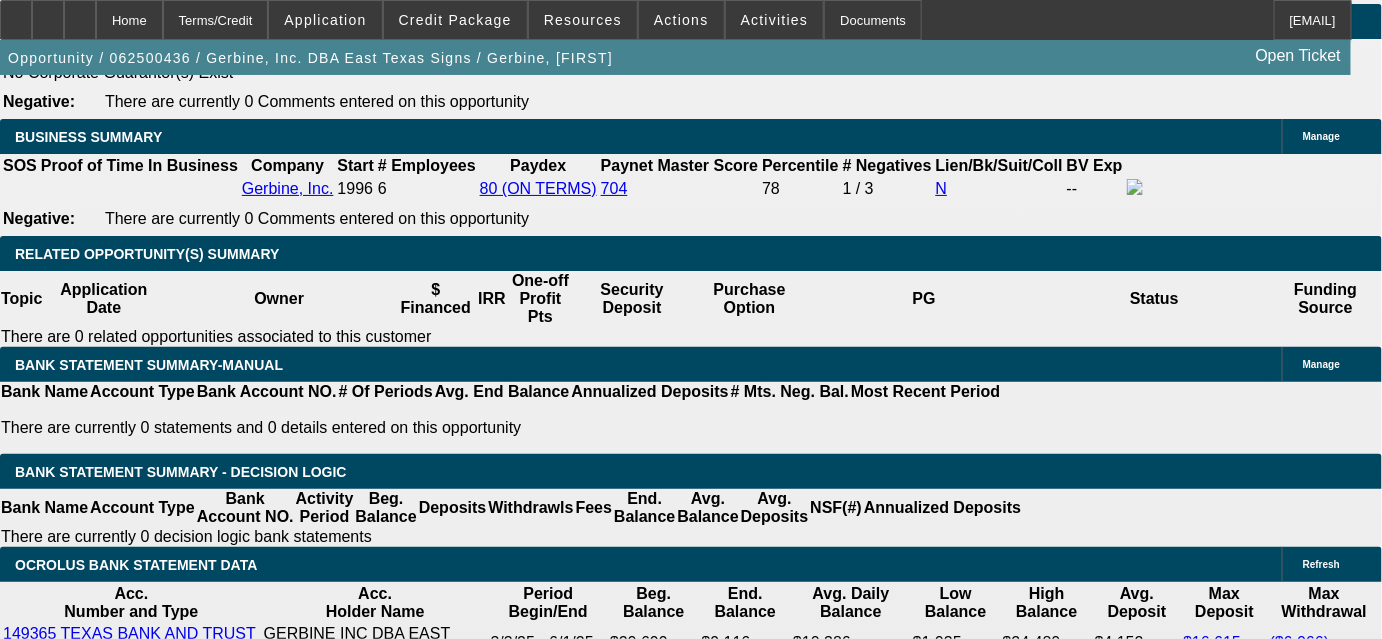 click at bounding box center [294, 1654] 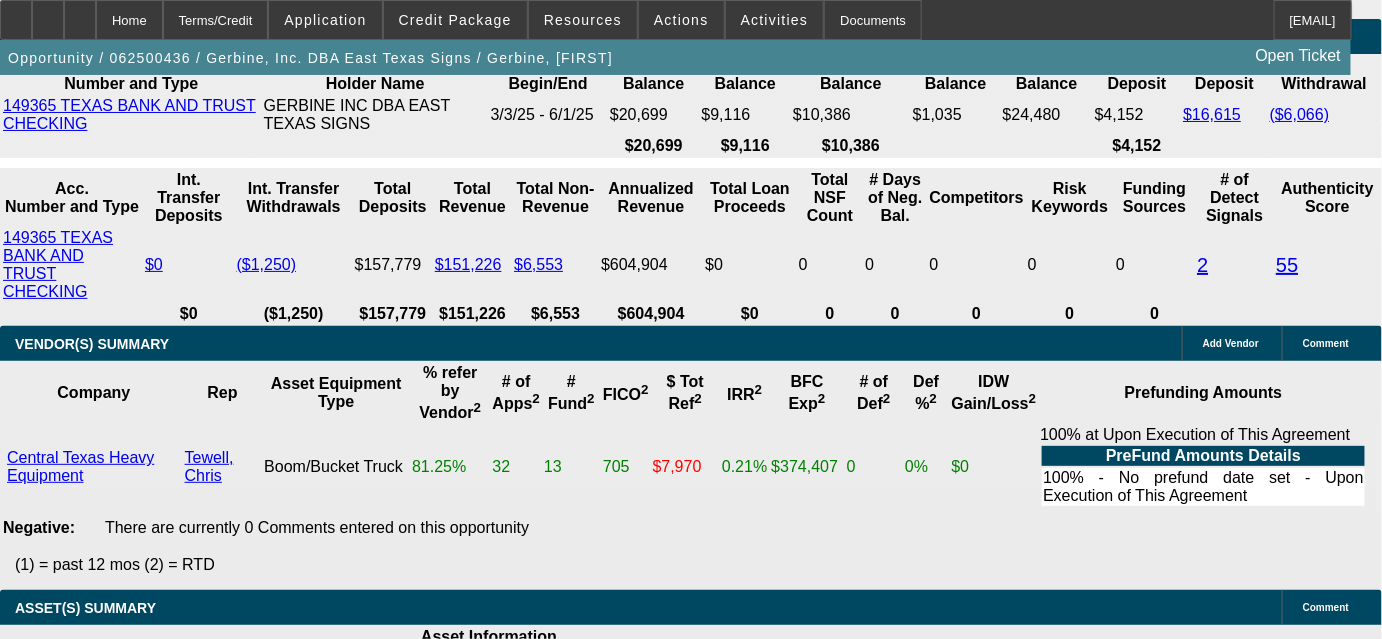 scroll, scrollTop: 3727, scrollLeft: 0, axis: vertical 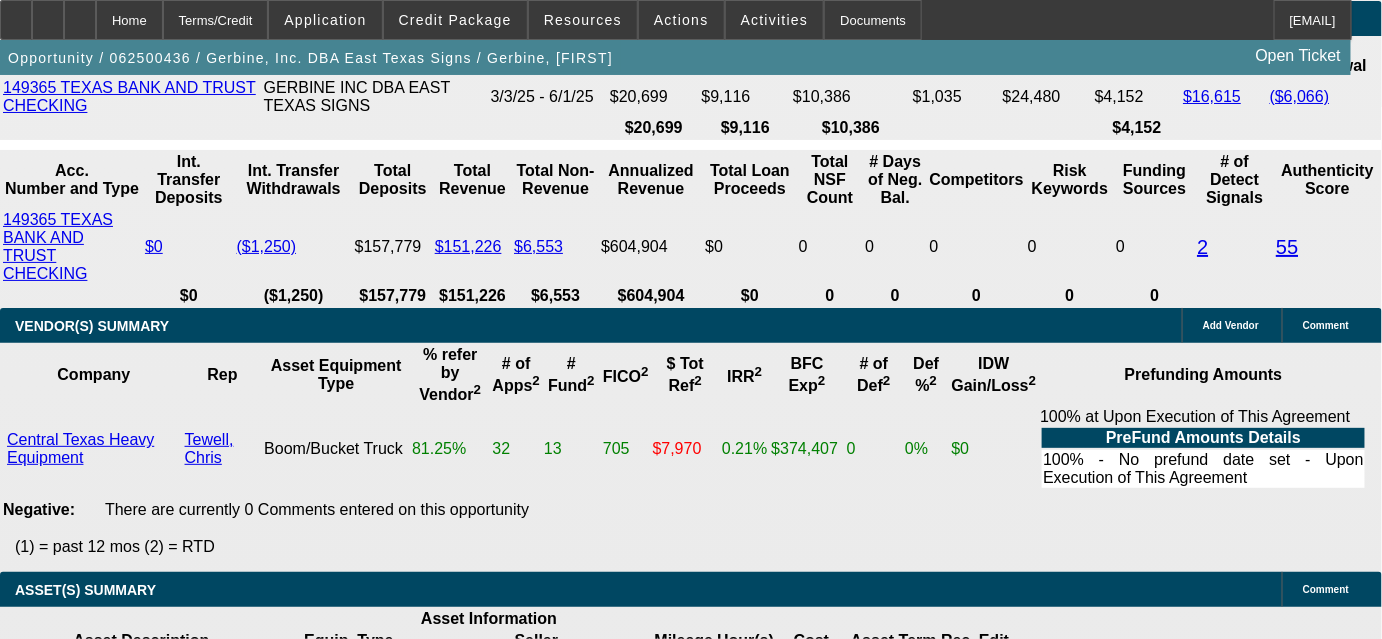 click on "View T-Value" at bounding box center [404, 2281] 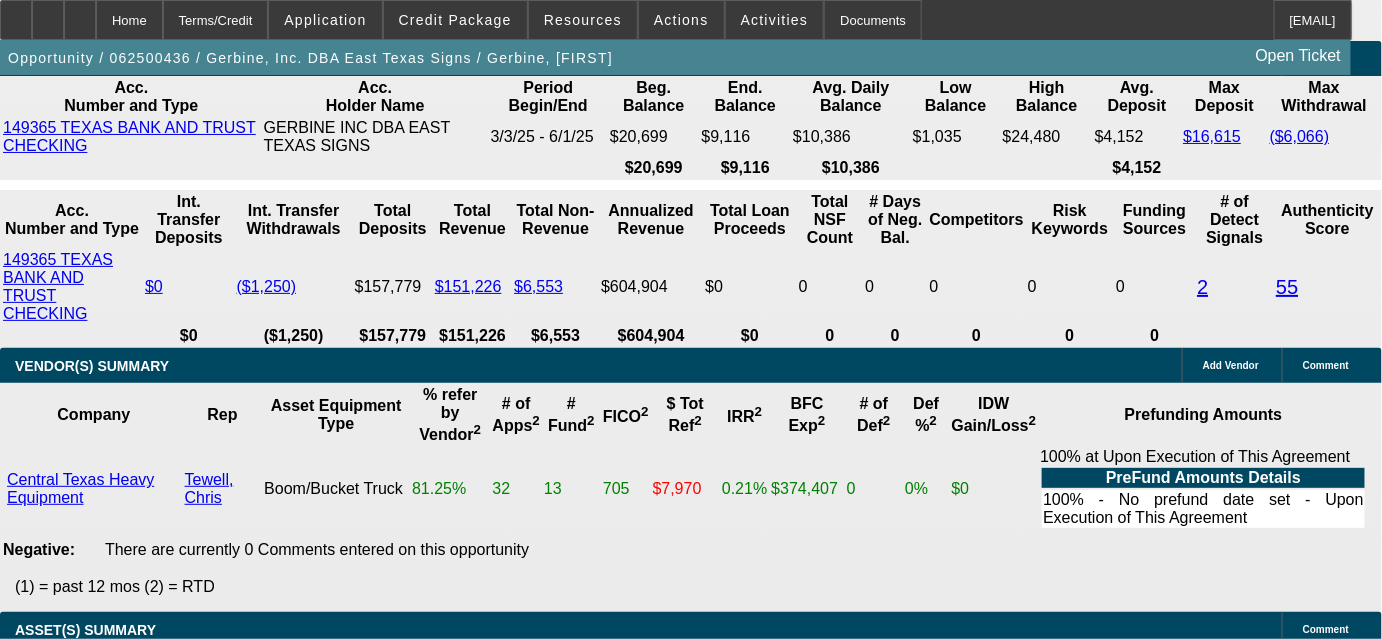 scroll, scrollTop: 3727, scrollLeft: 0, axis: vertical 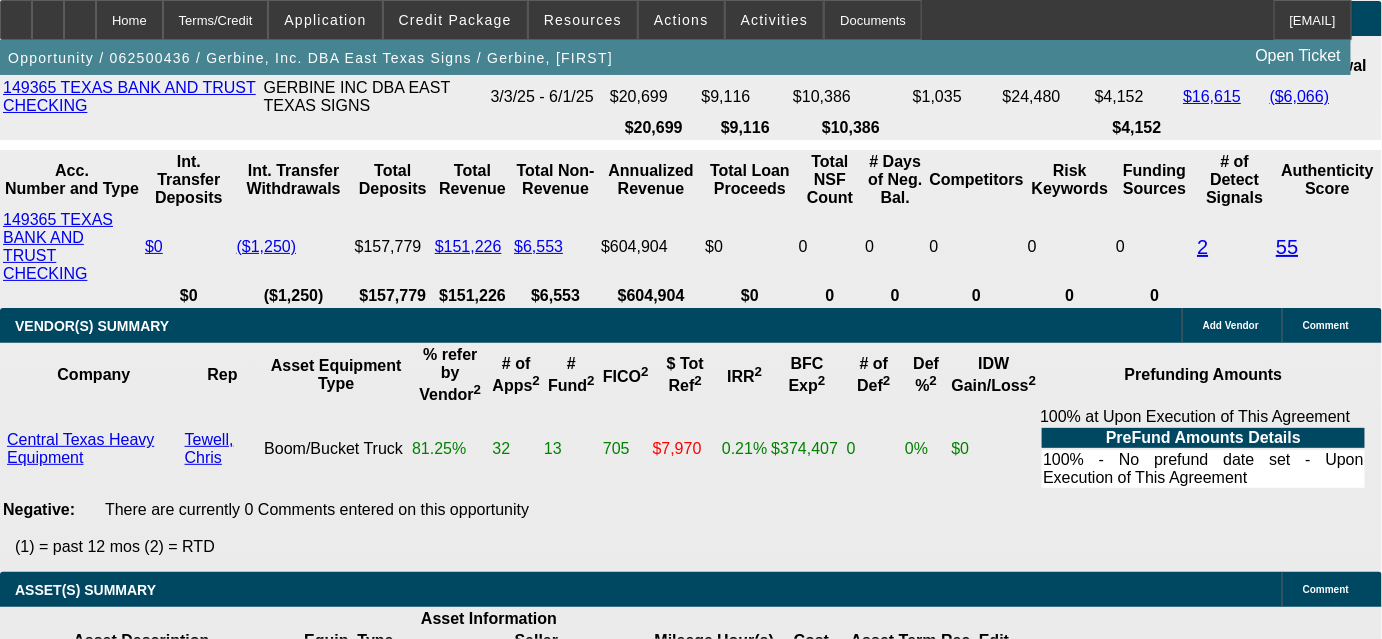 click on "‎1 + 1
‎0
‎1 + 0
‎0 + 1
‎2 + 0
‎0 + 2
‎3 + 0
‎0 + 3
‎2 + 1
‎1 + 2
‎4 + 0
‎0 + 4
‎3 + 1
‎1 + 3
‎2 + 2" at bounding box center [320, 1984] 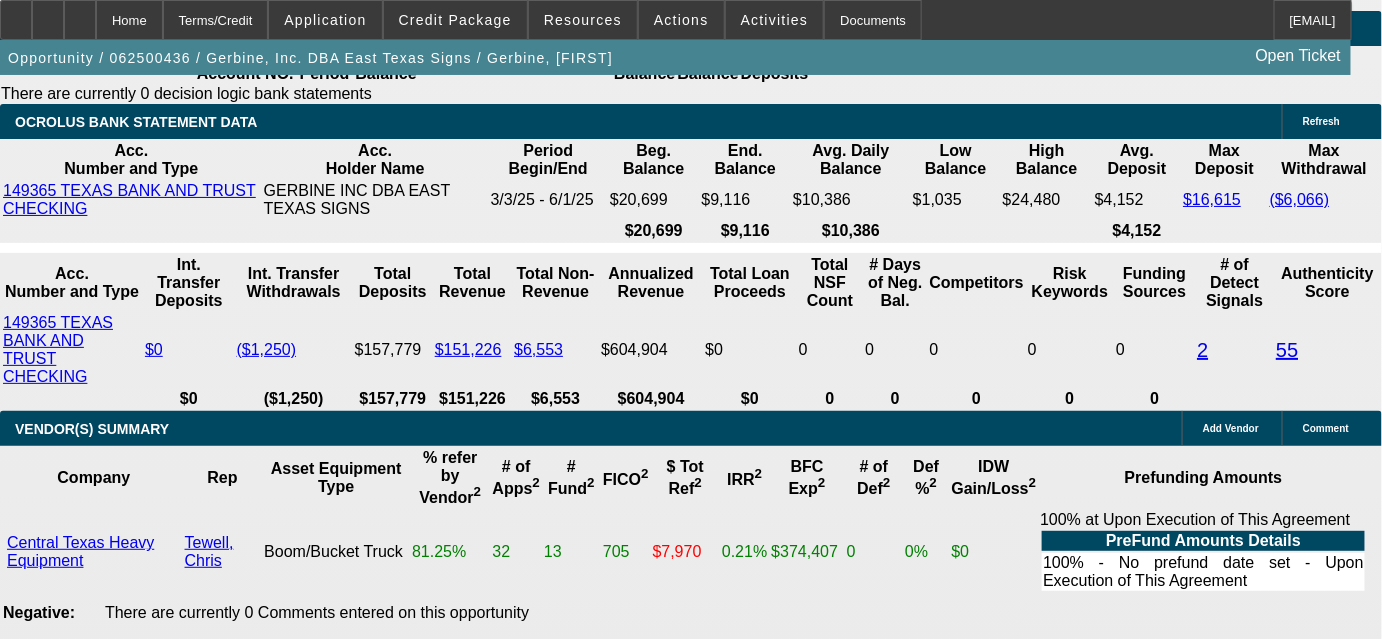 scroll, scrollTop: 3454, scrollLeft: 0, axis: vertical 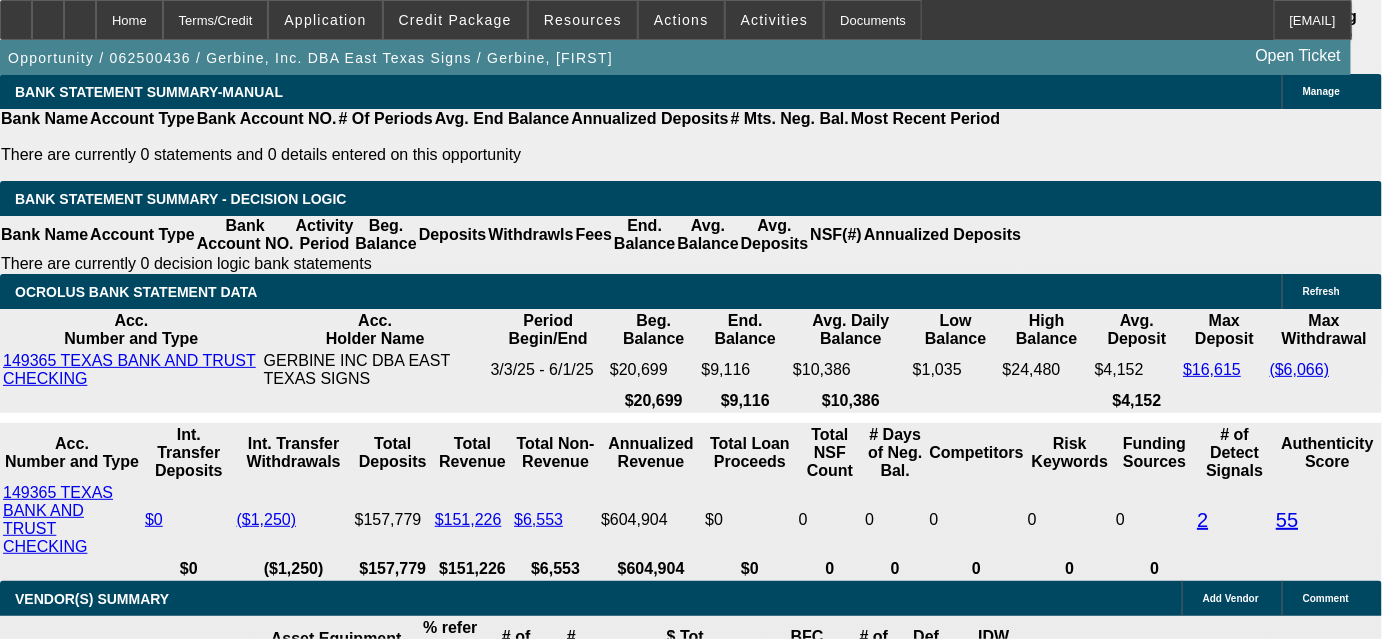 drag, startPoint x: 568, startPoint y: 312, endPoint x: 719, endPoint y: 298, distance: 151.64761 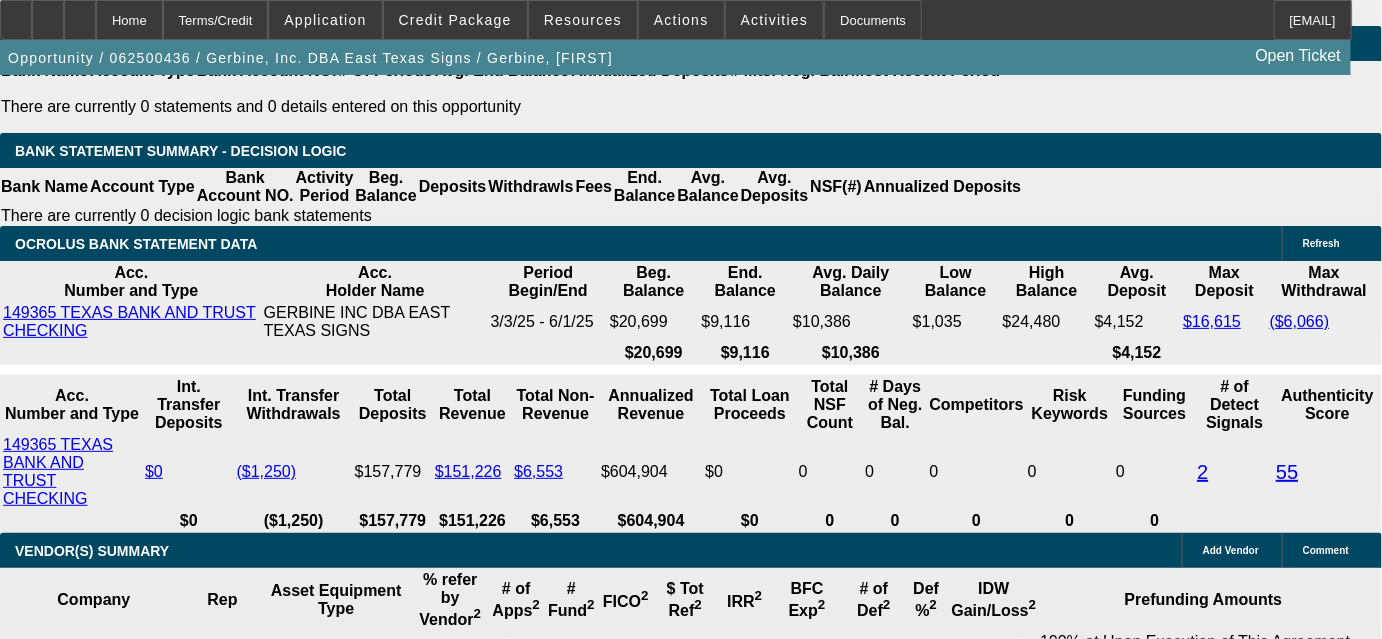 scroll, scrollTop: 3181, scrollLeft: 0, axis: vertical 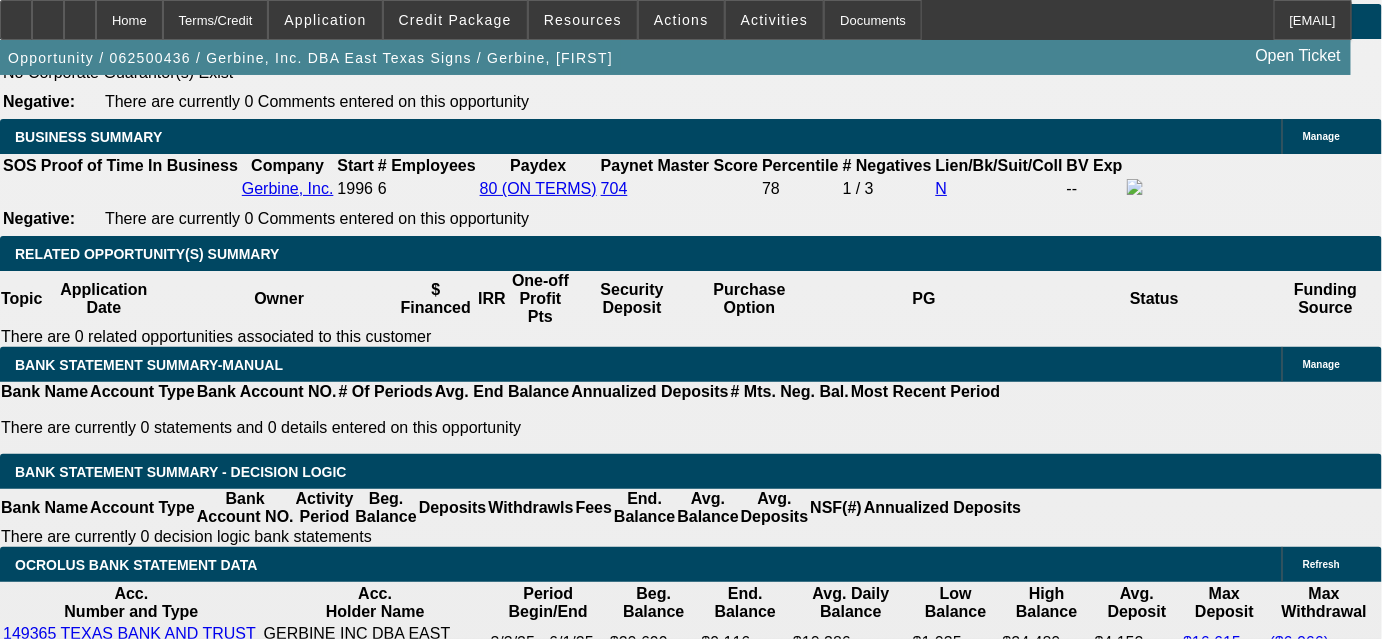 click at bounding box center [294, 1654] 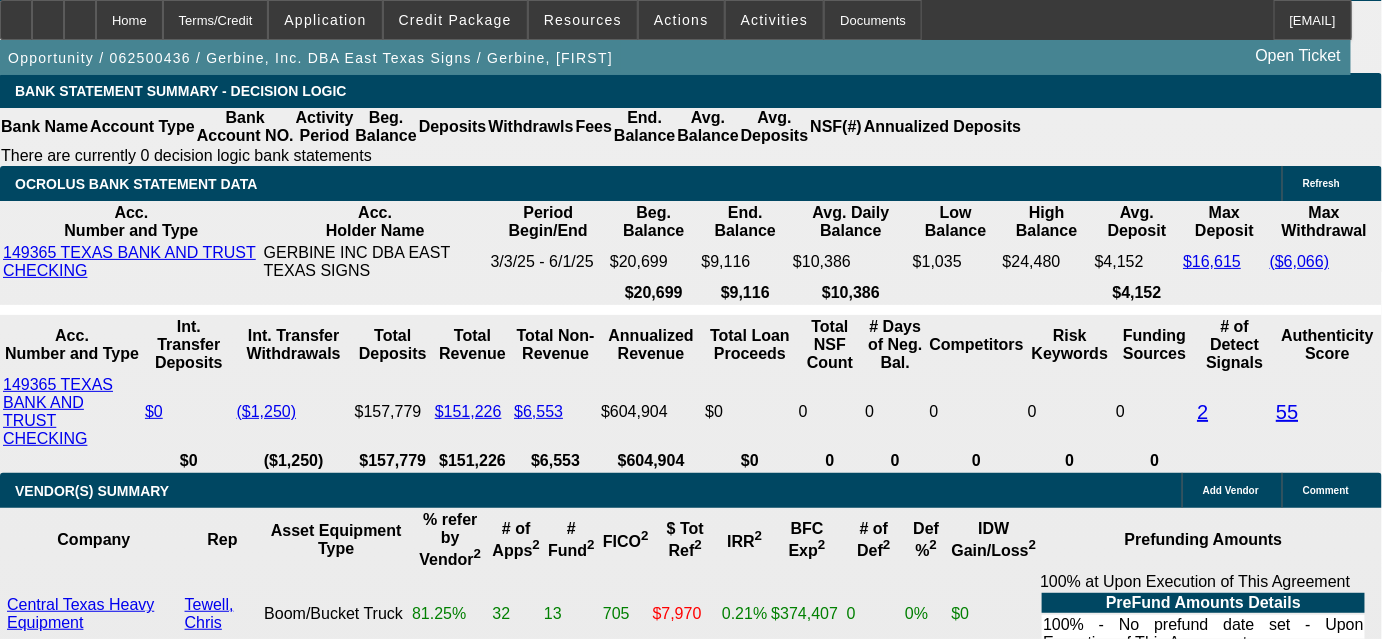 scroll, scrollTop: 3545, scrollLeft: 0, axis: vertical 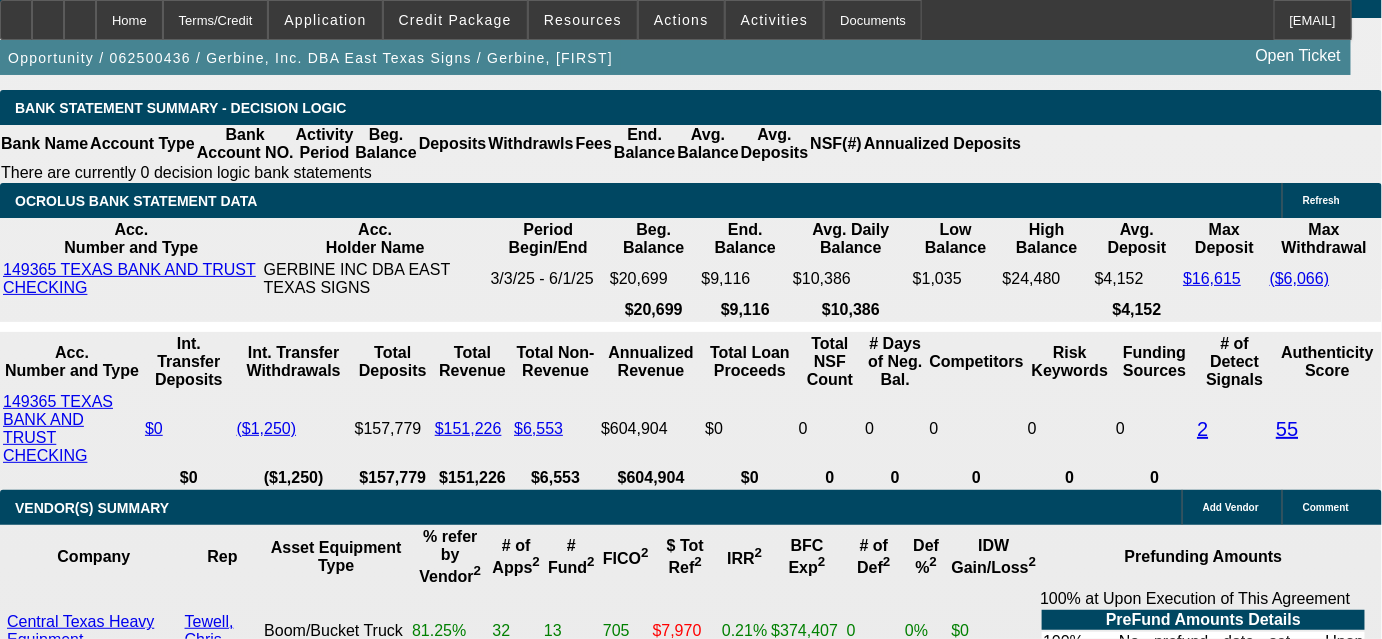drag, startPoint x: 621, startPoint y: 379, endPoint x: 696, endPoint y: 376, distance: 75.059975 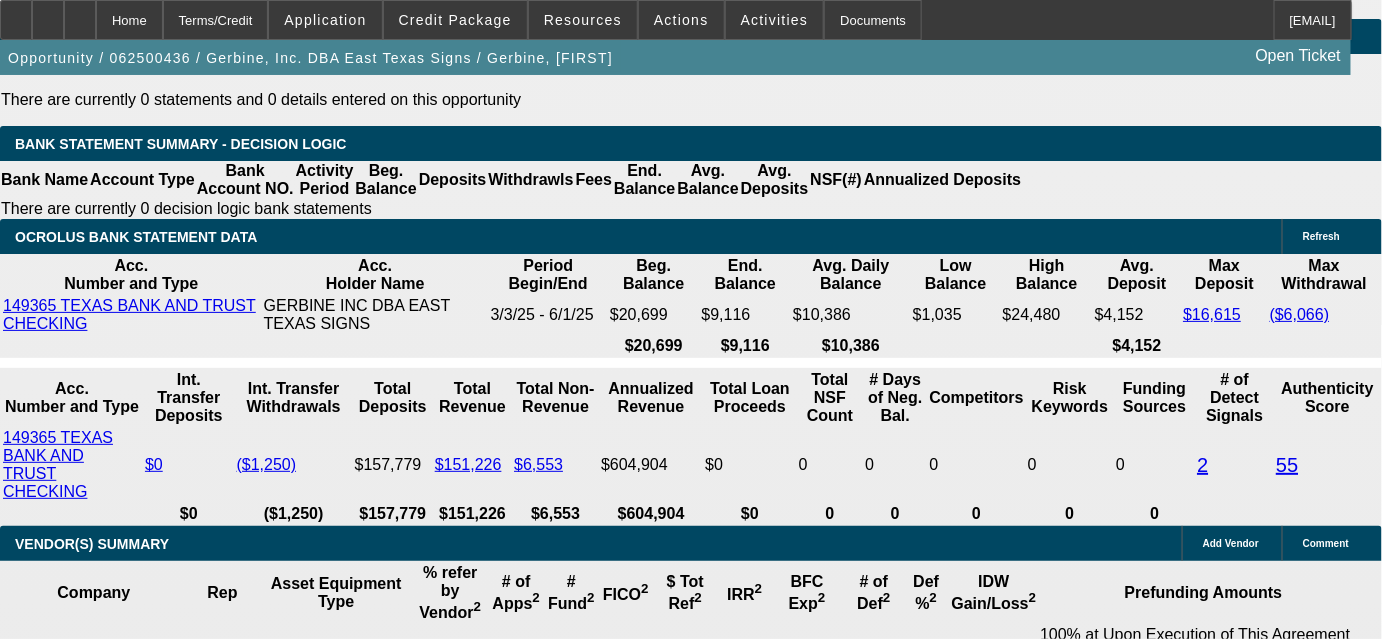 scroll, scrollTop: 3454, scrollLeft: 0, axis: vertical 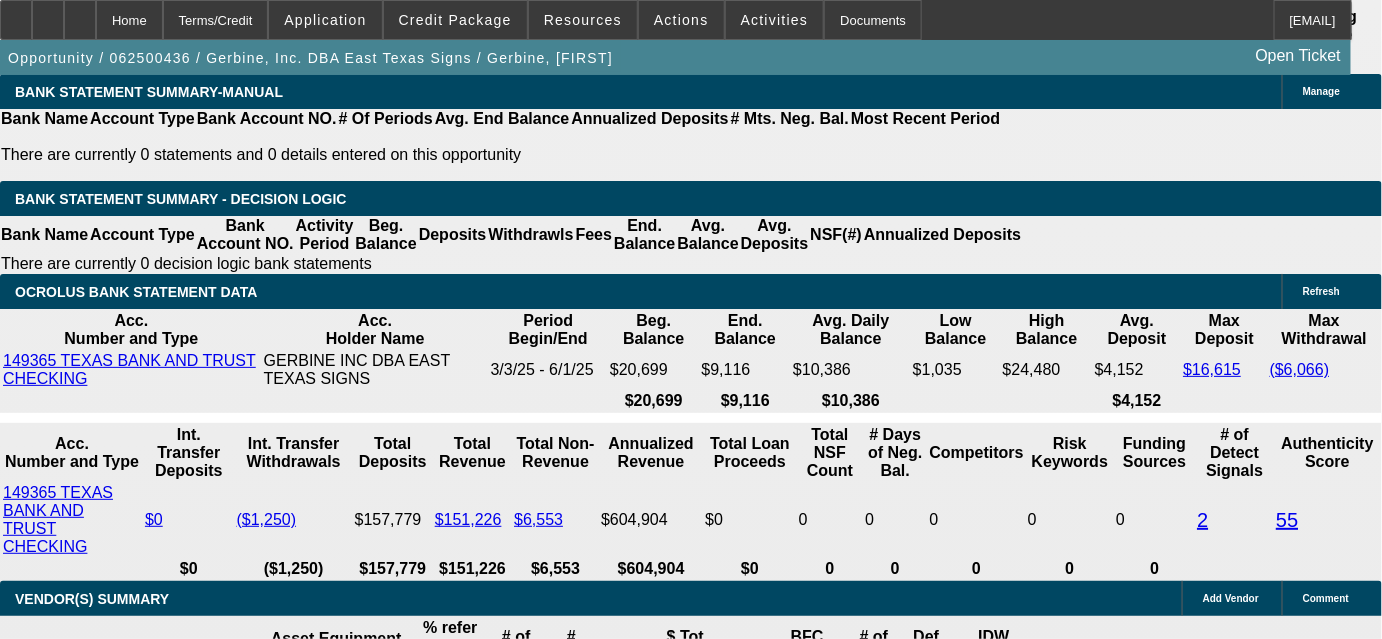 click on "$0.00" at bounding box center [404, 1824] 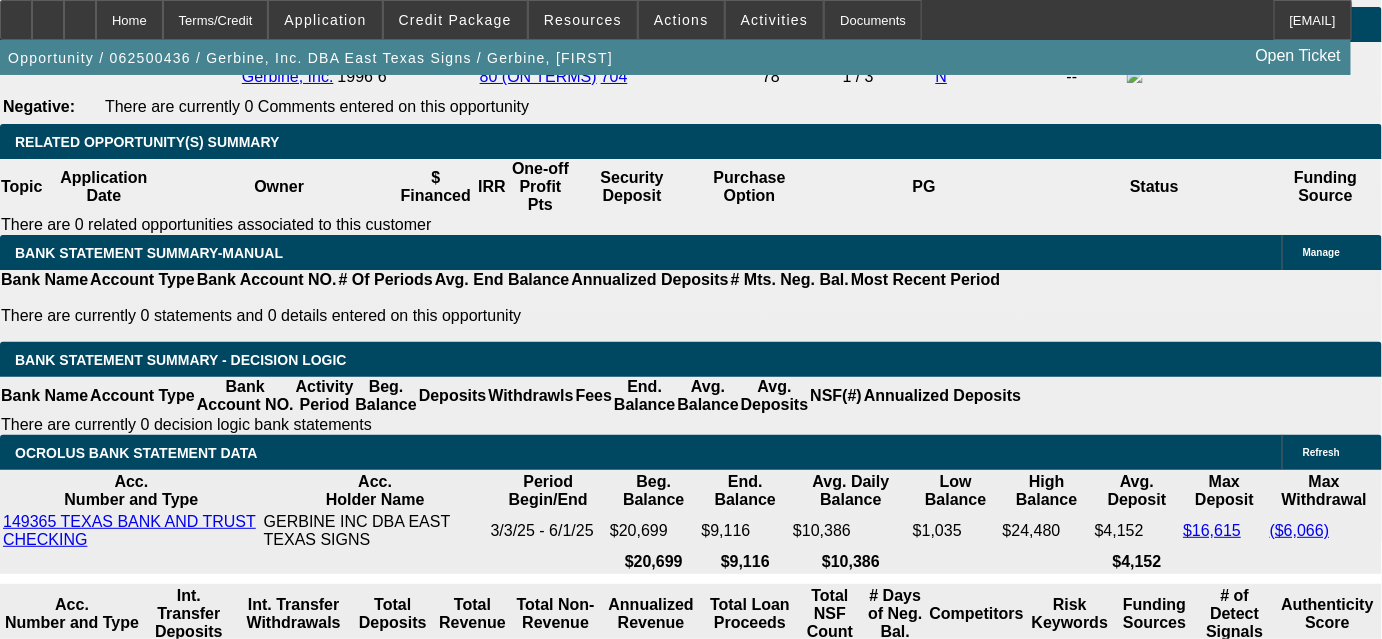 scroll, scrollTop: 3272, scrollLeft: 0, axis: vertical 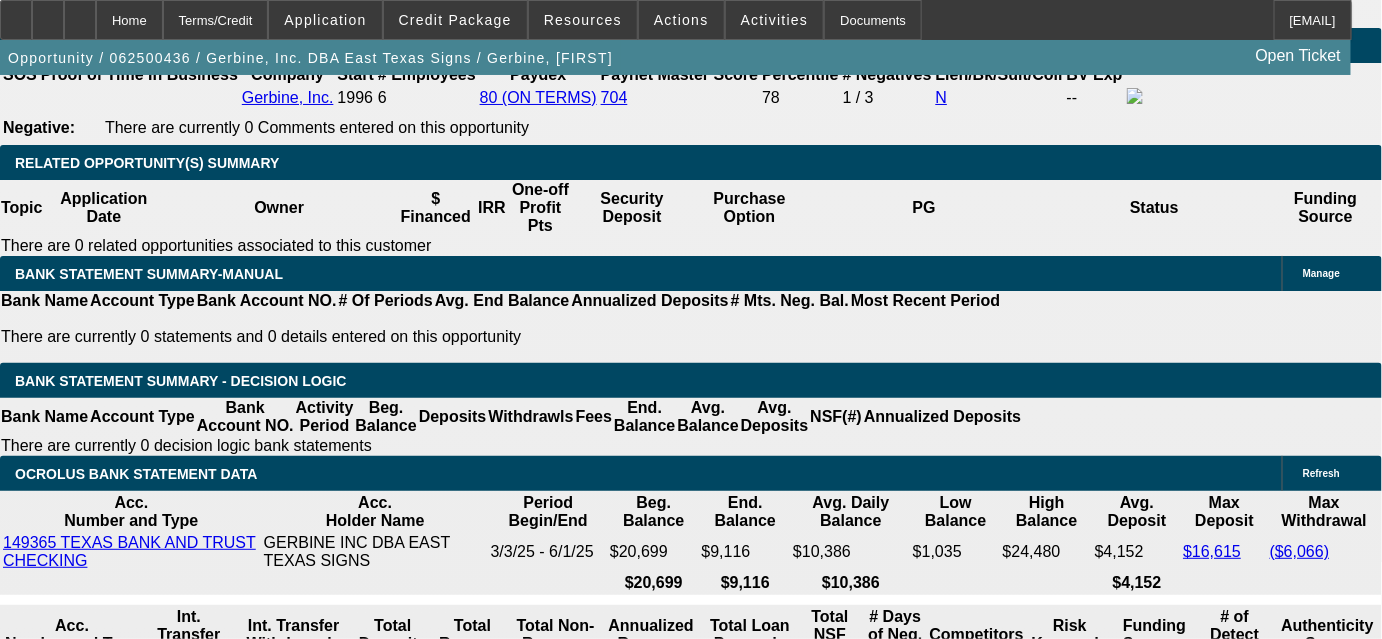 click at bounding box center (294, 1563) 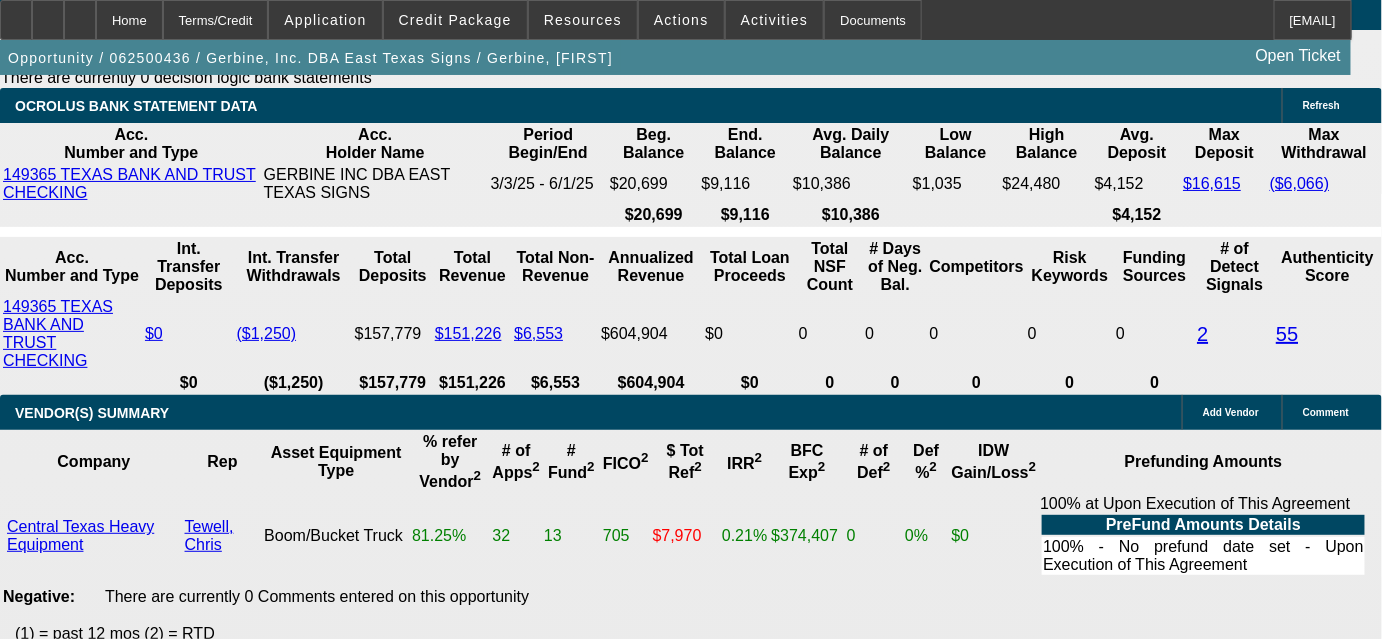 scroll, scrollTop: 3545, scrollLeft: 0, axis: vertical 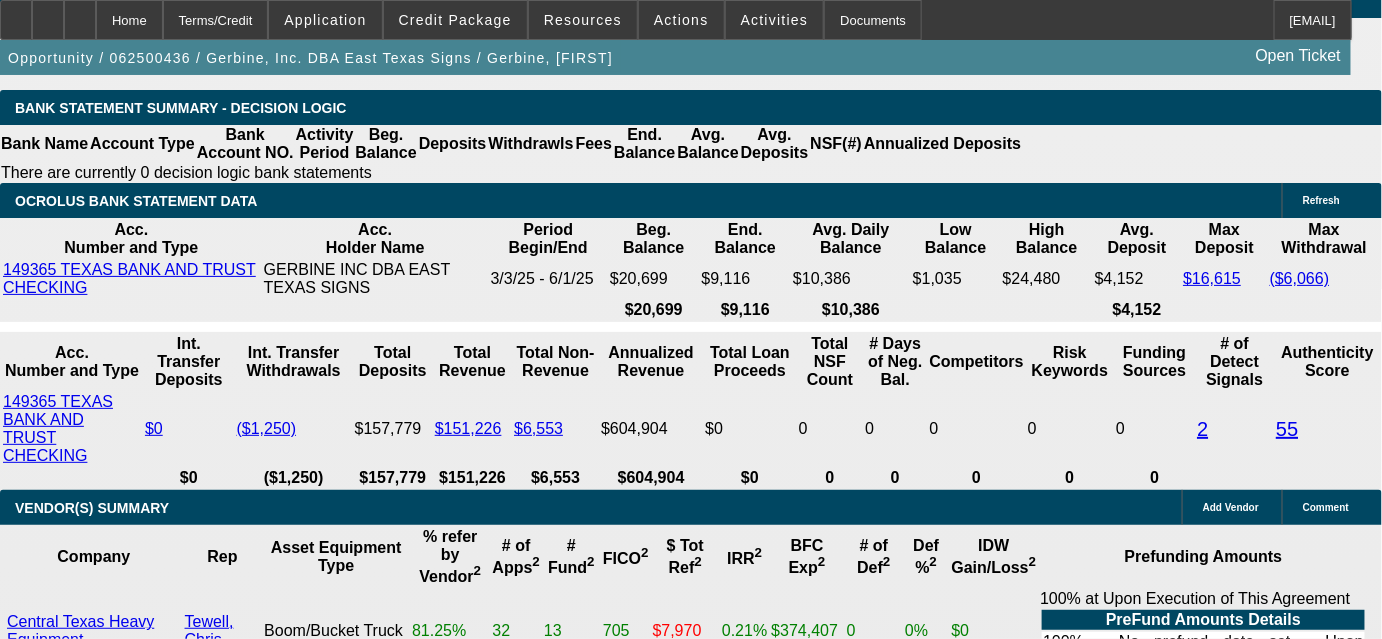 drag, startPoint x: 571, startPoint y: 223, endPoint x: 698, endPoint y: 226, distance: 127.03543 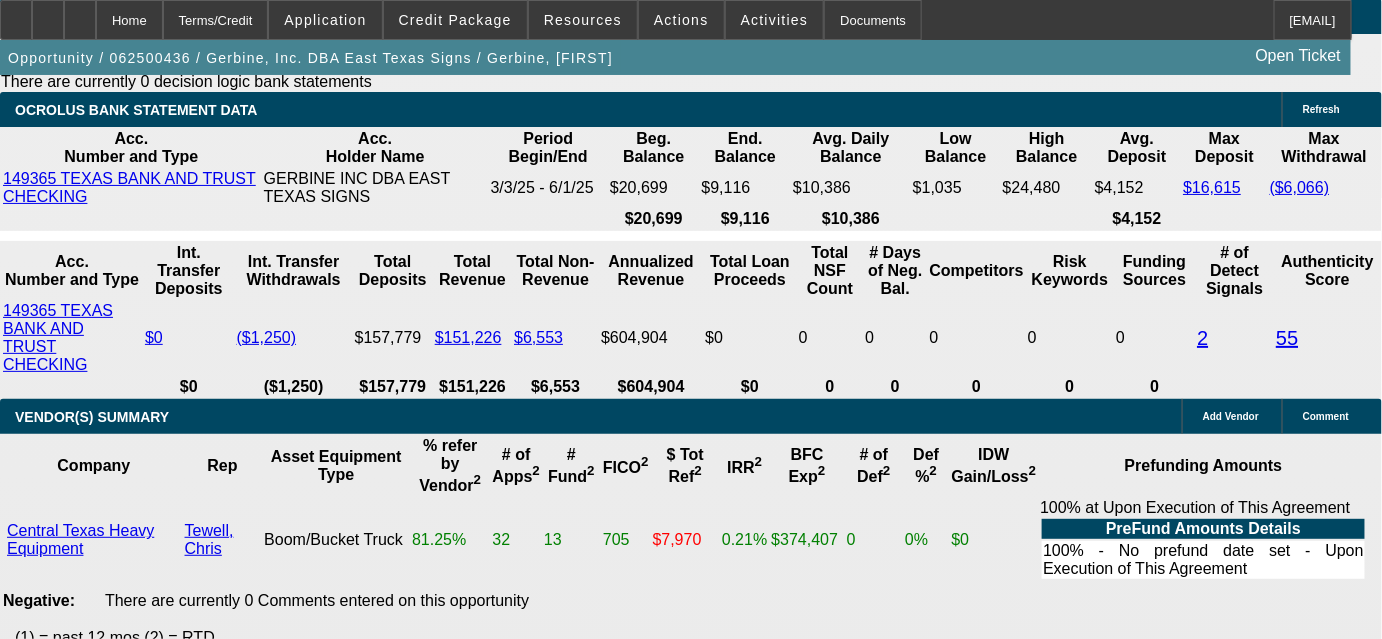 click on "‎1 + 1
‎0
‎1 + 0
‎0 + 1
‎2 + 0
‎0 + 2
‎3 + 0
‎0 + 3
‎2 + 1
‎1 + 2
‎4 + 0
‎0 + 4
‎3 + 1
‎1 + 3
‎2 + 2" at bounding box center (320, 2075) 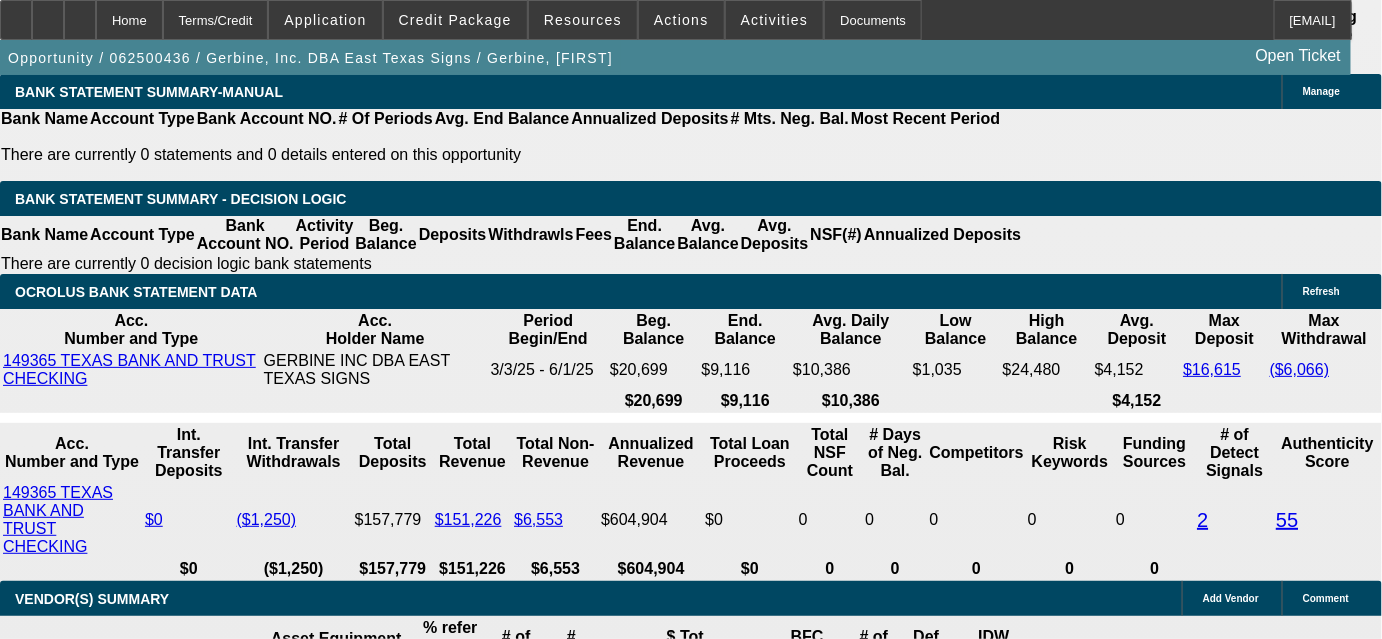 scroll, scrollTop: 3272, scrollLeft: 0, axis: vertical 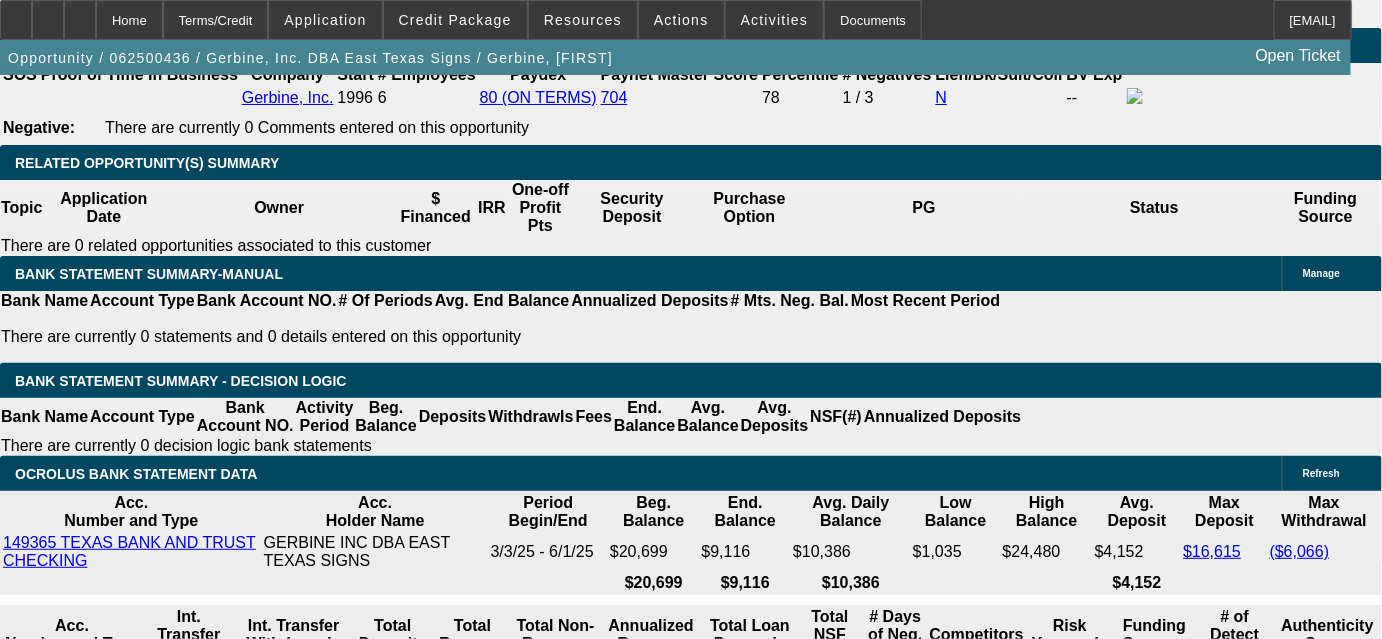 click at bounding box center (294, 1563) 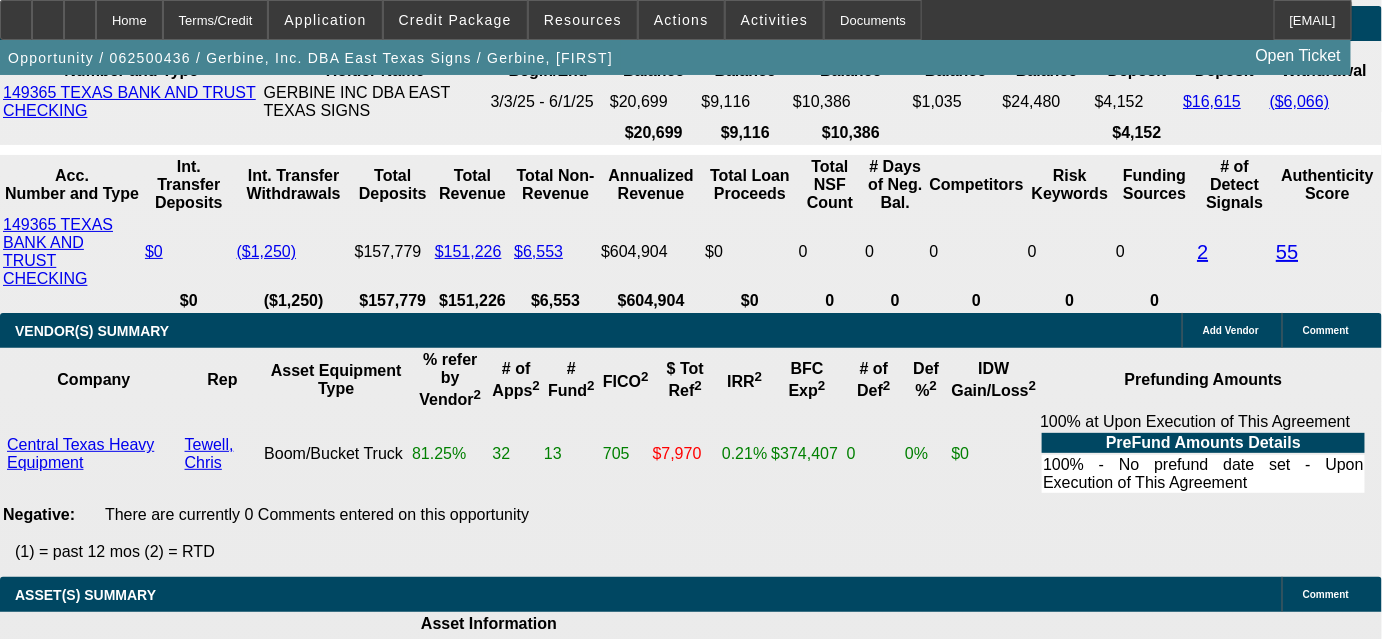 scroll, scrollTop: 3727, scrollLeft: 0, axis: vertical 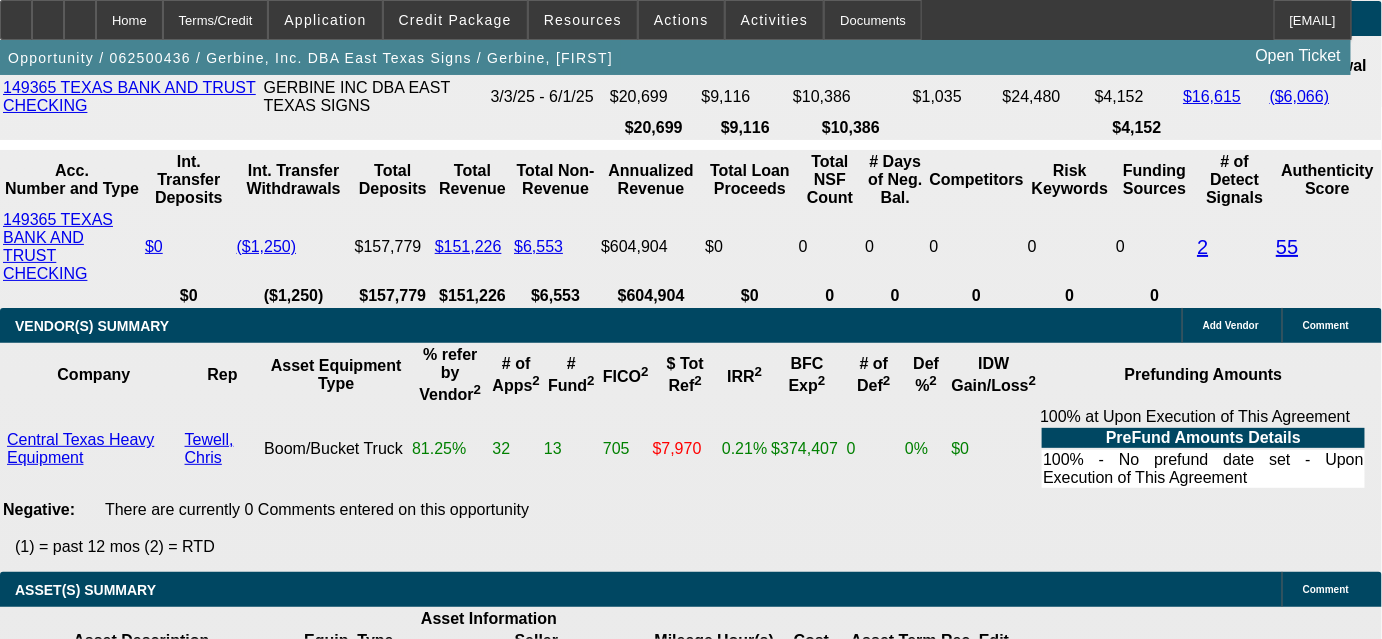 drag, startPoint x: 629, startPoint y: 196, endPoint x: 696, endPoint y: 199, distance: 67.06713 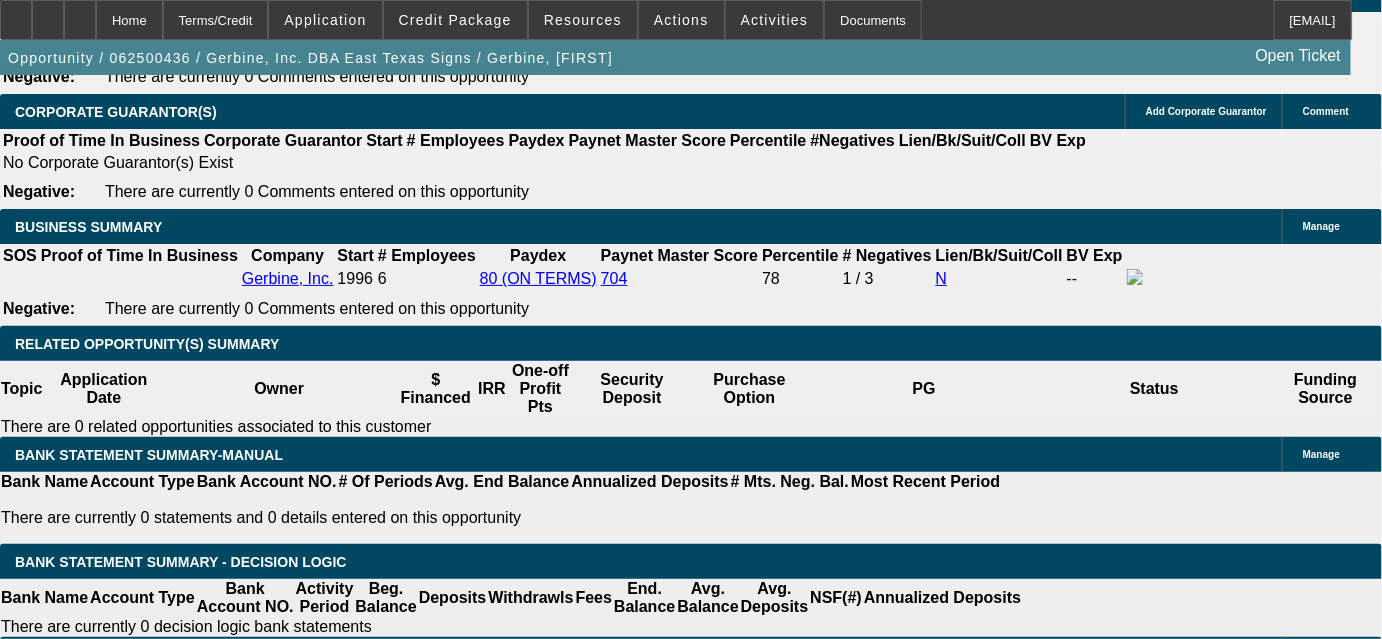 scroll, scrollTop: 3090, scrollLeft: 0, axis: vertical 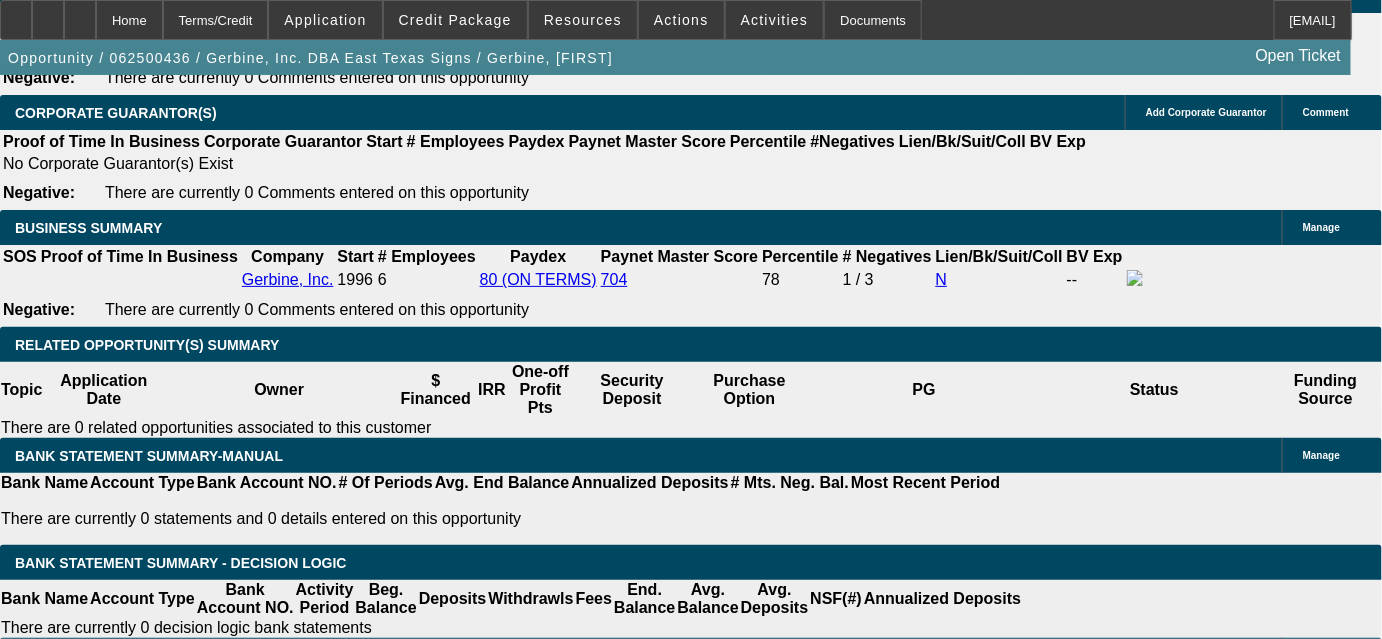 click at bounding box center (294, 1745) 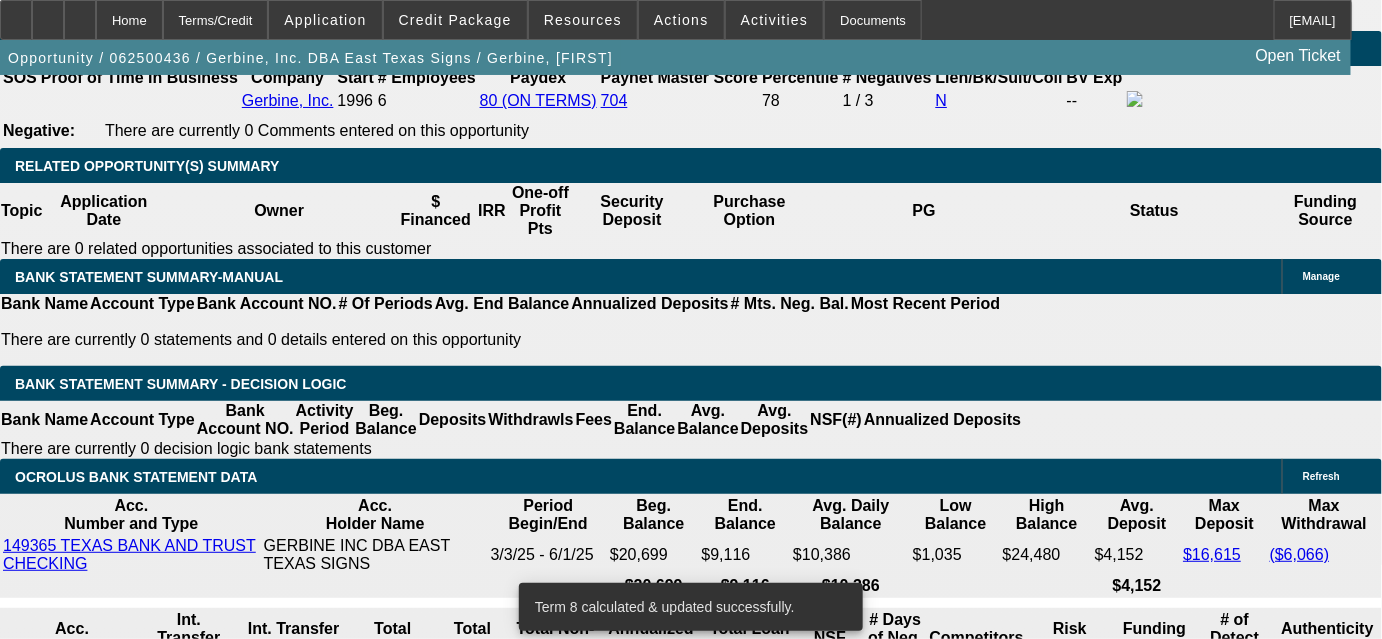 scroll, scrollTop: 3272, scrollLeft: 0, axis: vertical 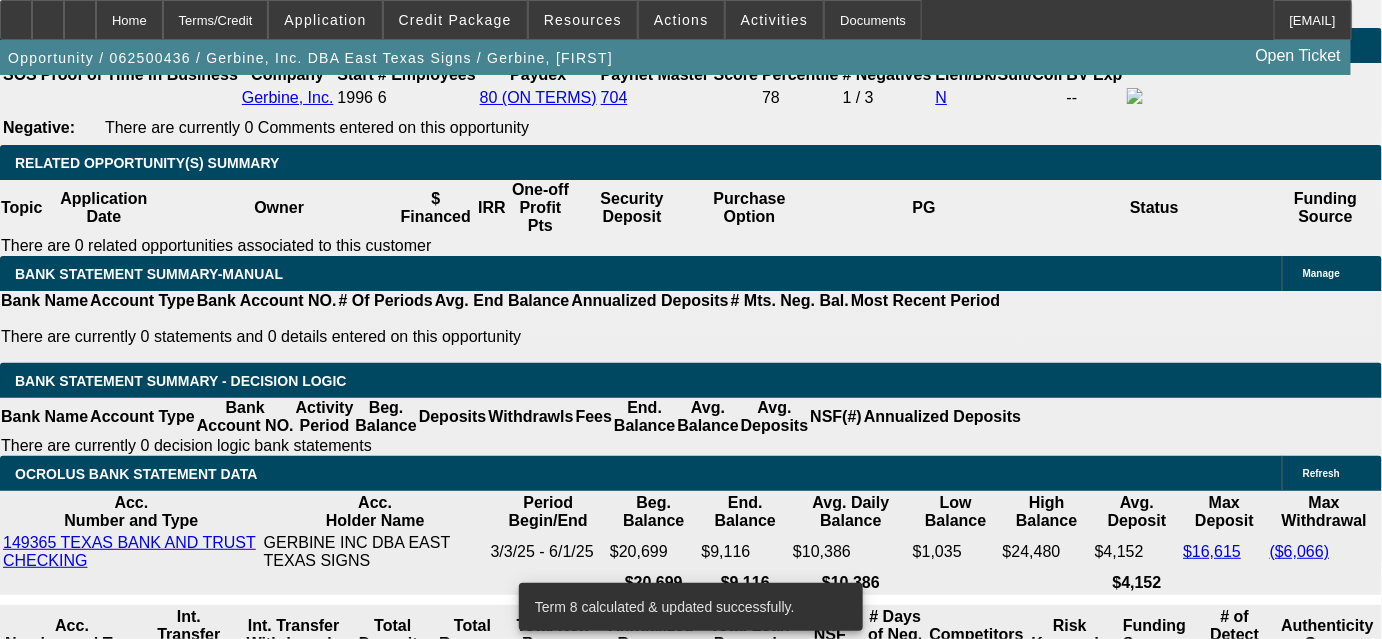 click on "$0.00" at bounding box center [404, 2006] 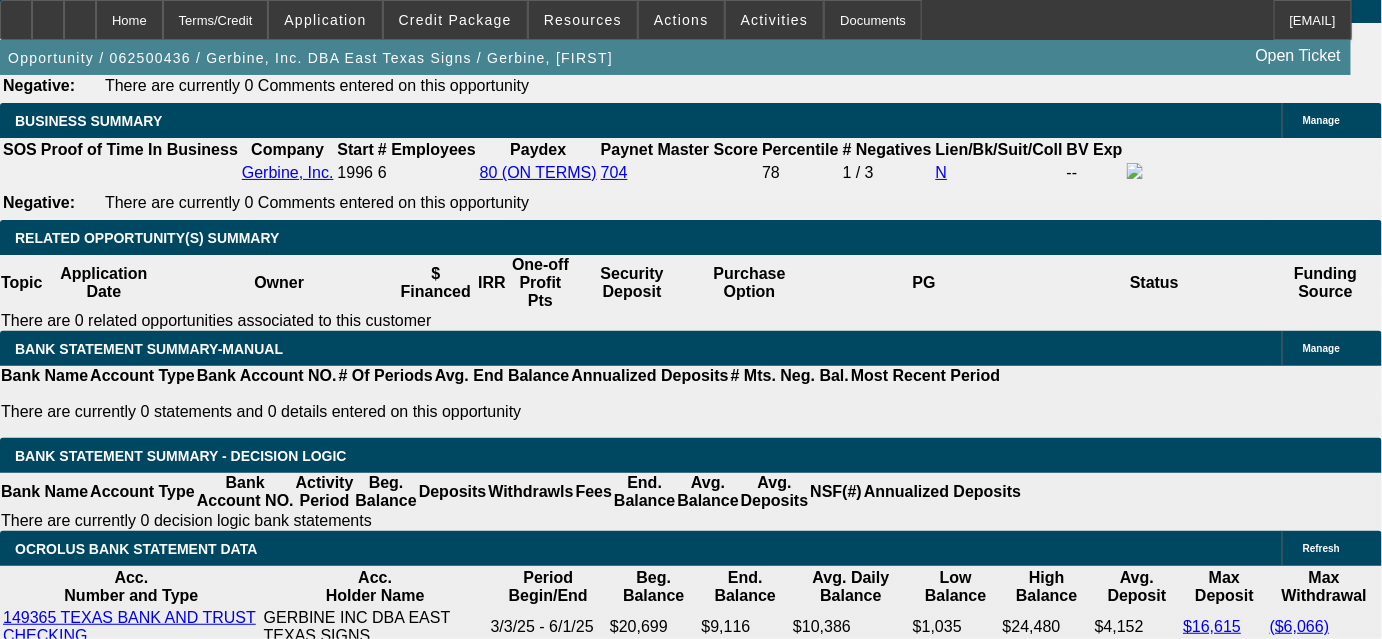 scroll, scrollTop: 3181, scrollLeft: 0, axis: vertical 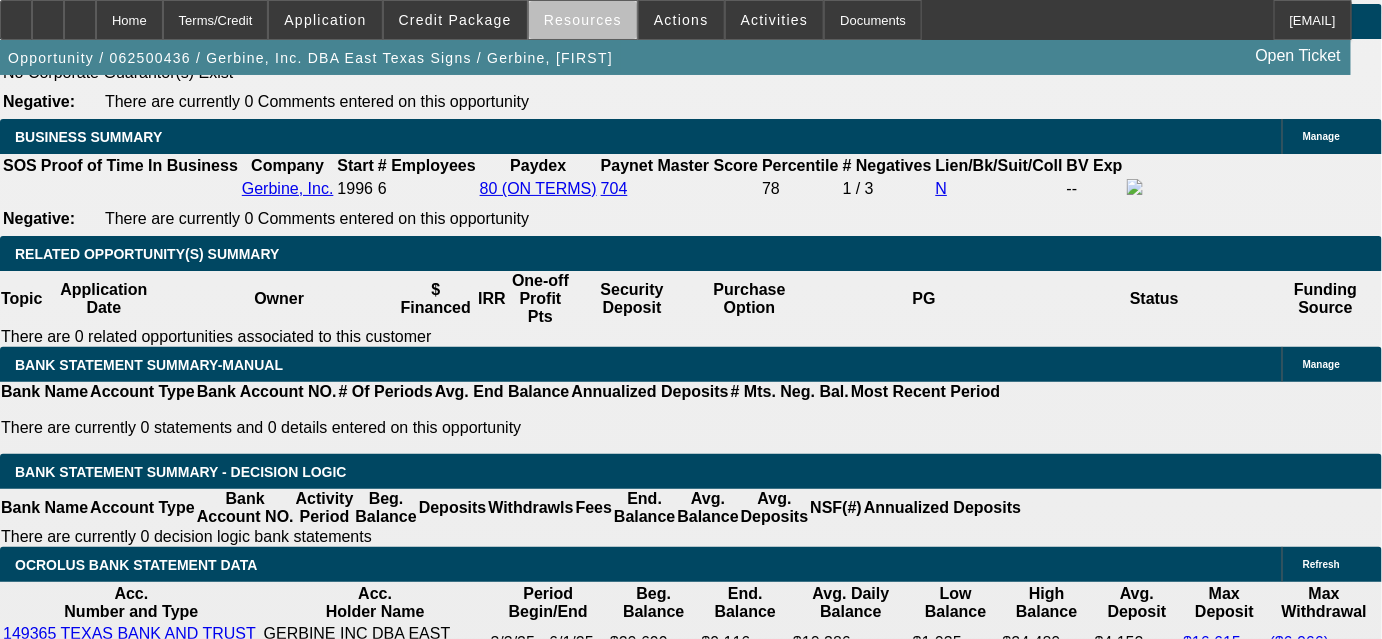 click on "Resources" at bounding box center [583, 20] 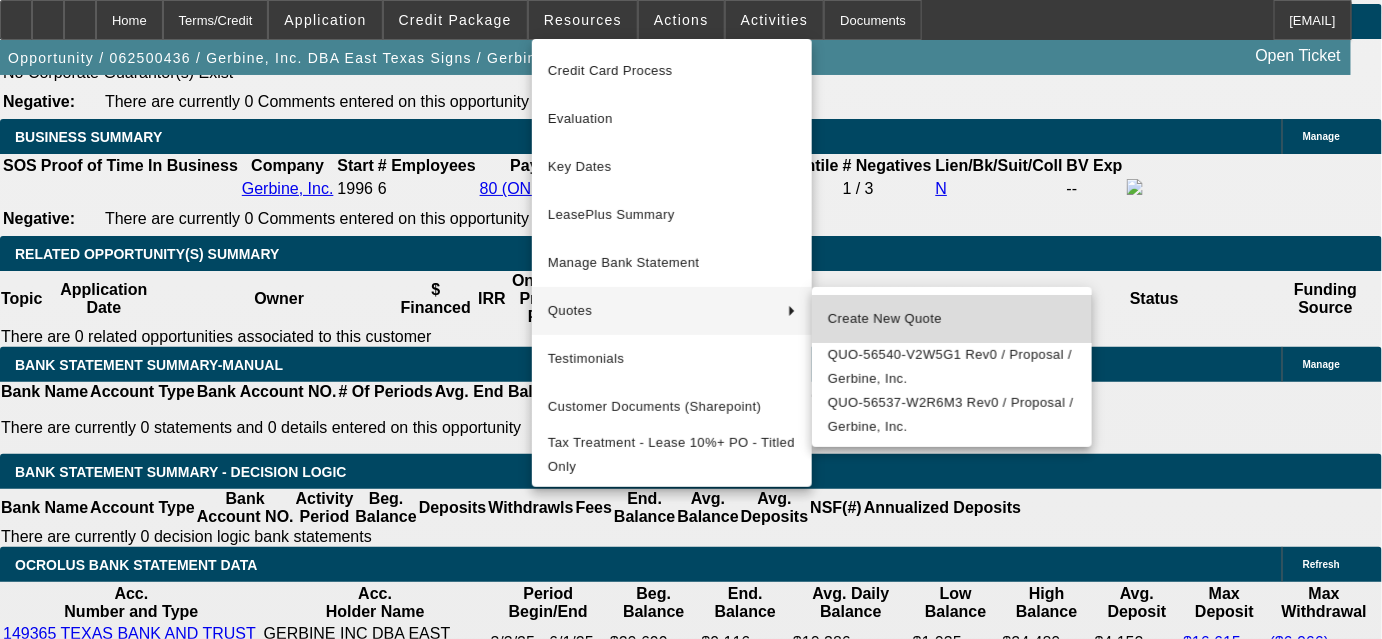 click on "Create New Quote" at bounding box center [952, 319] 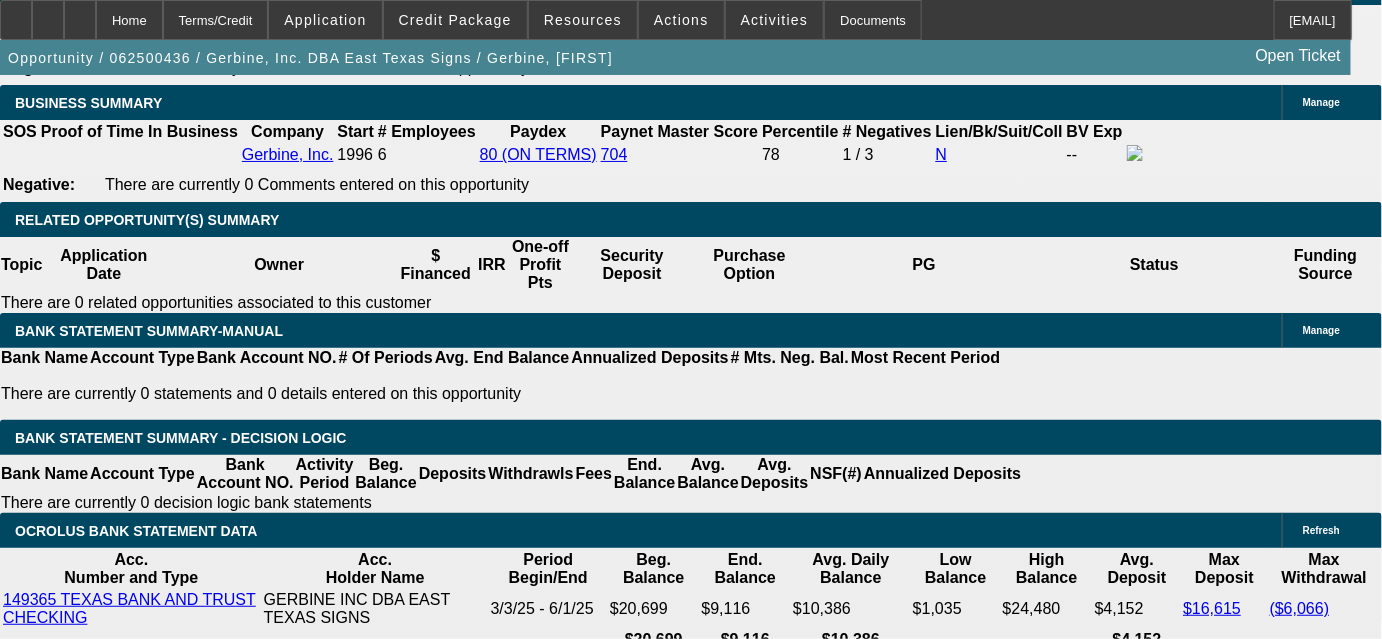 scroll, scrollTop: 3272, scrollLeft: 0, axis: vertical 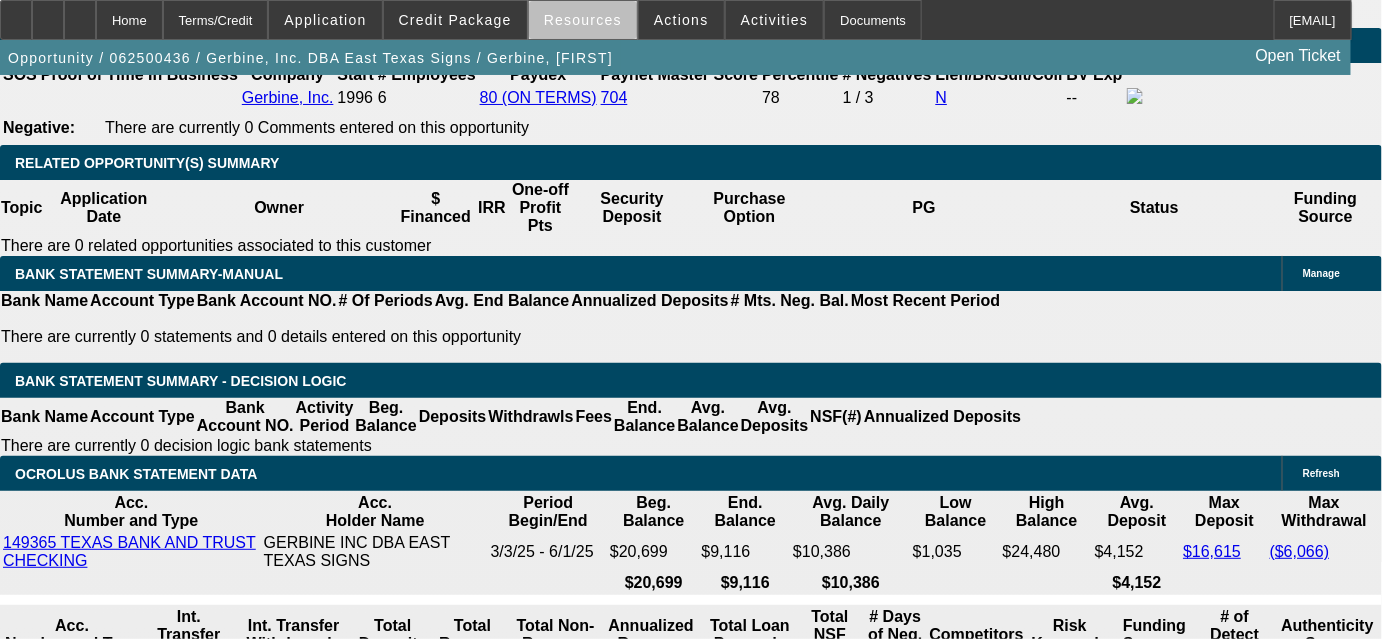 click on "Resources" at bounding box center (583, 20) 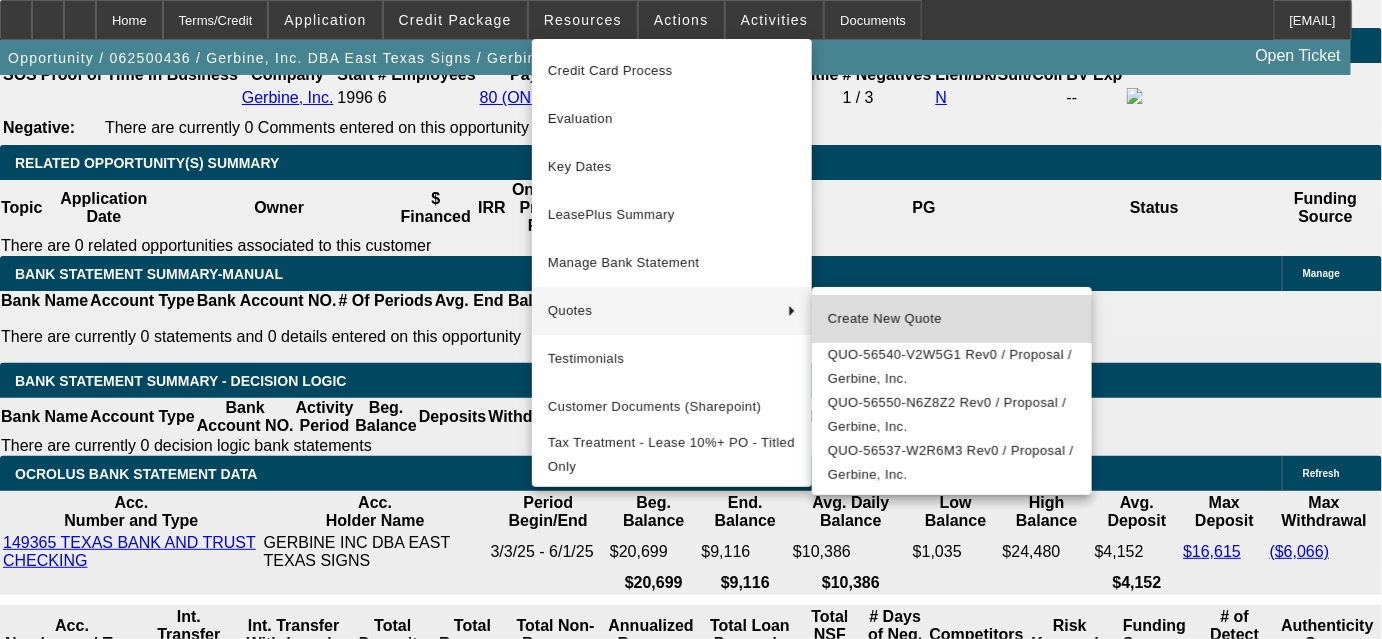 click on "Create New Quote" at bounding box center (952, 319) 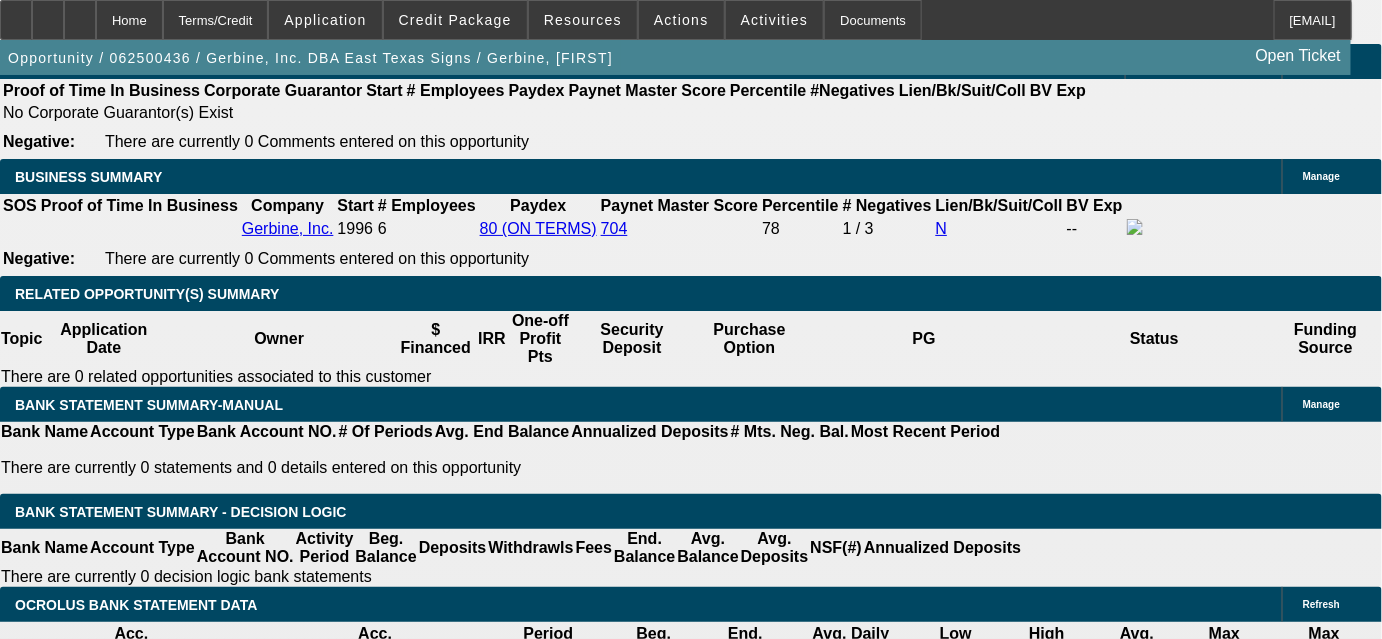 scroll, scrollTop: 3181, scrollLeft: 0, axis: vertical 